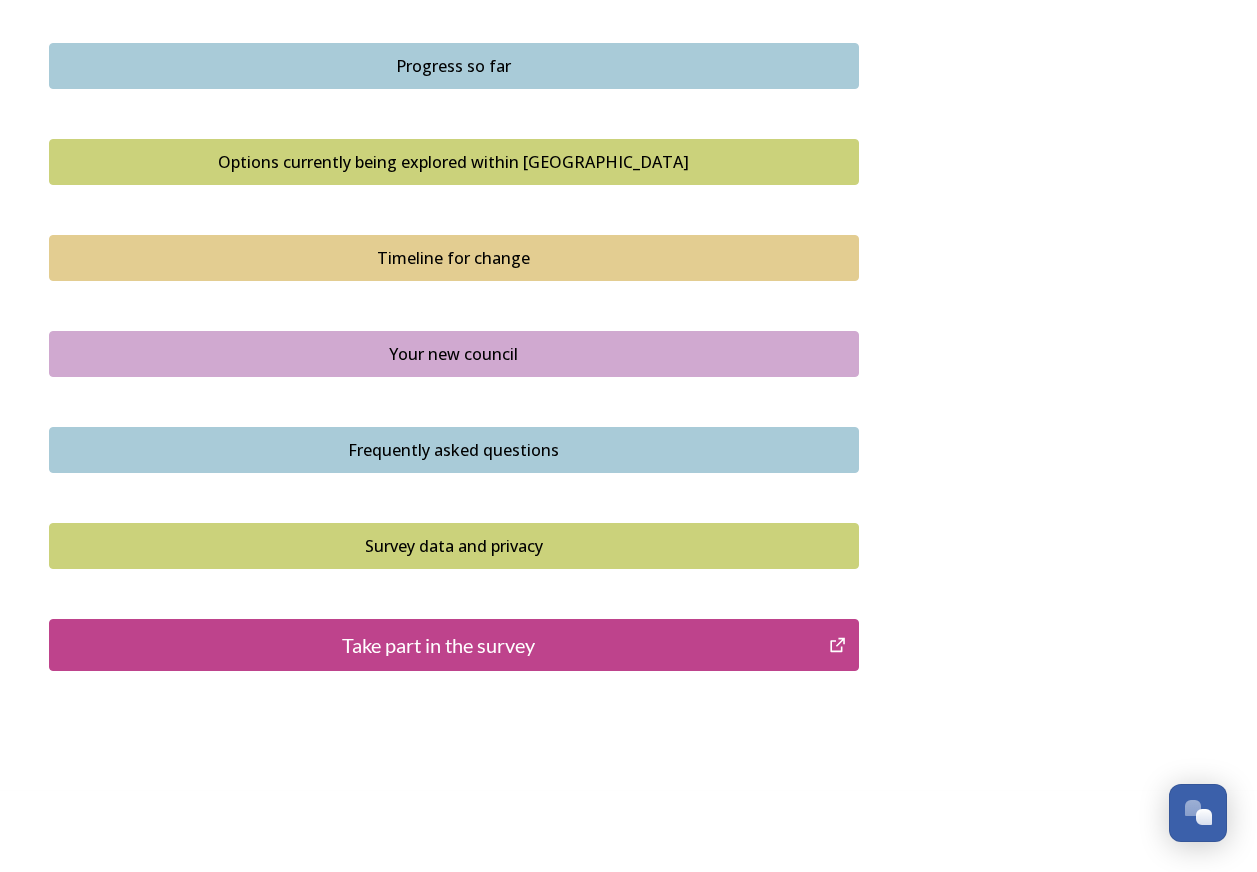 scroll, scrollTop: 1280, scrollLeft: 0, axis: vertical 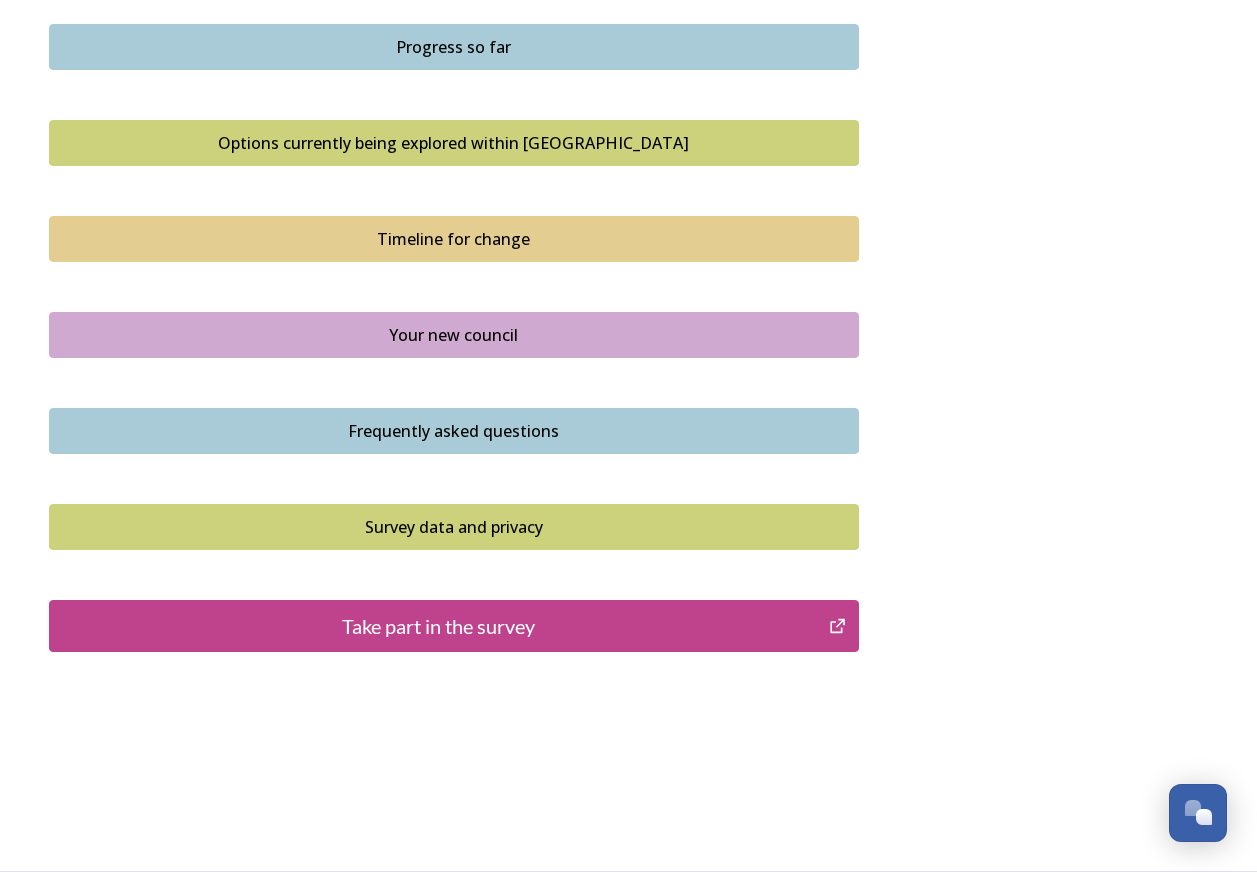 click on "Frequently asked questions" at bounding box center [454, 431] 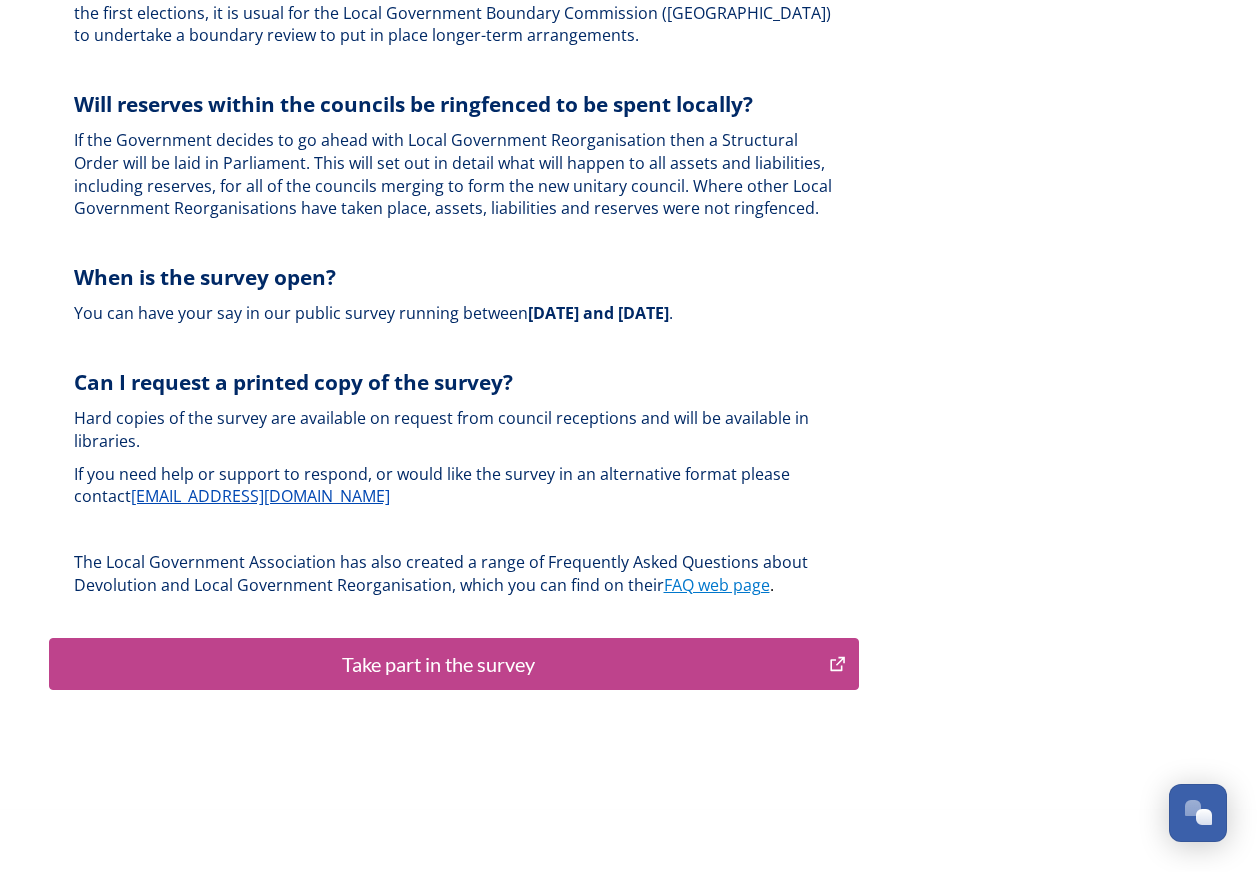 scroll, scrollTop: 5913, scrollLeft: 0, axis: vertical 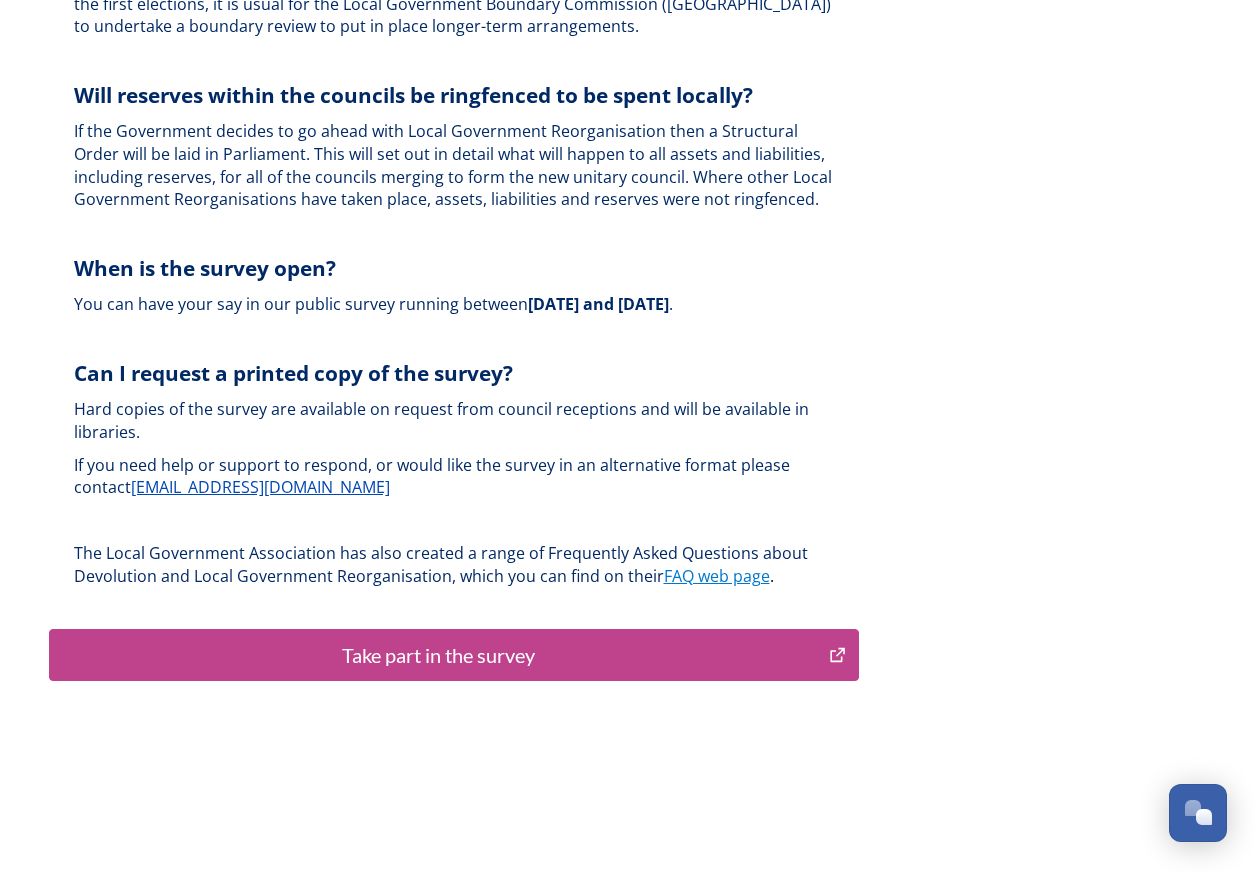 click on "Take part in the survey" at bounding box center [439, 655] 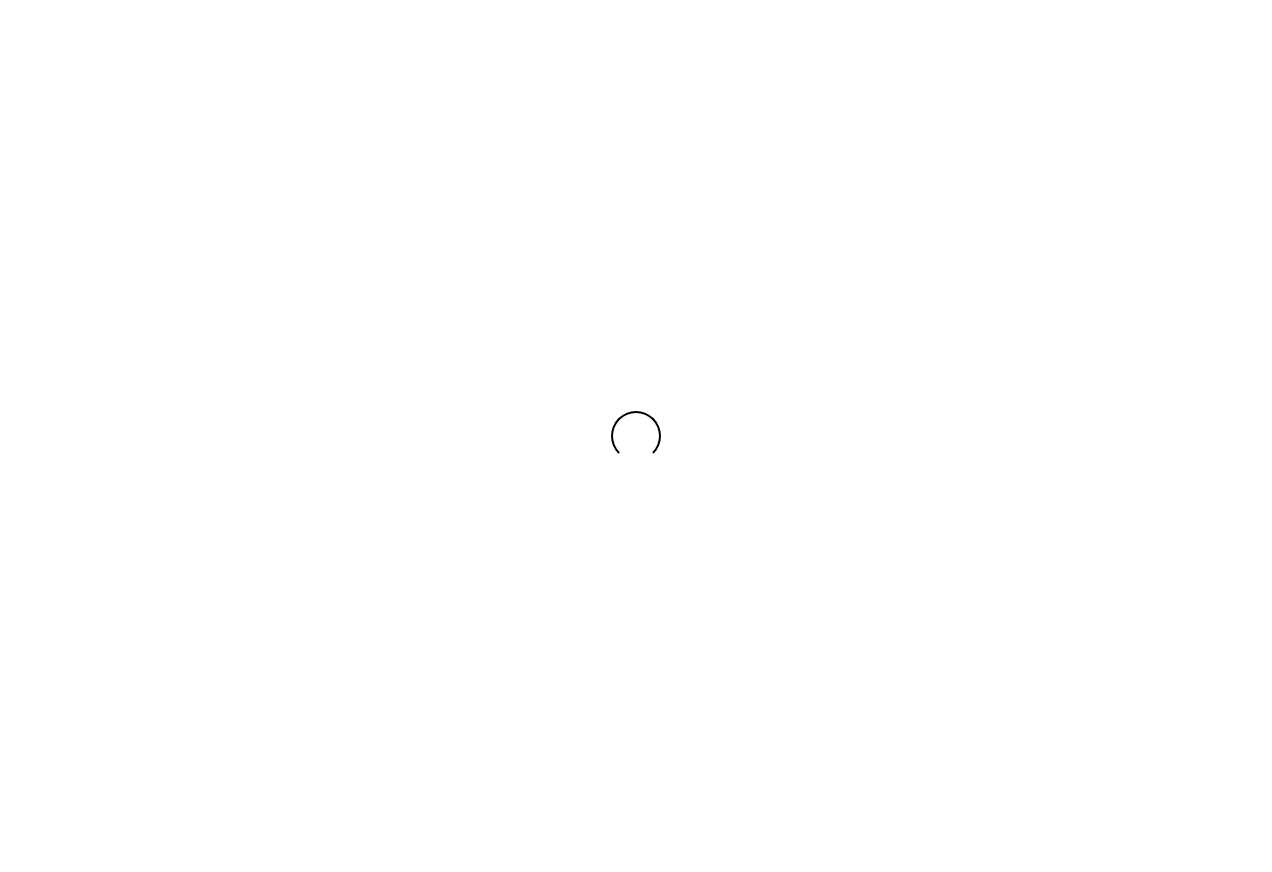 scroll, scrollTop: 0, scrollLeft: 0, axis: both 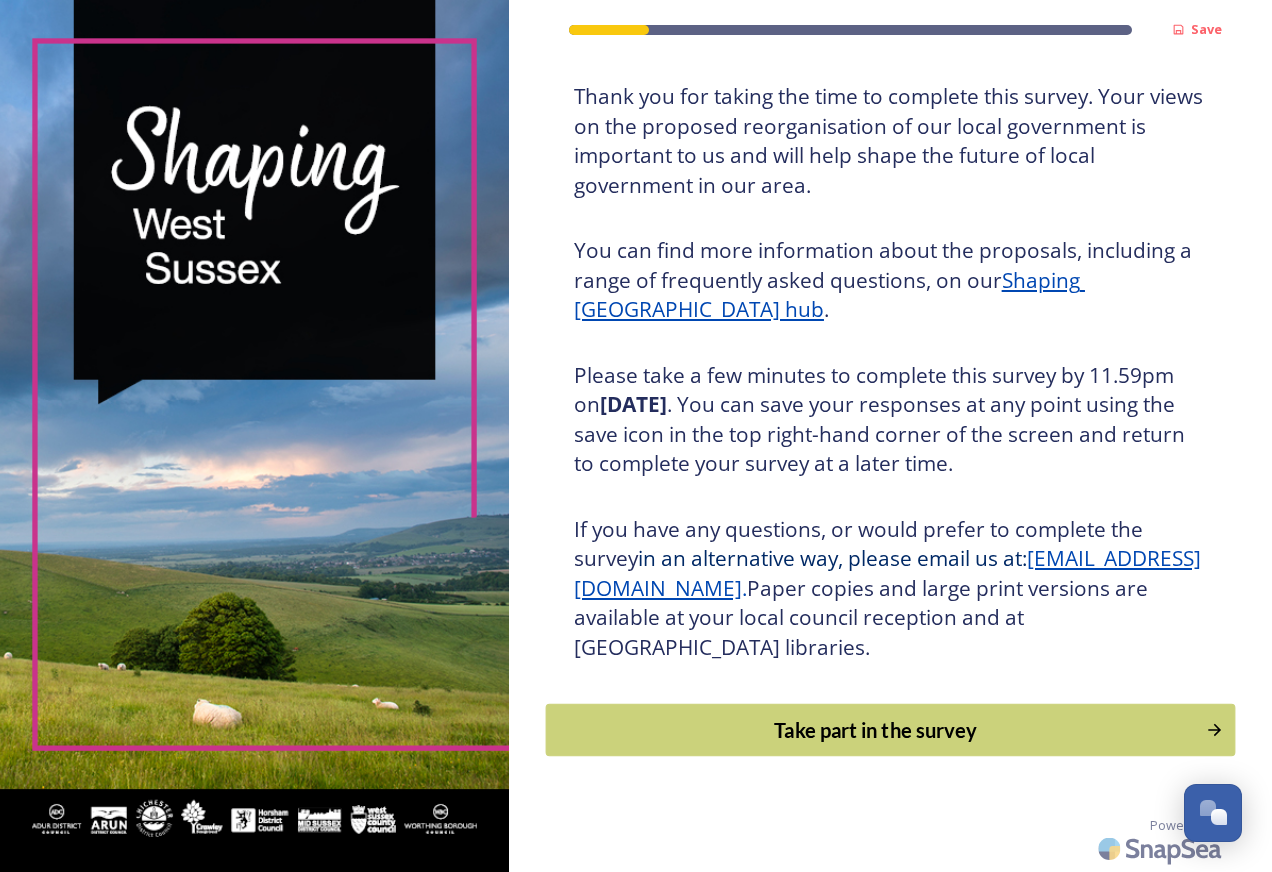 click on "Take part in the survey" at bounding box center (875, 730) 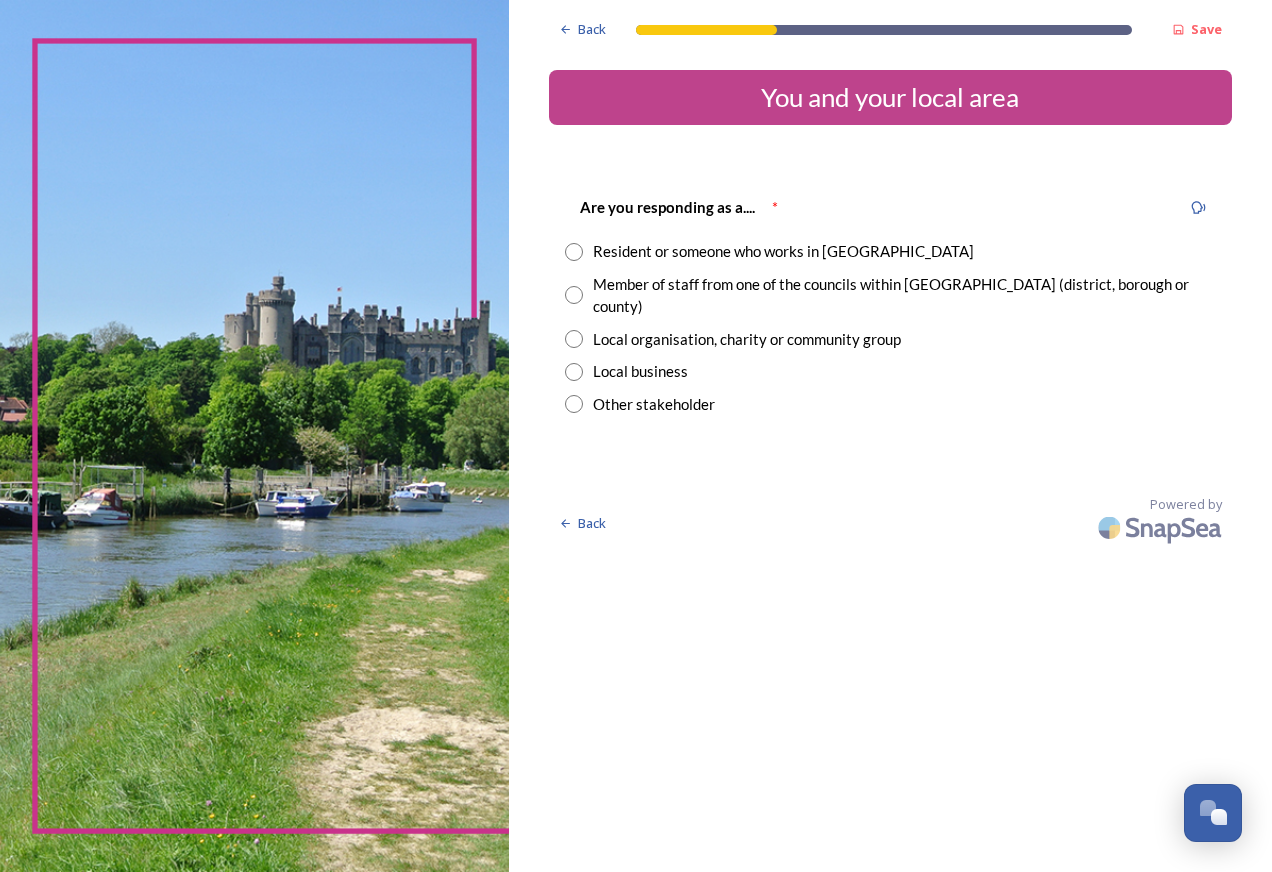 click at bounding box center [574, 295] 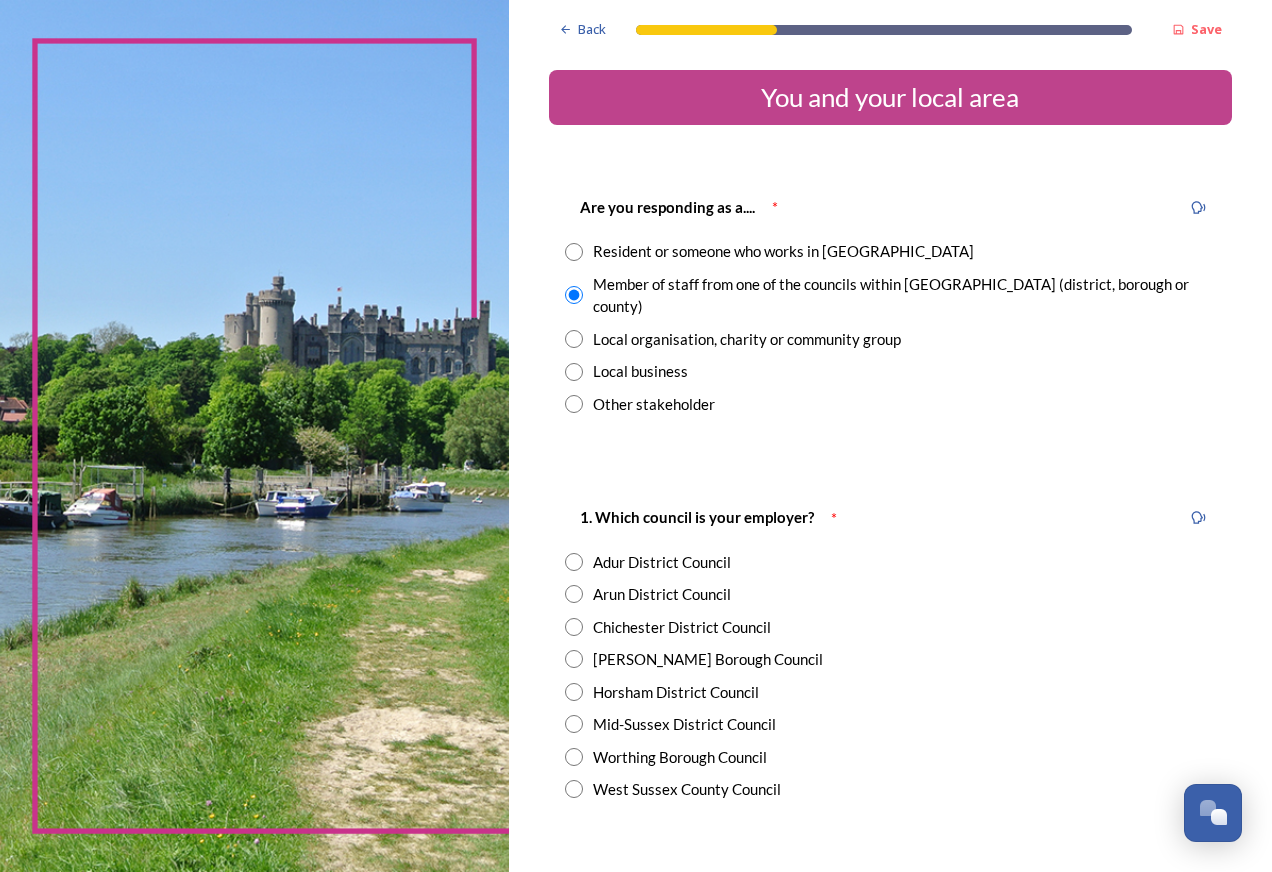 click at bounding box center [574, 789] 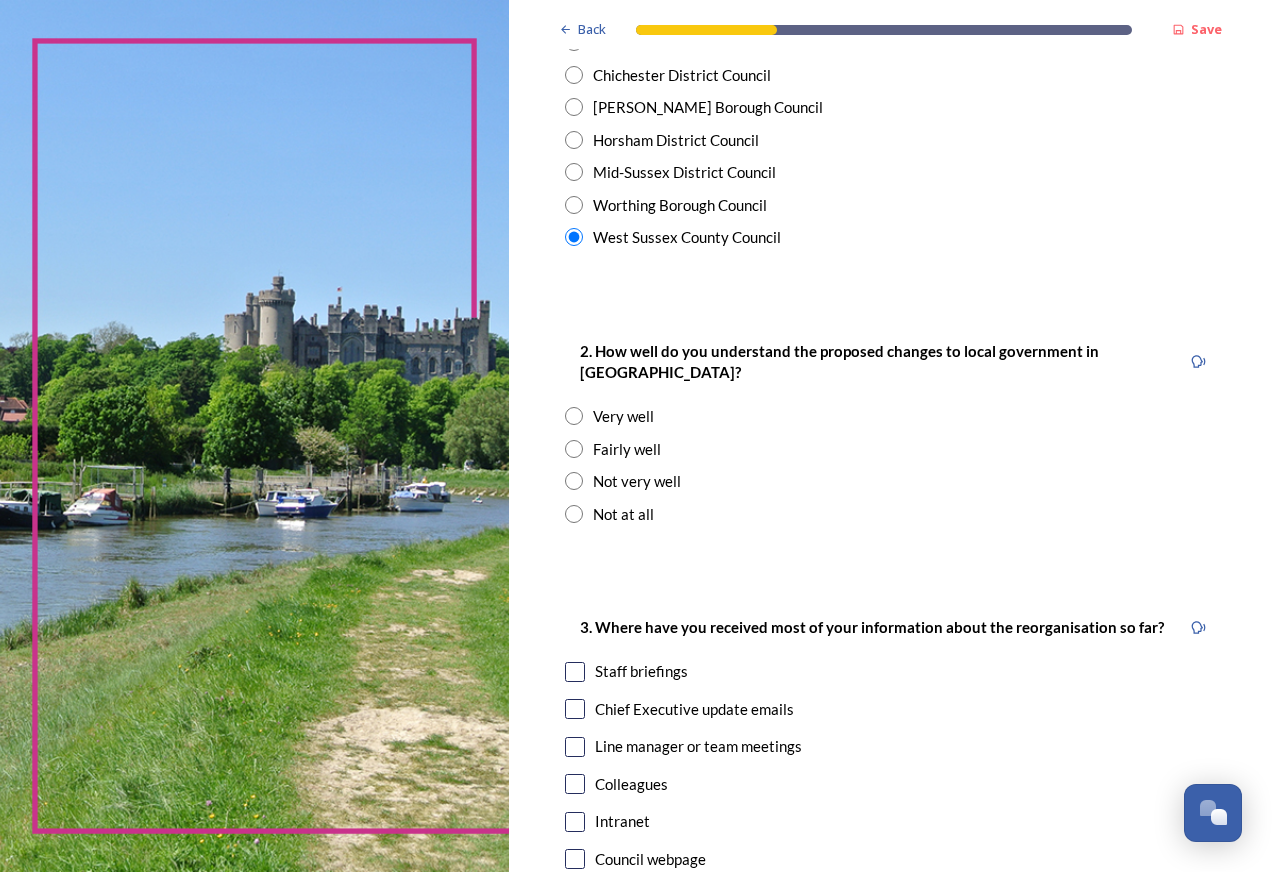 scroll, scrollTop: 600, scrollLeft: 0, axis: vertical 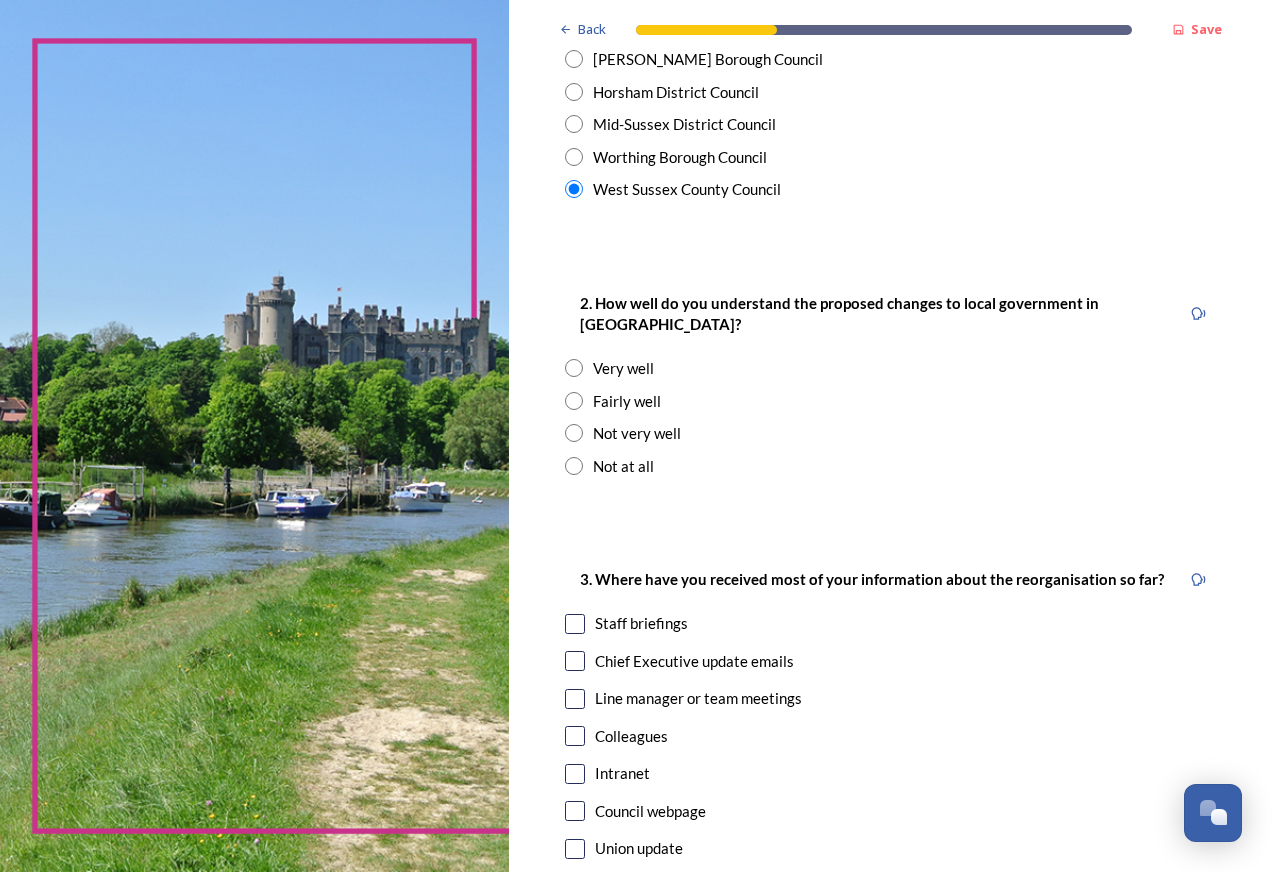 click at bounding box center (574, 401) 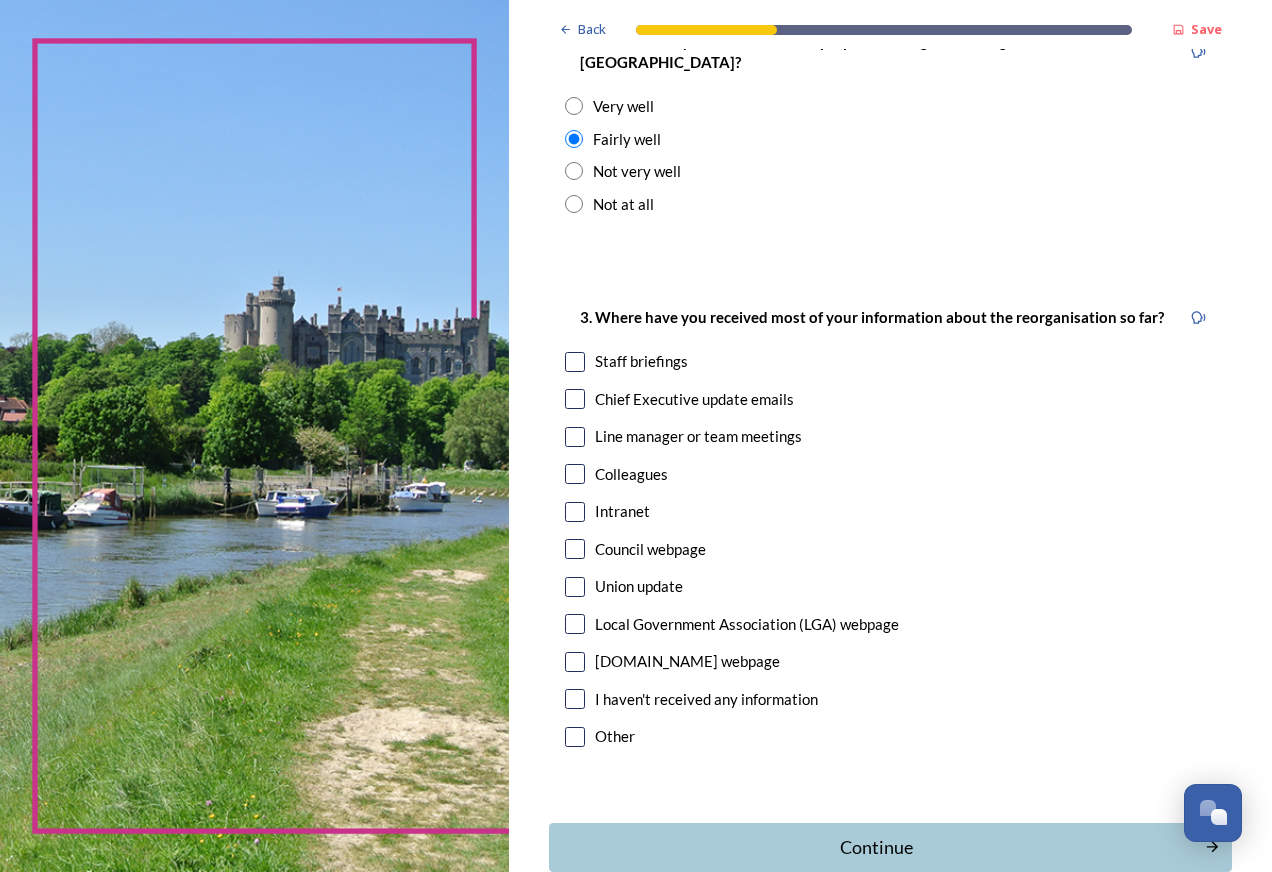 scroll, scrollTop: 900, scrollLeft: 0, axis: vertical 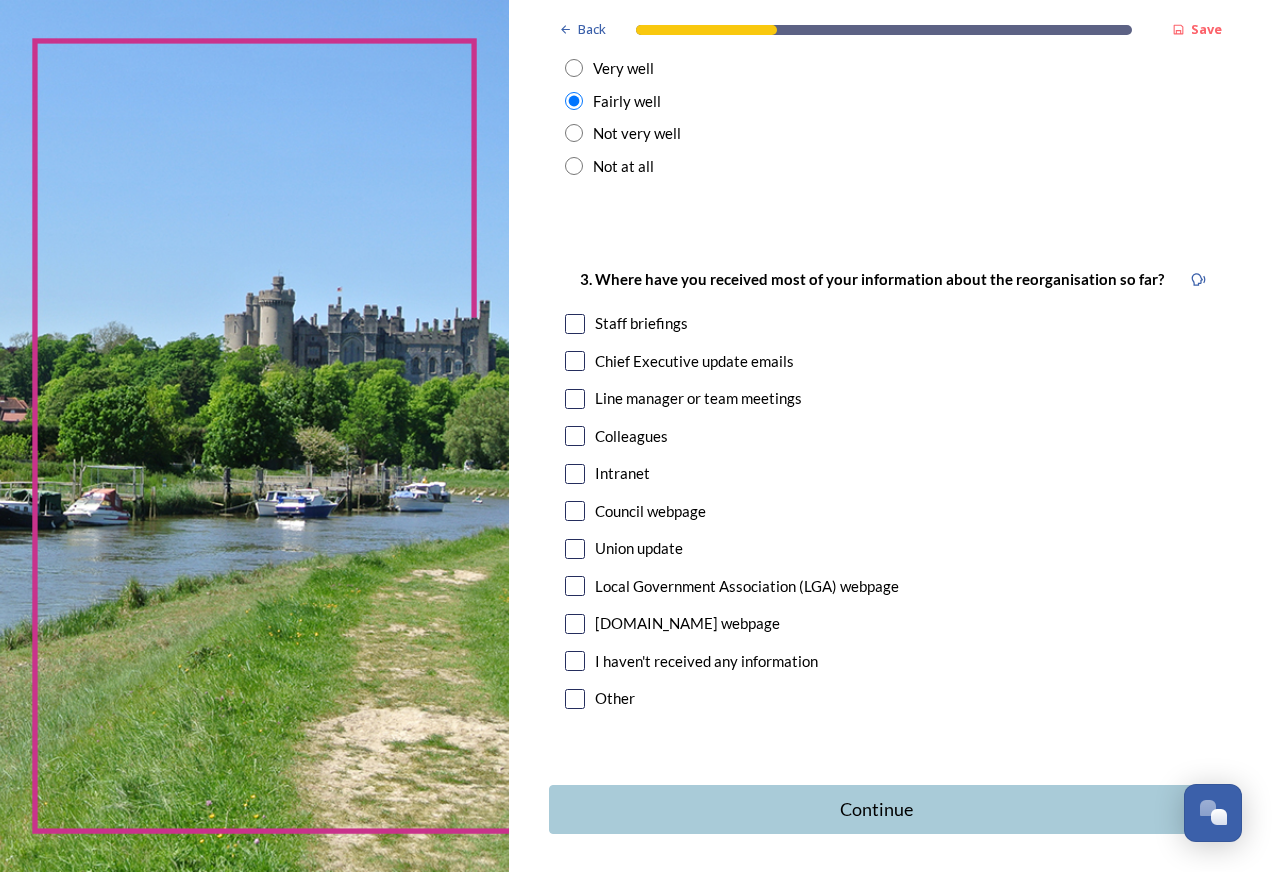click at bounding box center (575, 361) 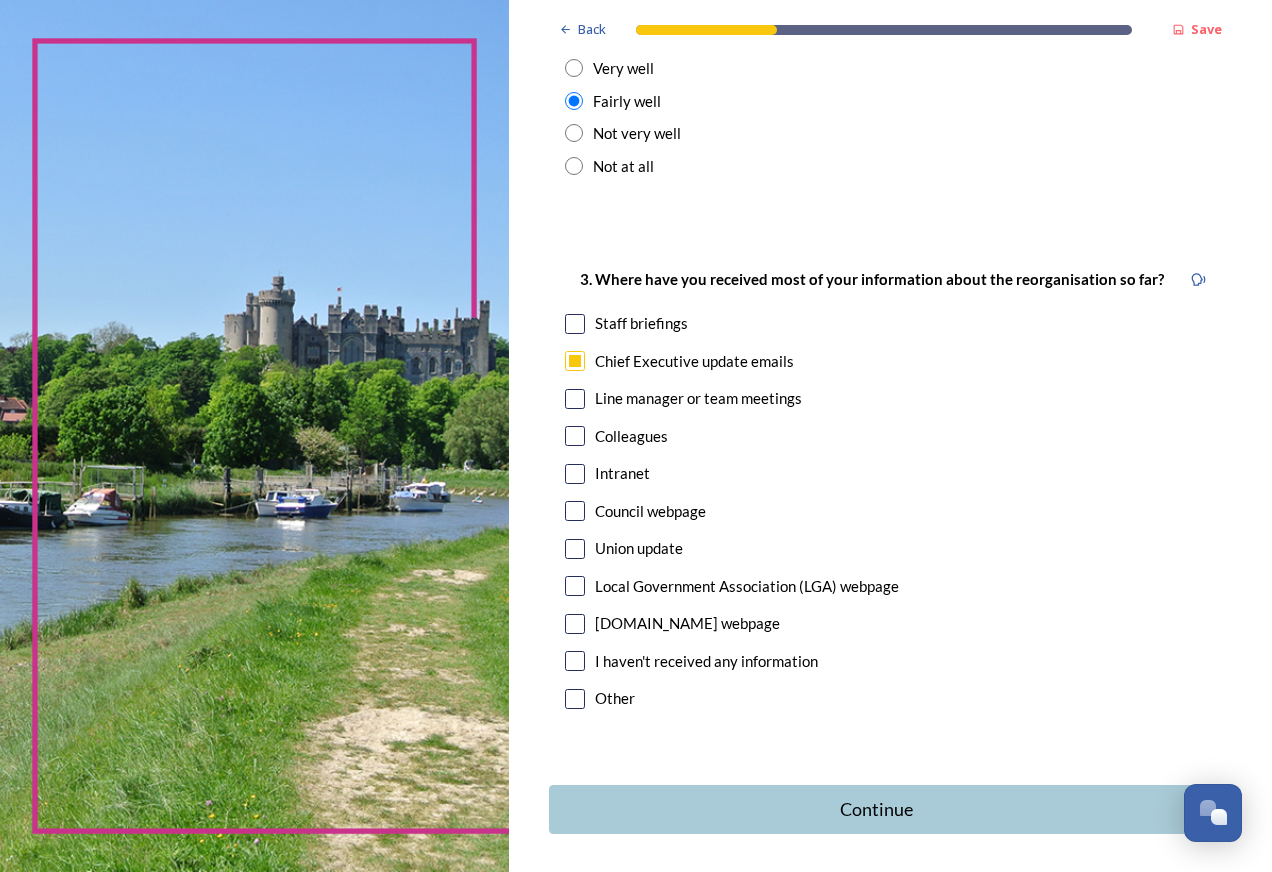 click at bounding box center [575, 399] 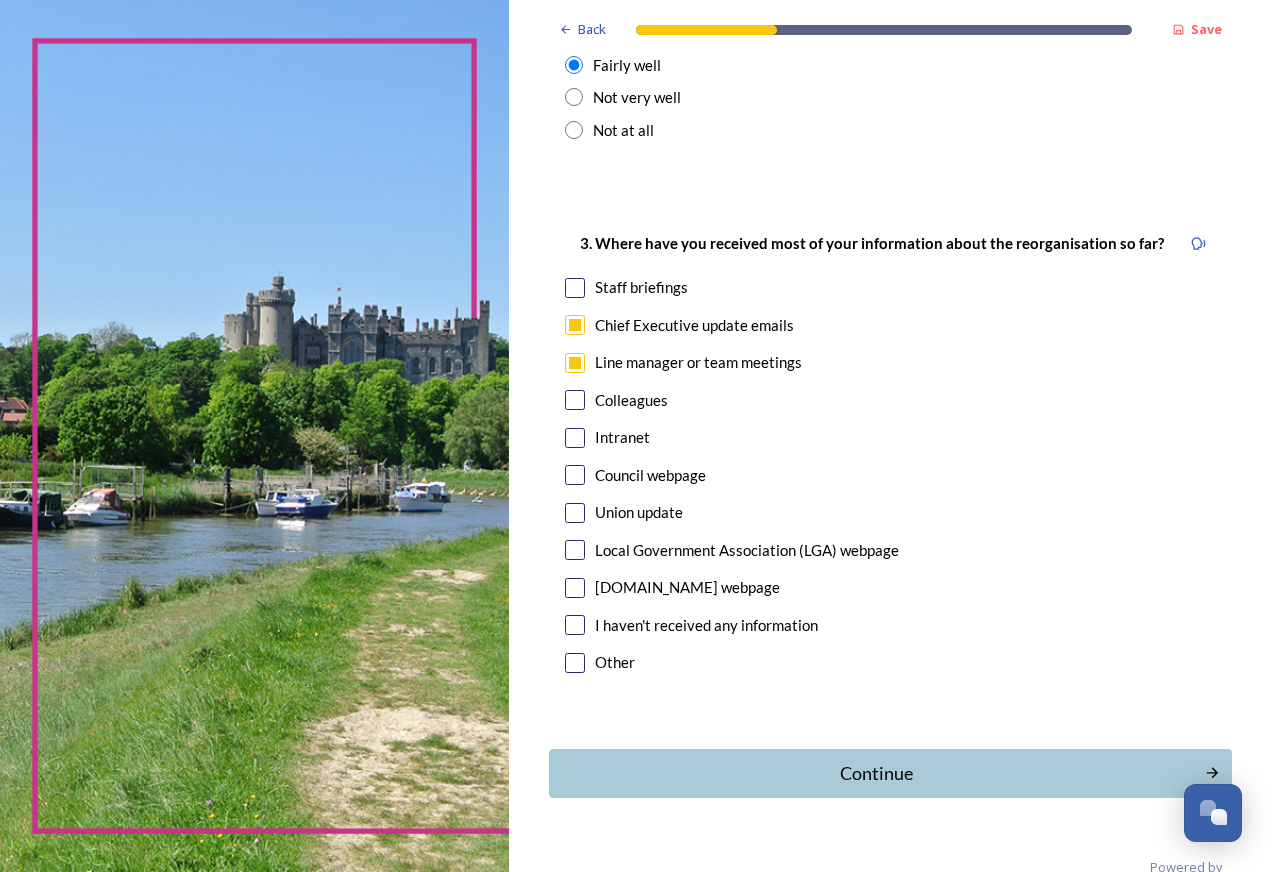 scroll, scrollTop: 955, scrollLeft: 0, axis: vertical 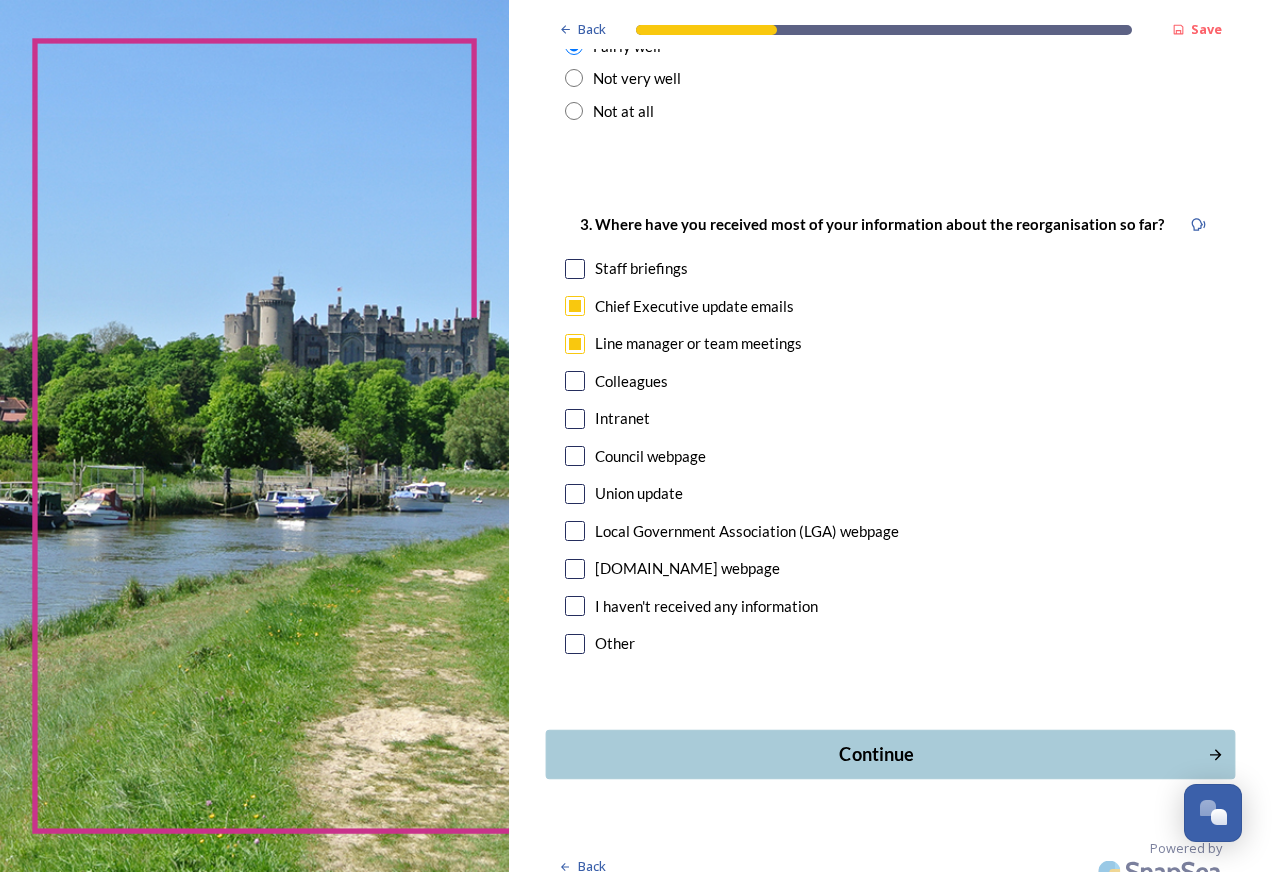 click on "Continue" at bounding box center (890, 754) 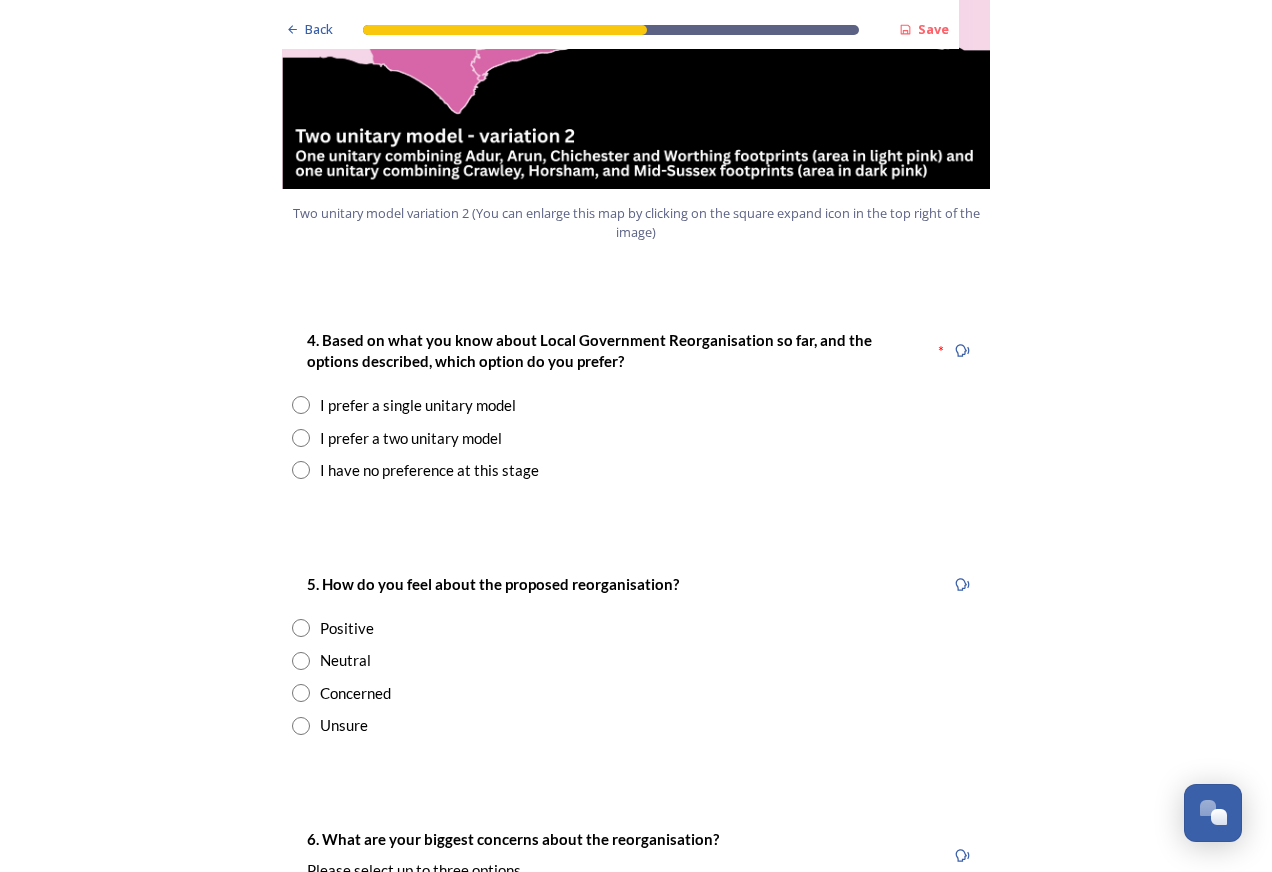 scroll, scrollTop: 2500, scrollLeft: 0, axis: vertical 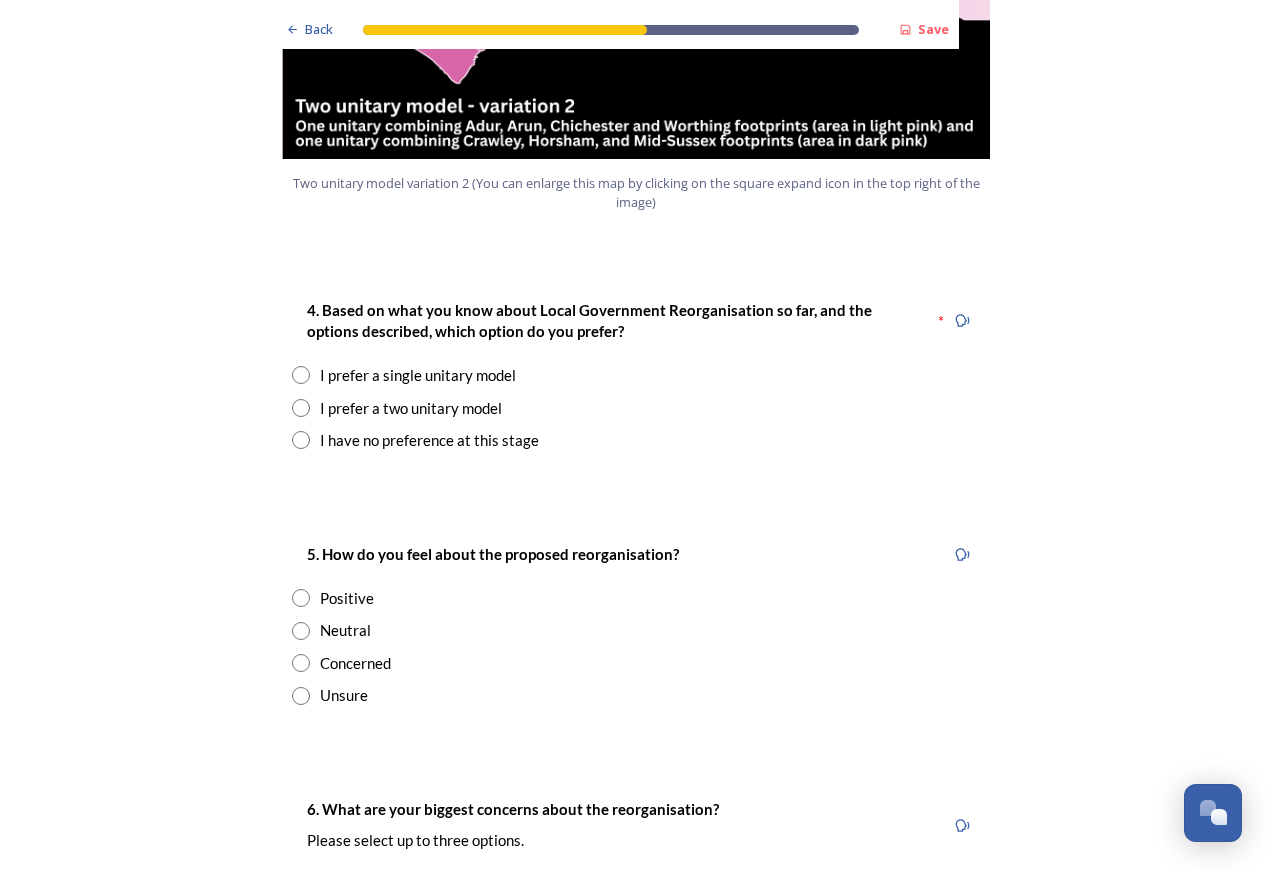 click at bounding box center [301, 375] 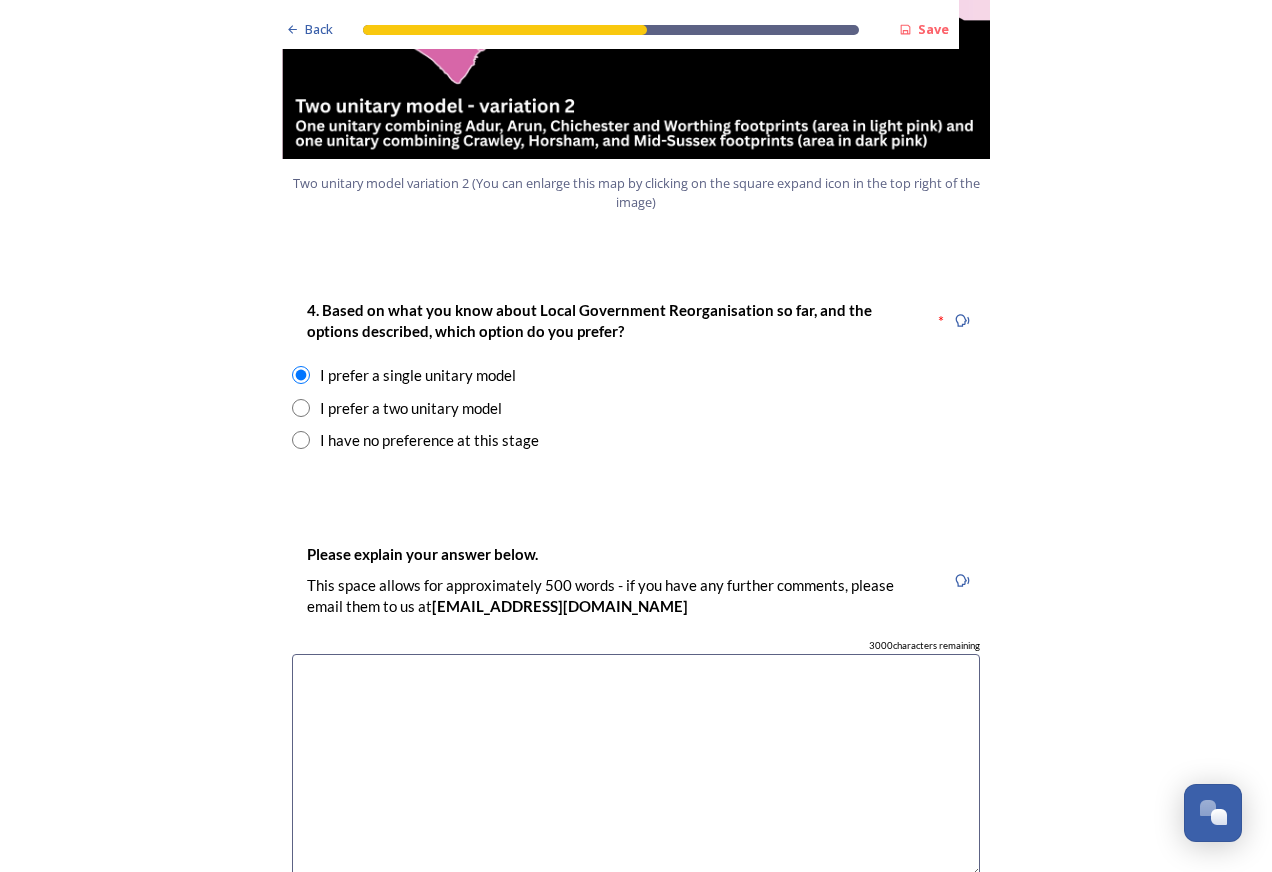 click at bounding box center (636, 766) 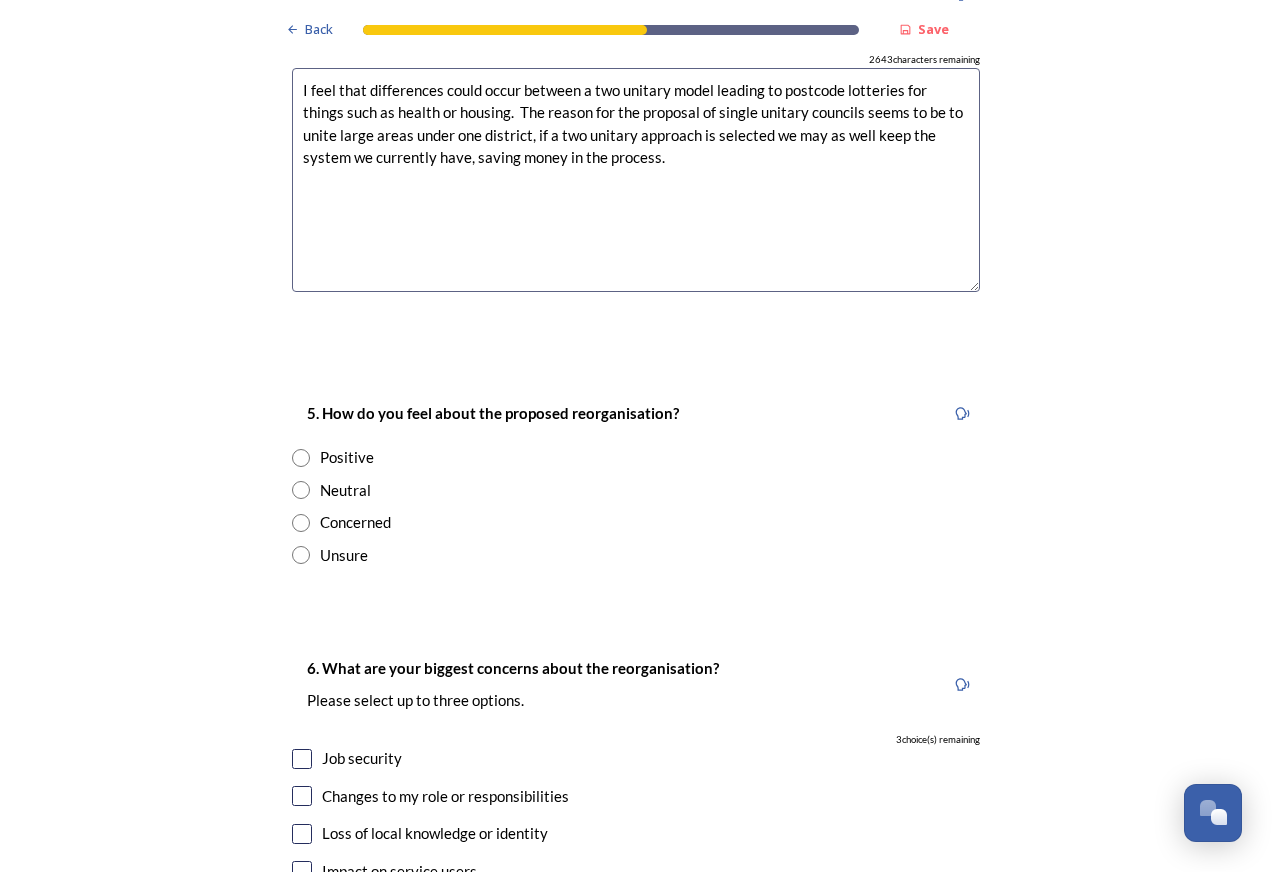 scroll, scrollTop: 3100, scrollLeft: 0, axis: vertical 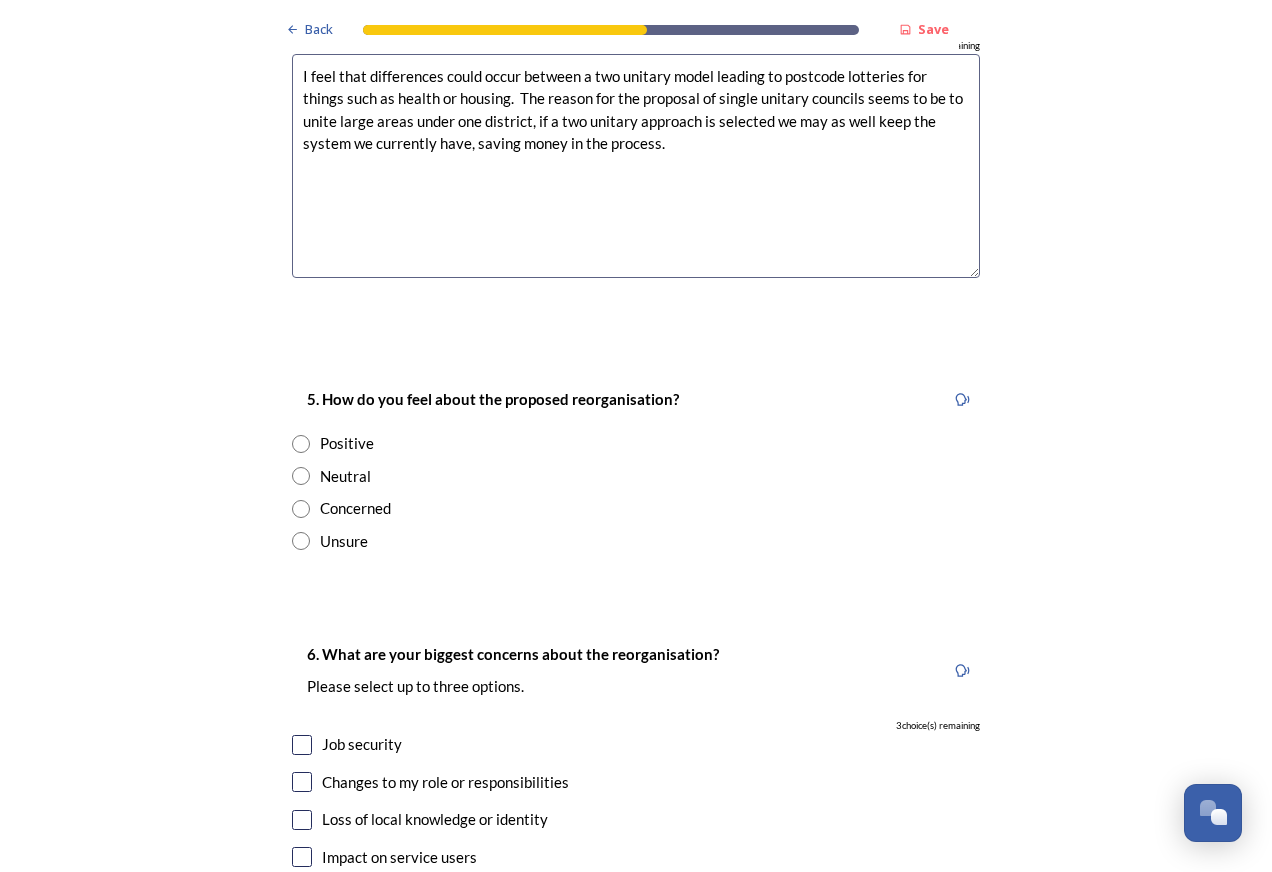 type on "I feel that differences could occur between a two unitary model leading to postcode lotteries for things such as health or housing.  The reason for the proposal of single unitary councils seems to be to unite large areas under one district, if a two unitary approach is selected we may as well keep the system we currently have, saving money in the process." 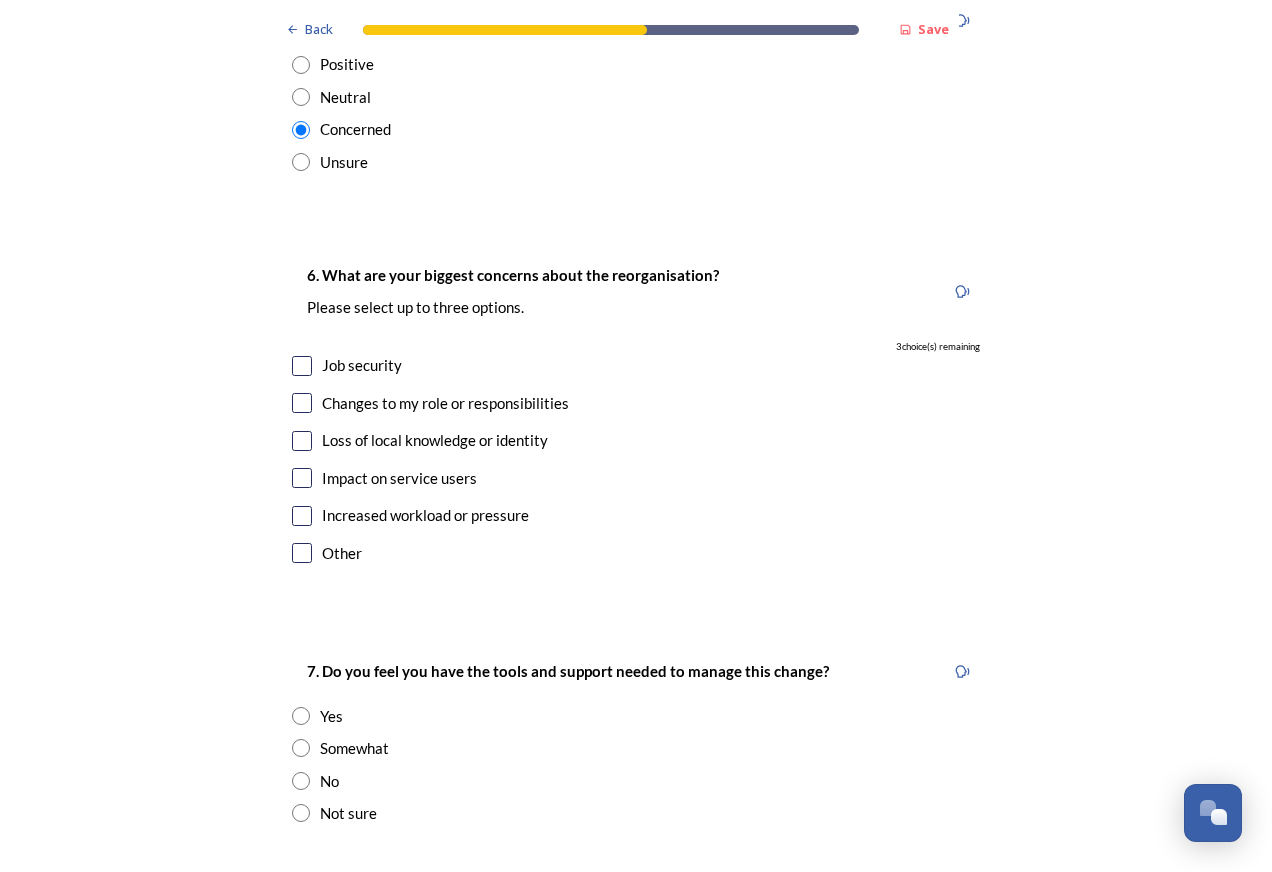 scroll, scrollTop: 3600, scrollLeft: 0, axis: vertical 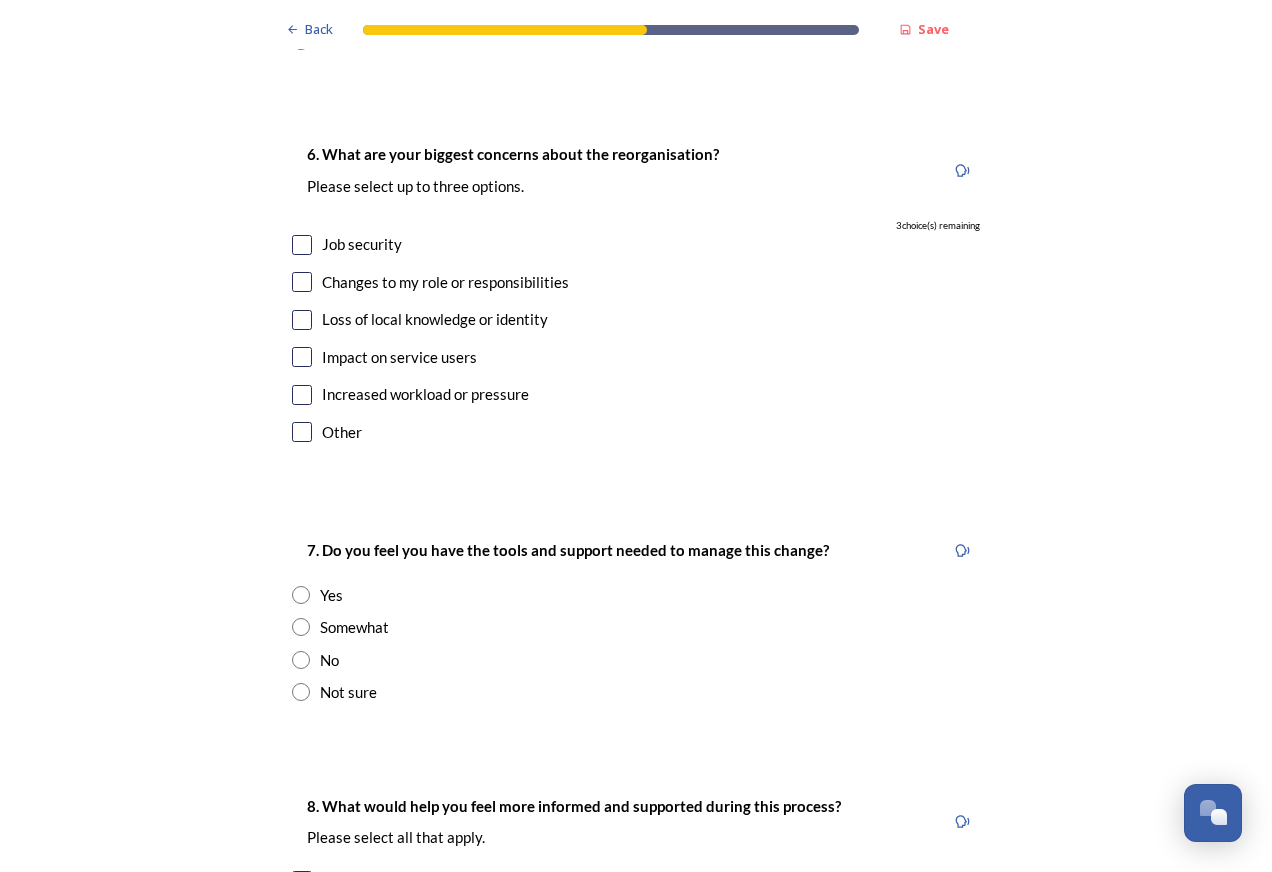 click at bounding box center (302, 245) 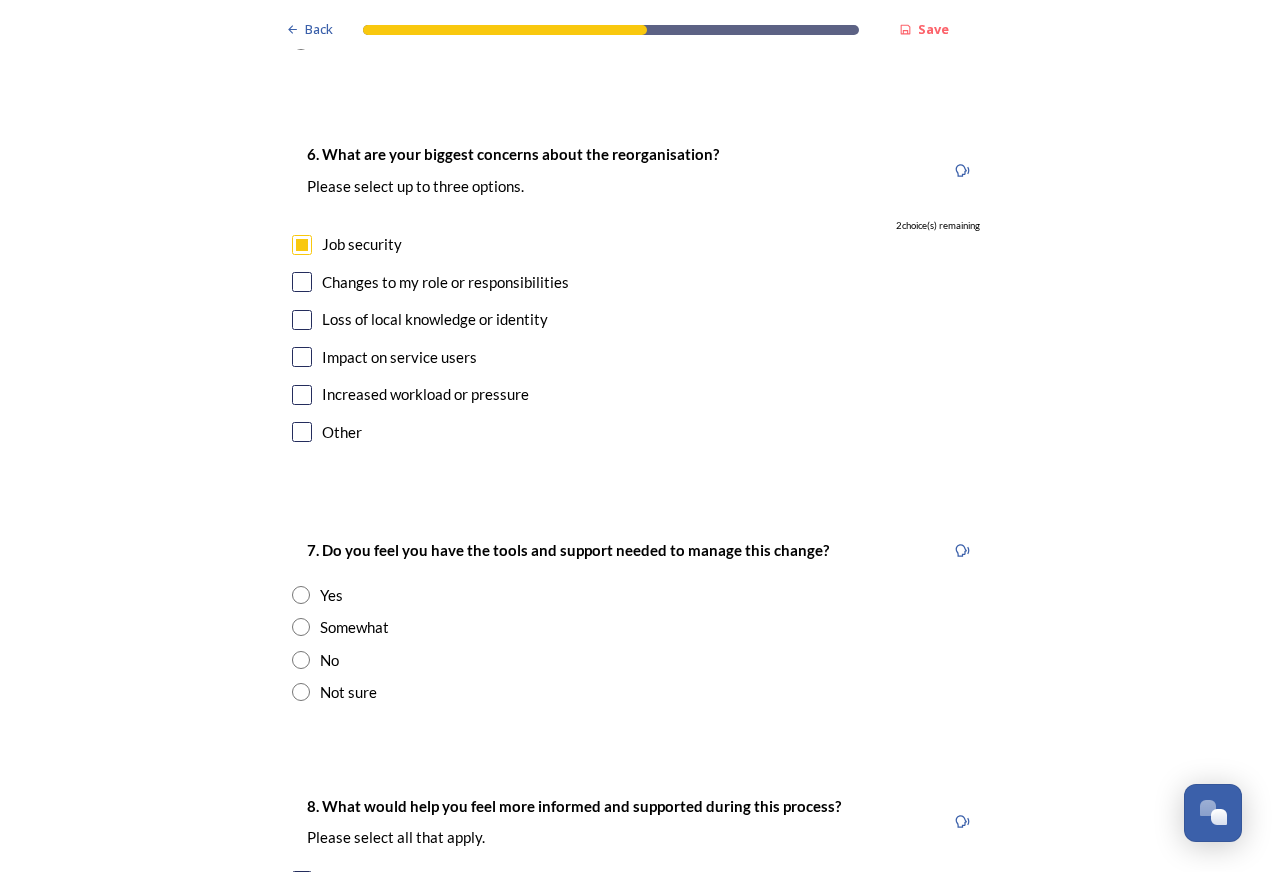 click at bounding box center [302, 357] 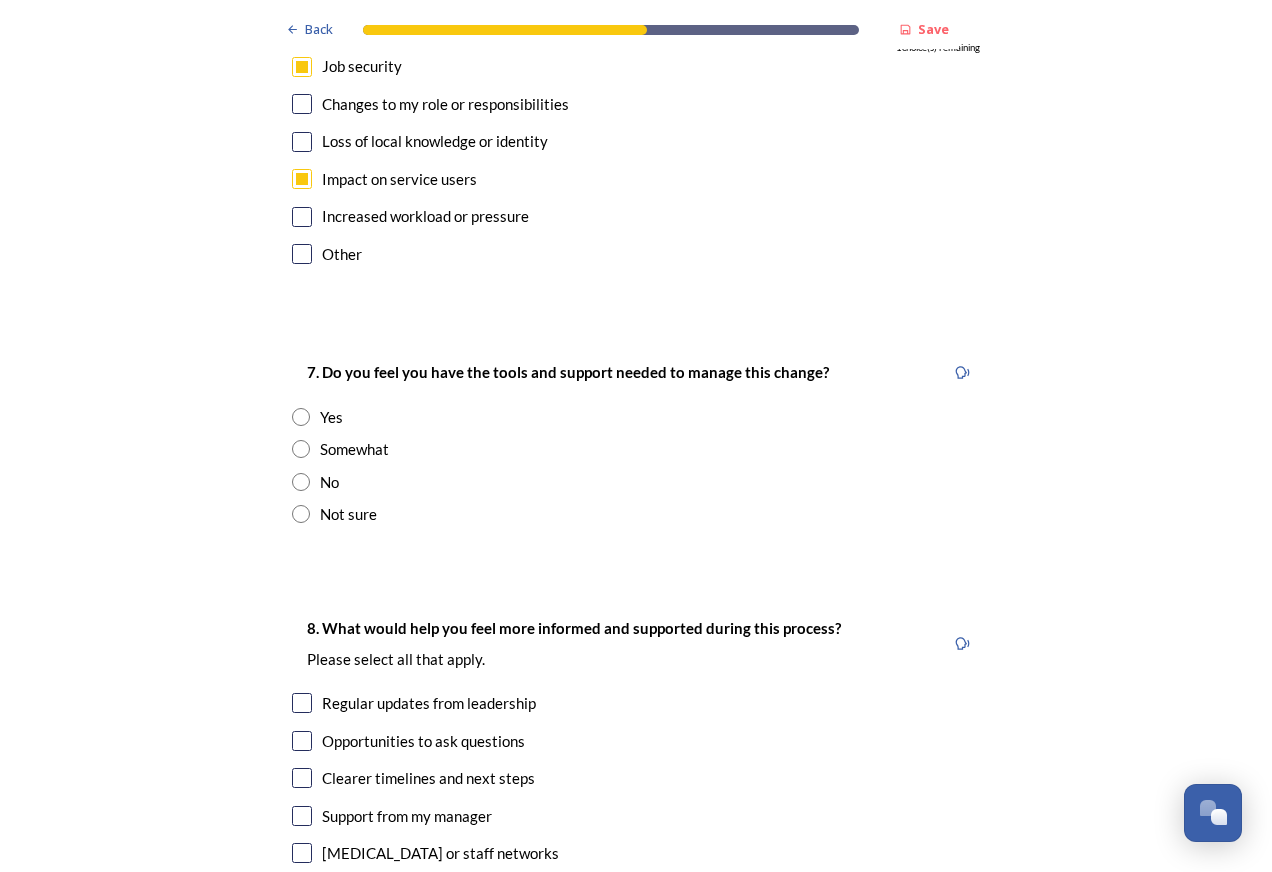 scroll, scrollTop: 3800, scrollLeft: 0, axis: vertical 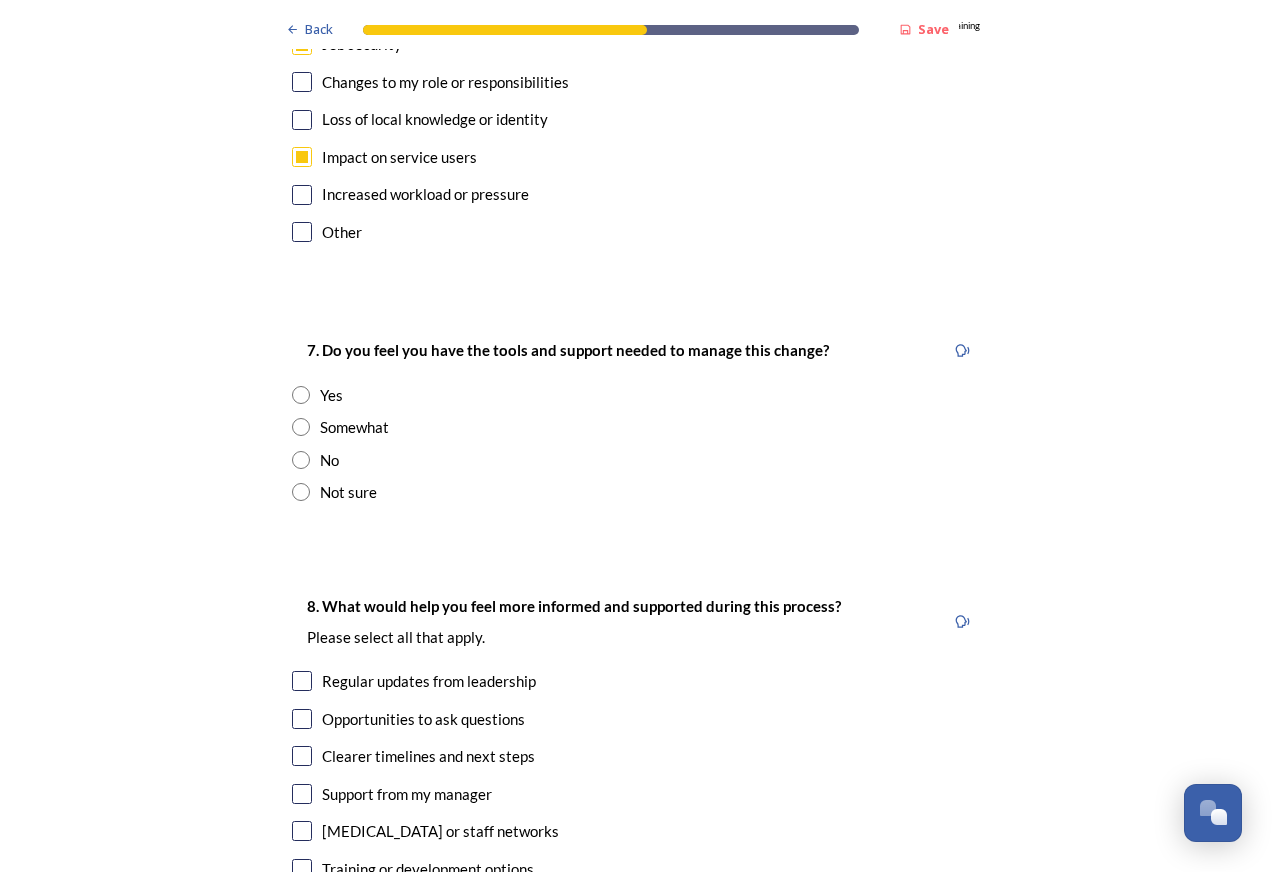 click at bounding box center [301, 460] 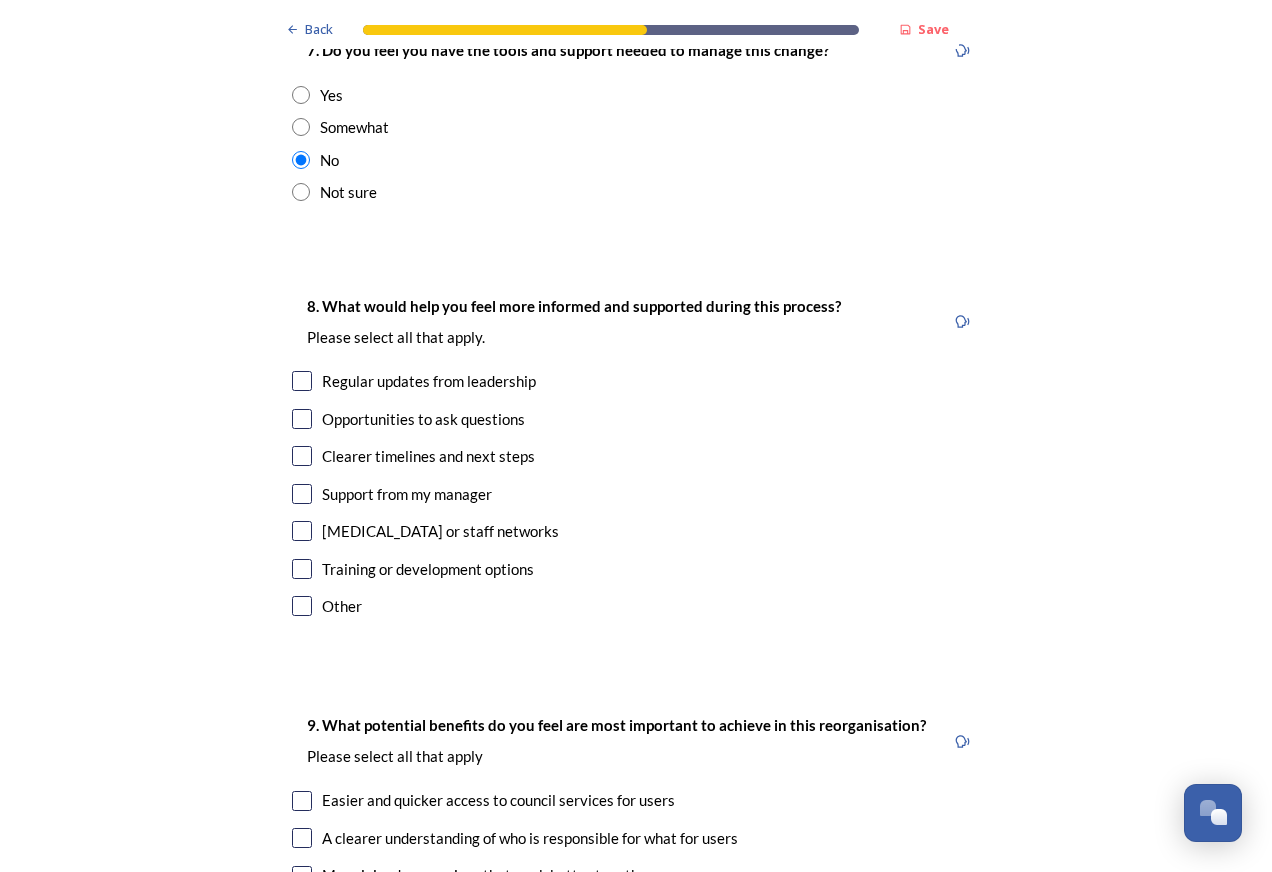 scroll, scrollTop: 4200, scrollLeft: 0, axis: vertical 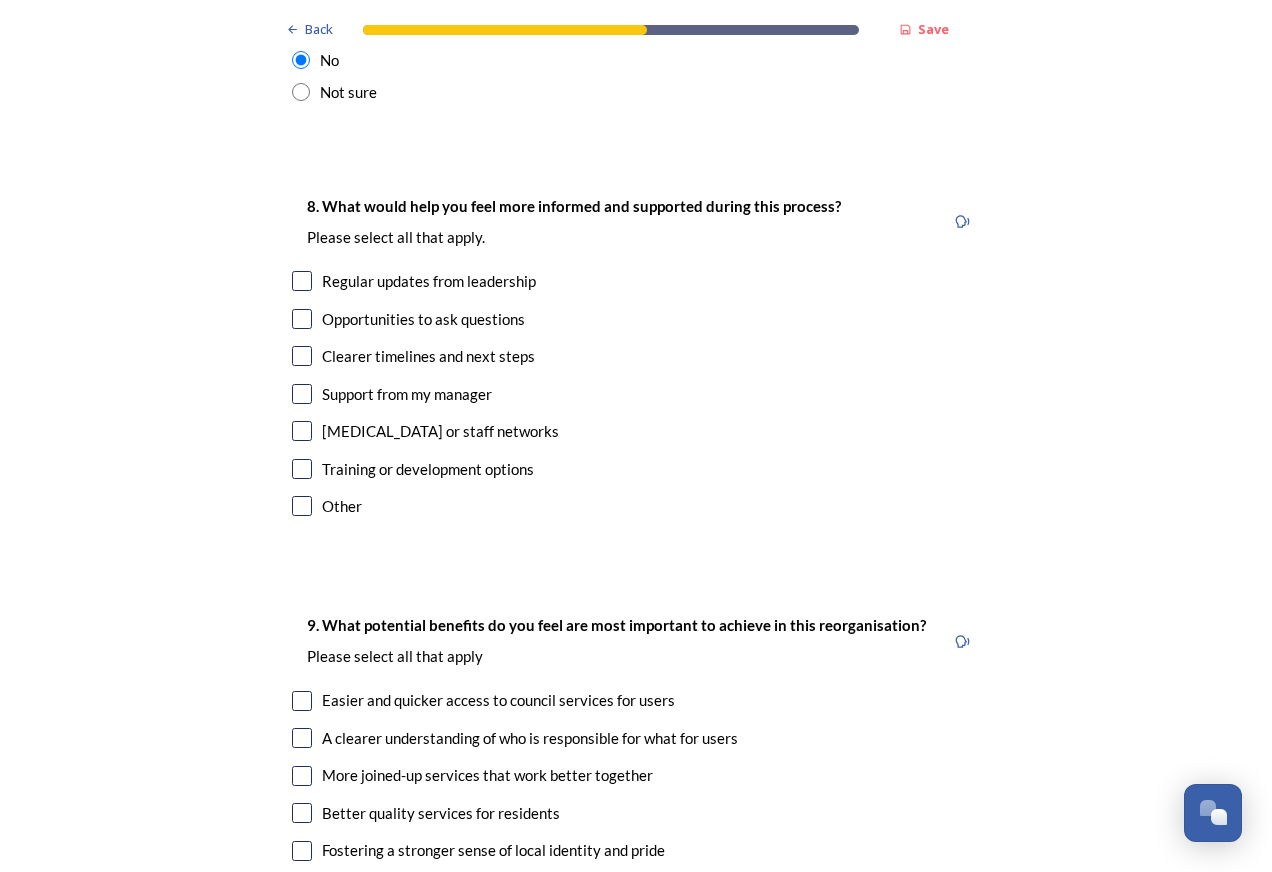 click at bounding box center [302, 281] 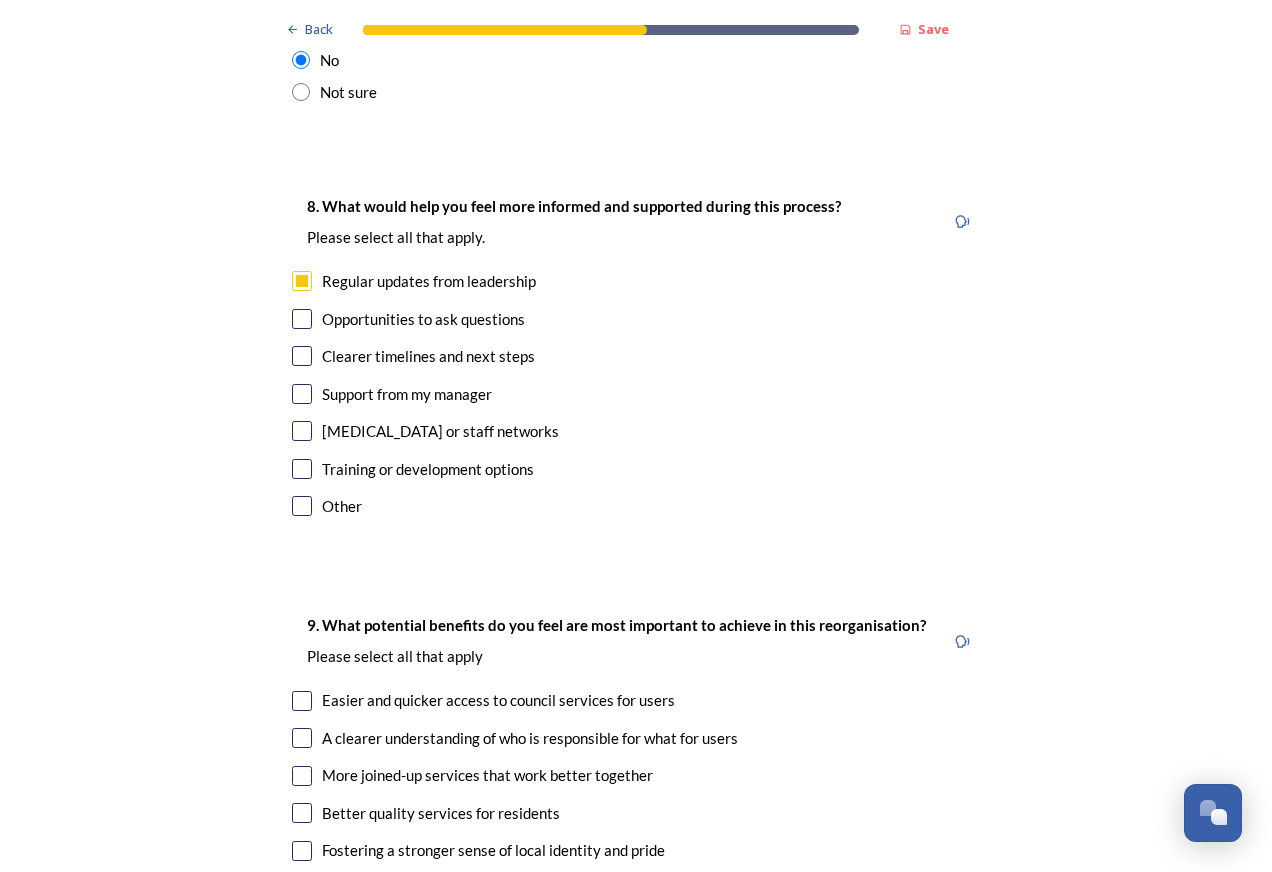 click at bounding box center [302, 319] 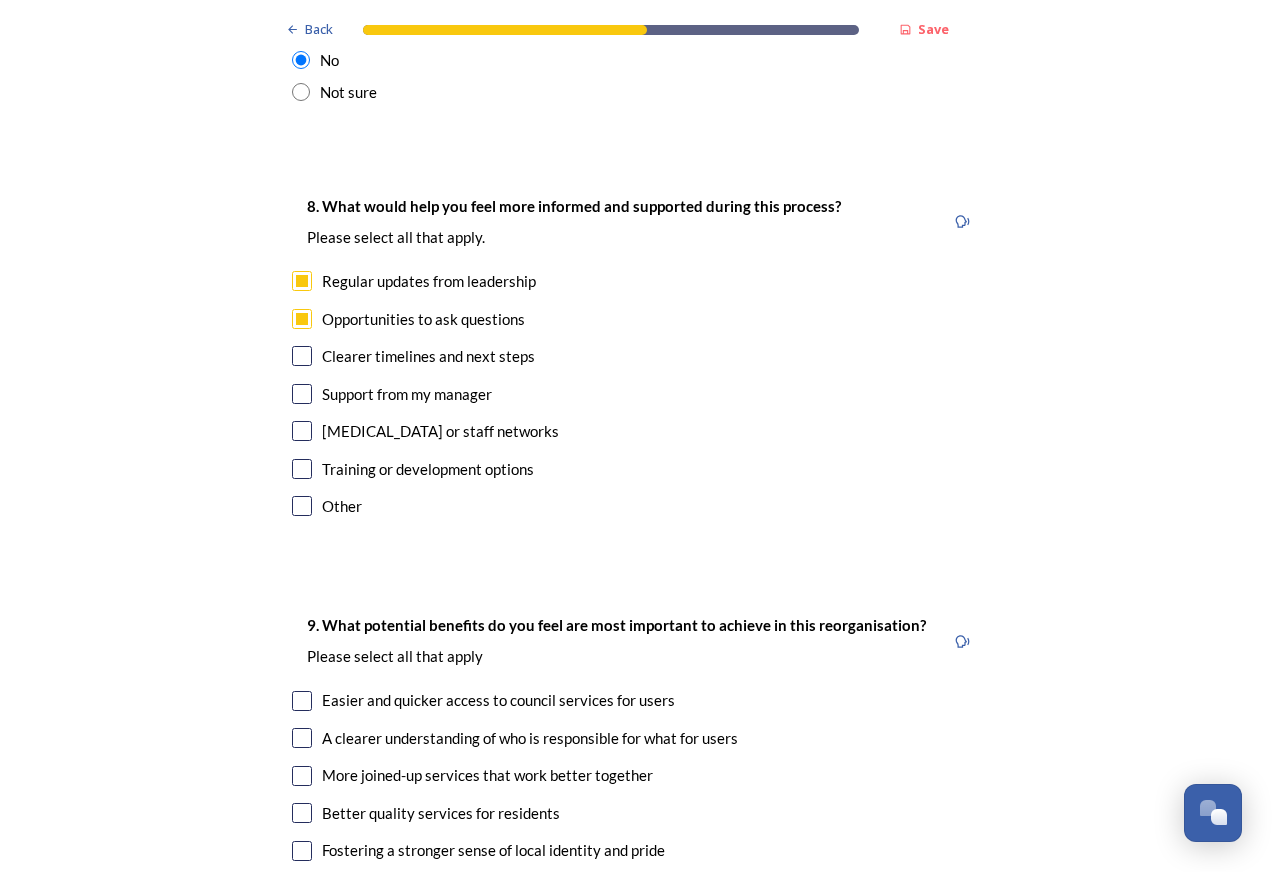 scroll, scrollTop: 4400, scrollLeft: 0, axis: vertical 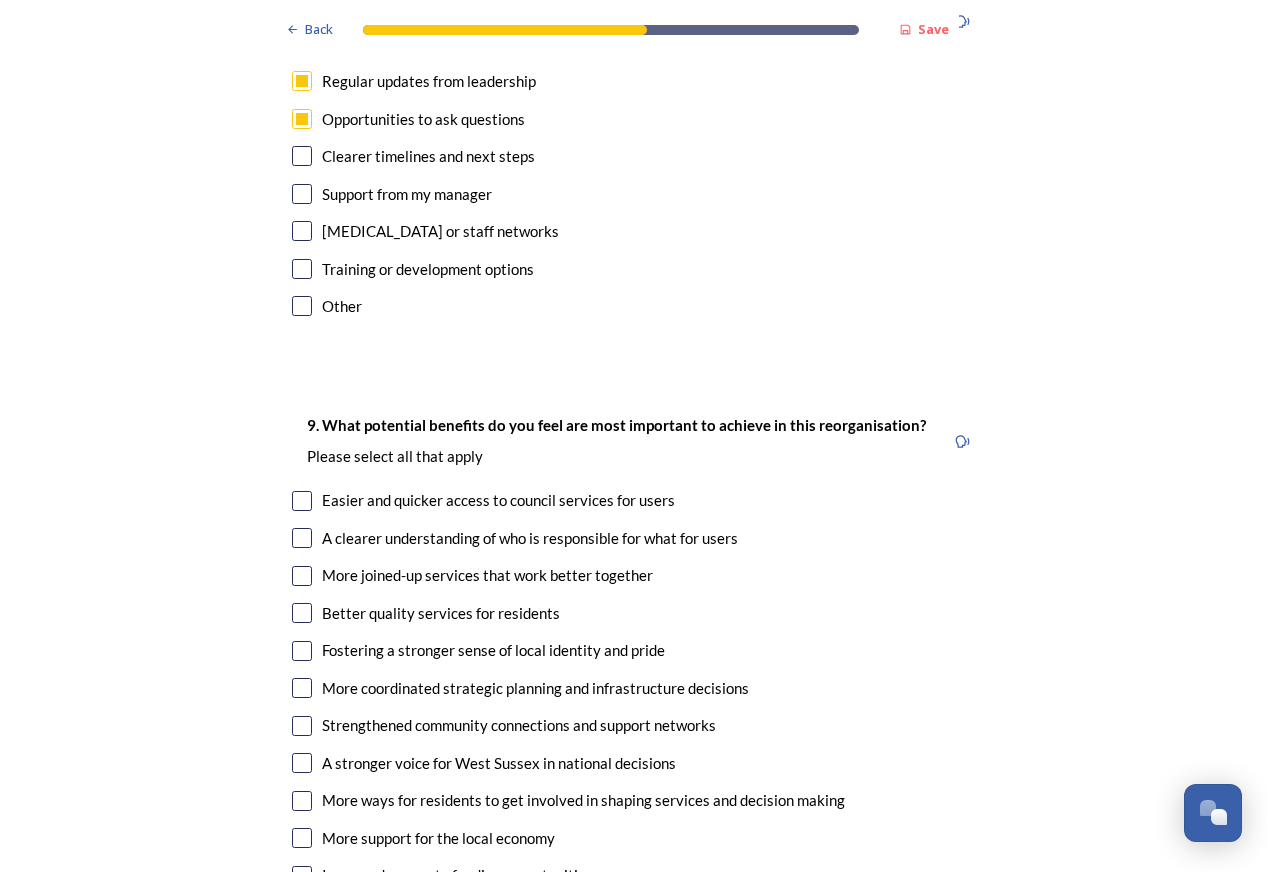 click at bounding box center [302, 269] 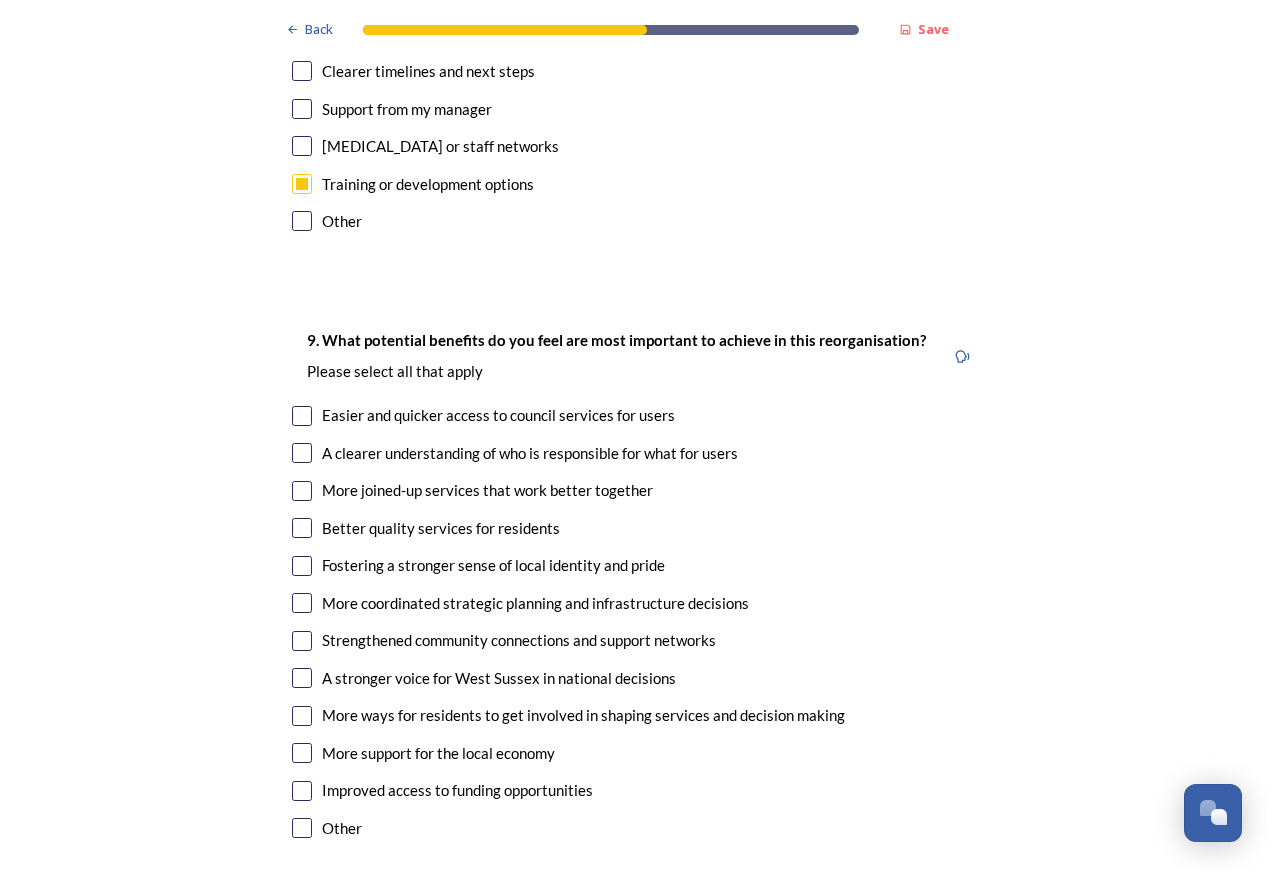 scroll, scrollTop: 4600, scrollLeft: 0, axis: vertical 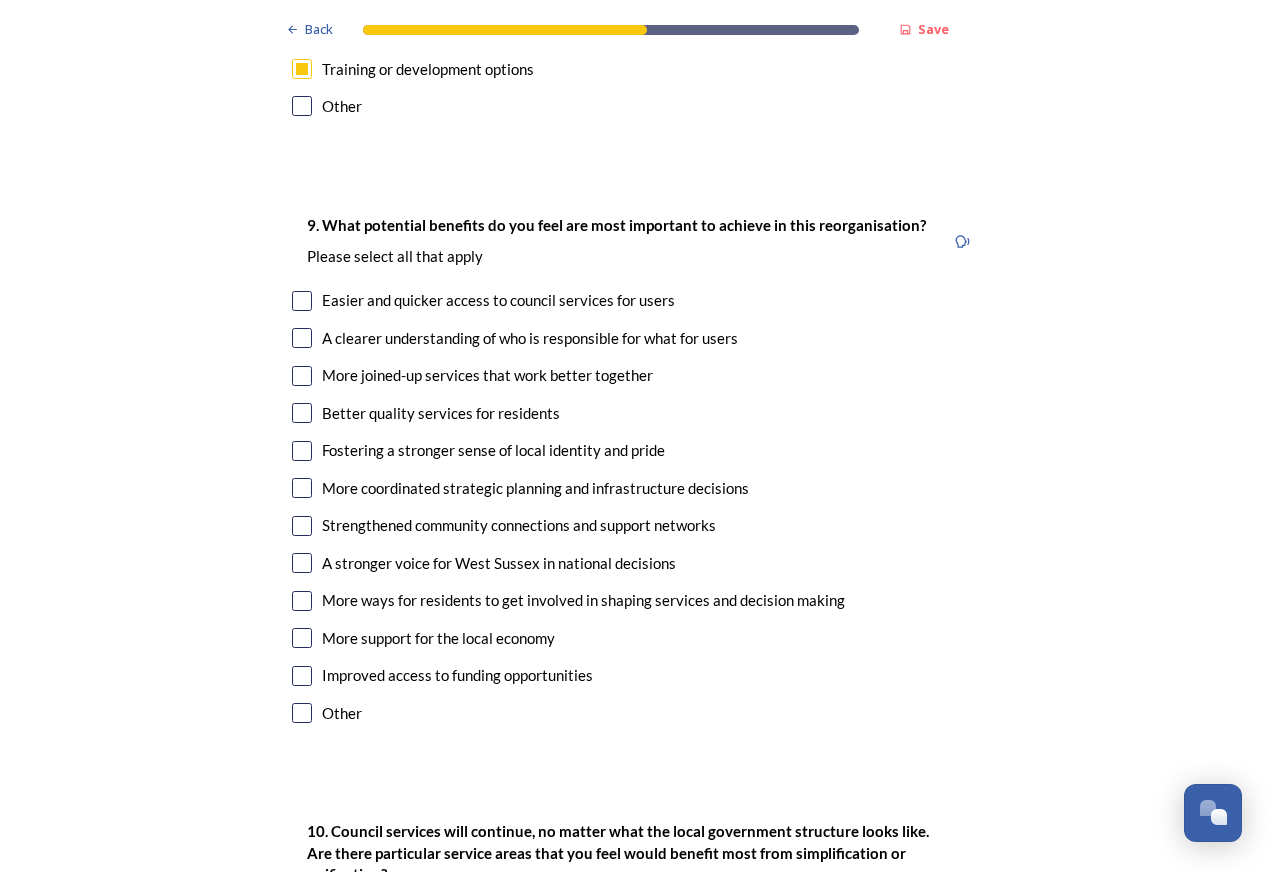 click at bounding box center (302, 301) 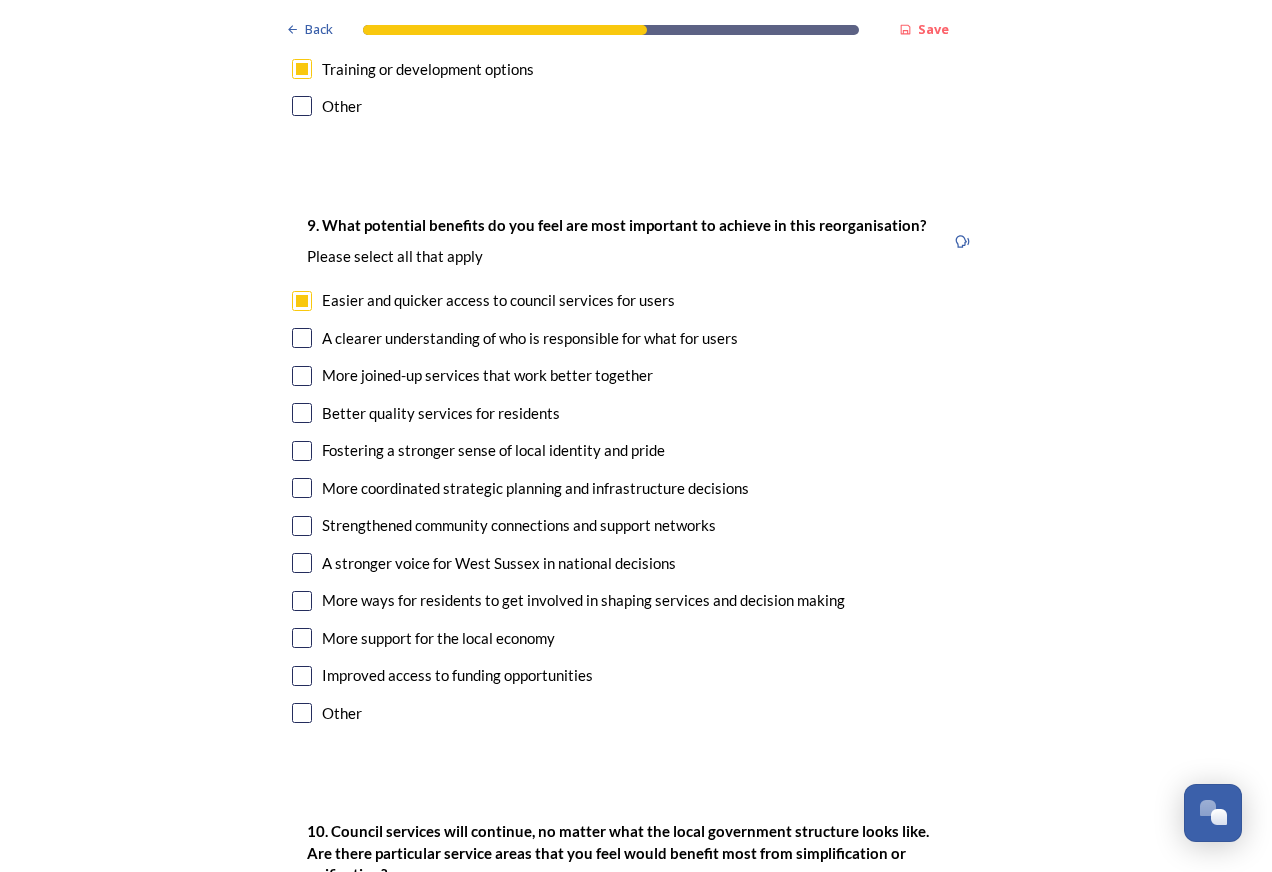 click at bounding box center (302, 338) 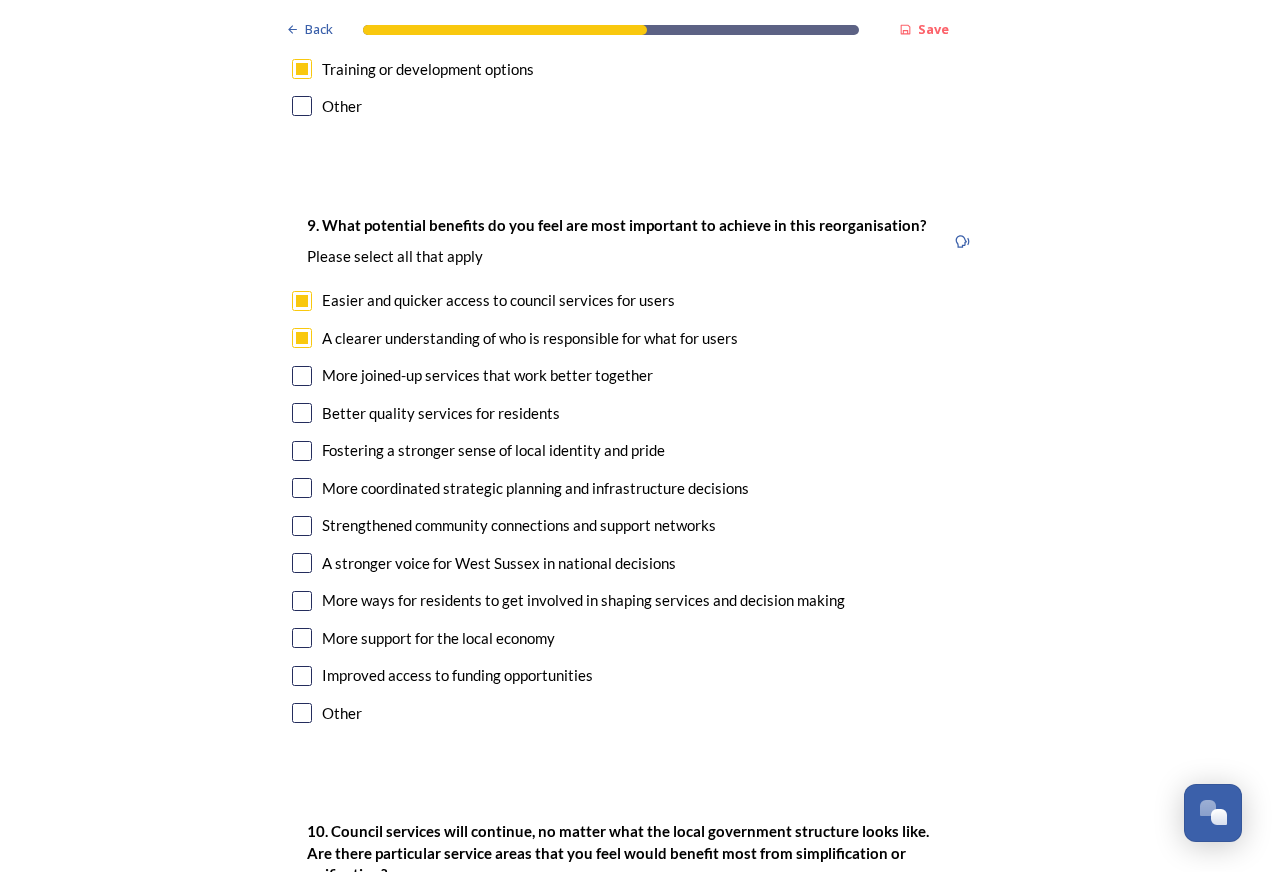 click at bounding box center (302, 376) 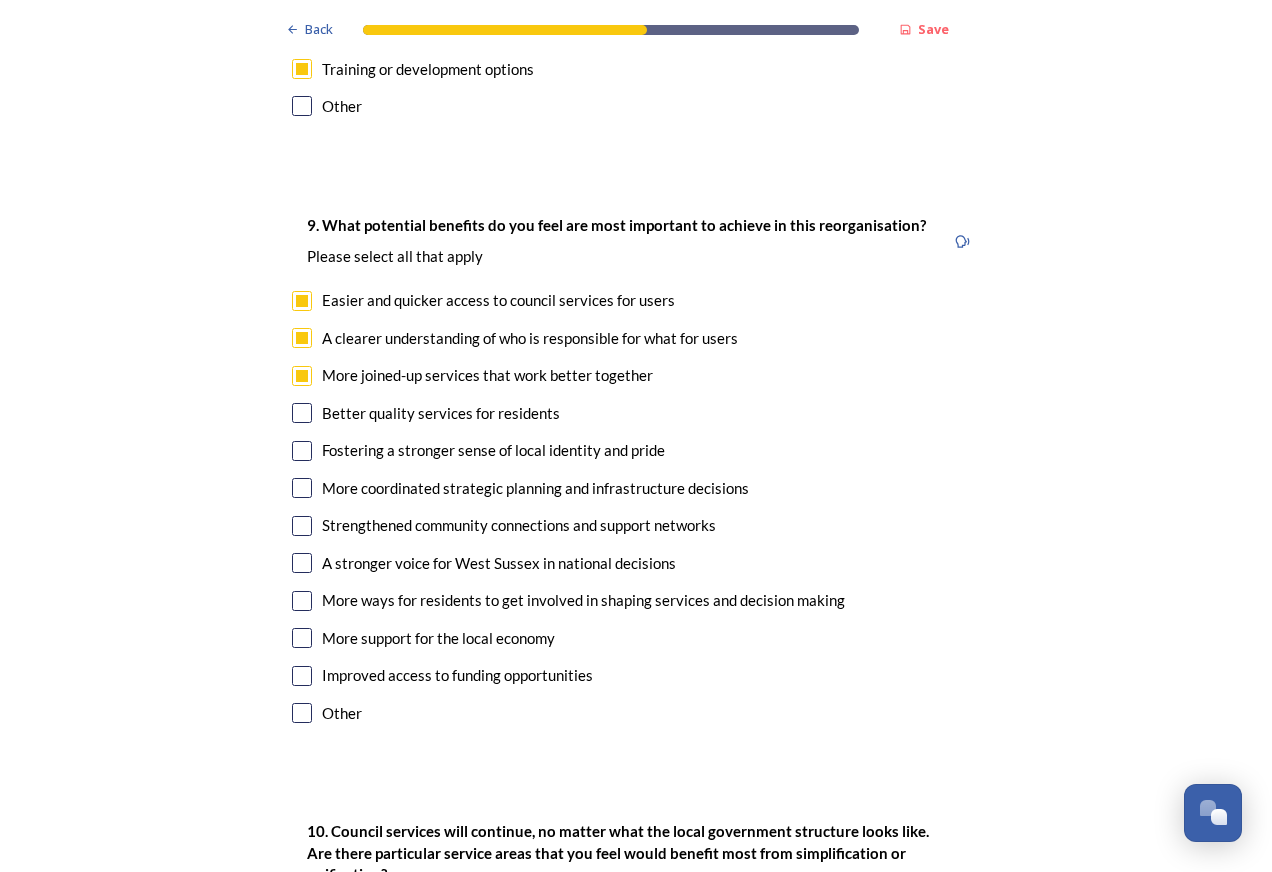 click at bounding box center [302, 413] 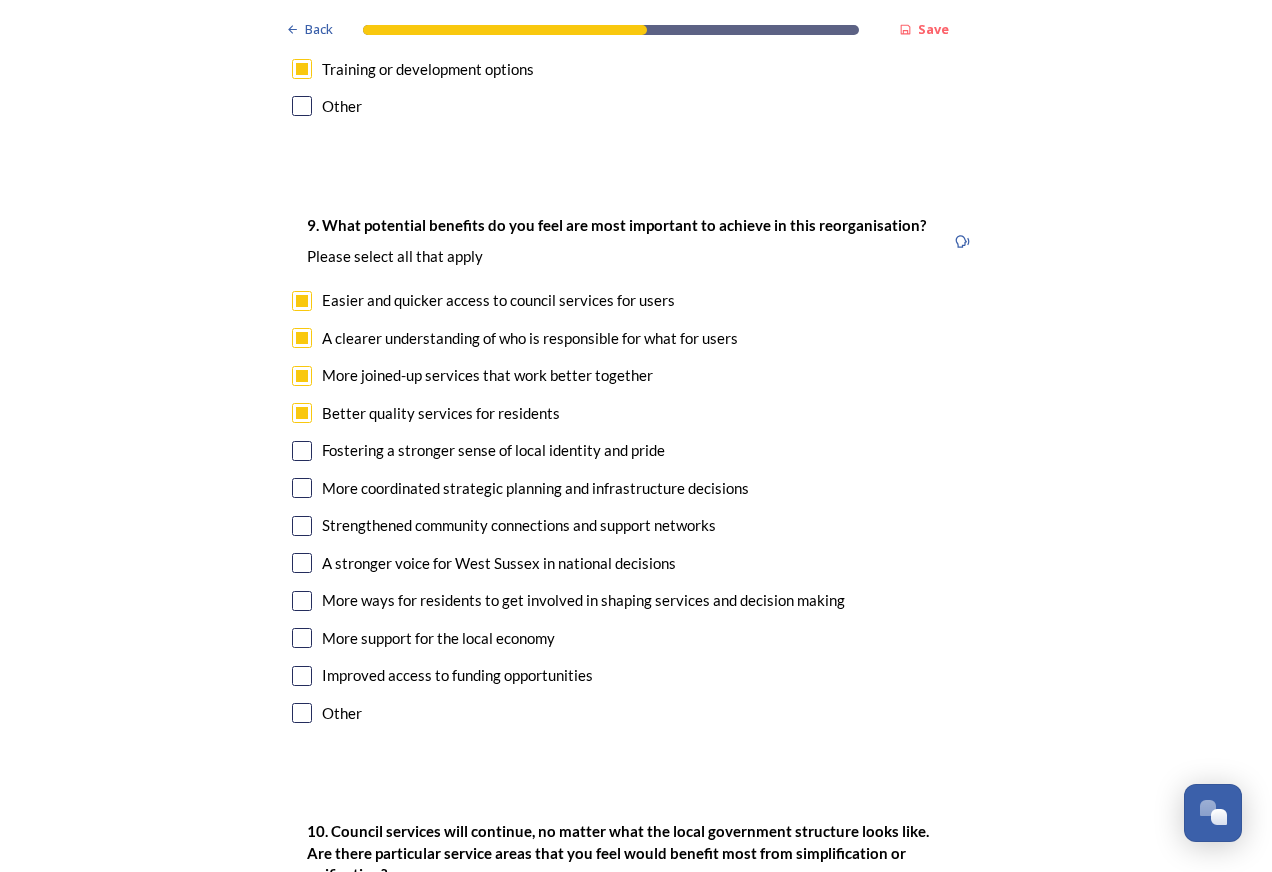 click at bounding box center [302, 488] 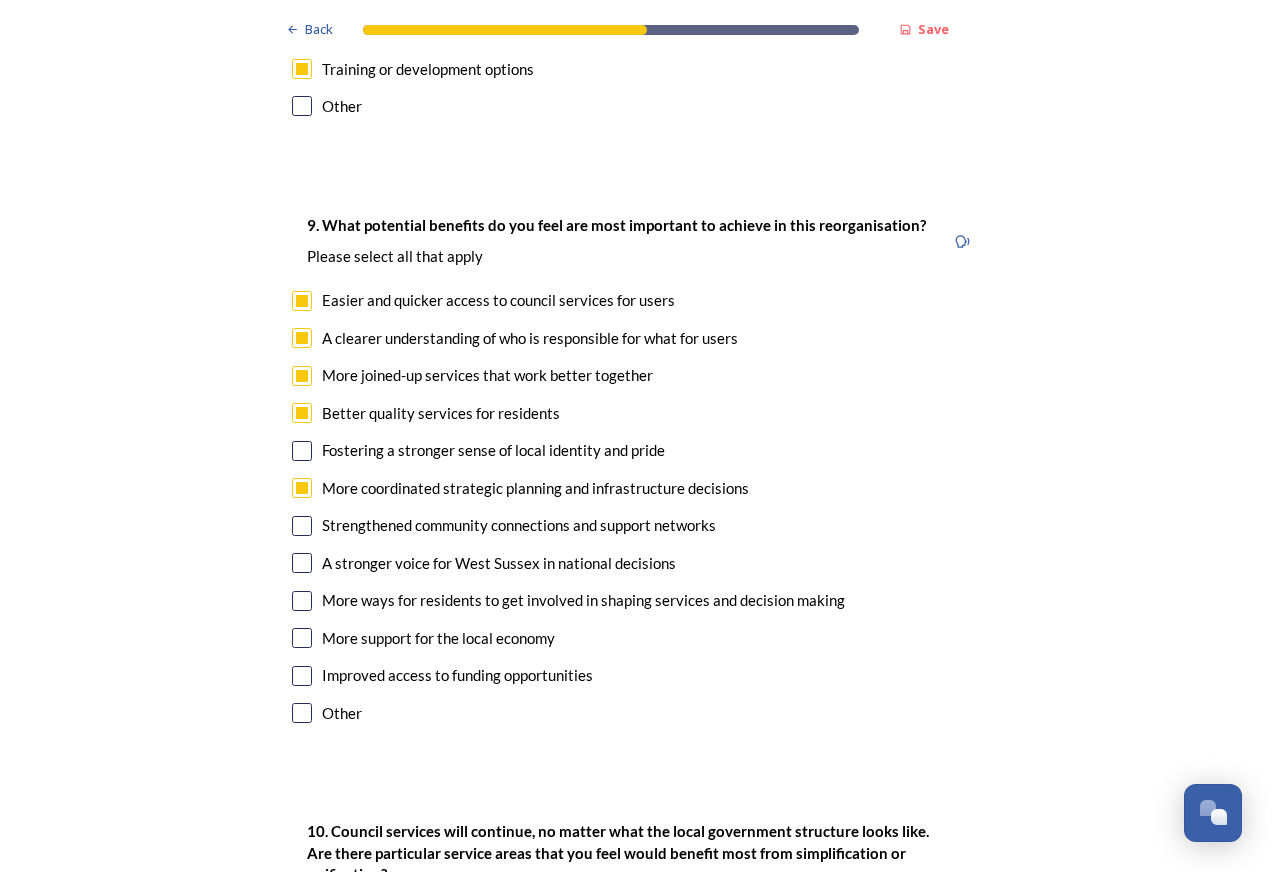 scroll, scrollTop: 4800, scrollLeft: 0, axis: vertical 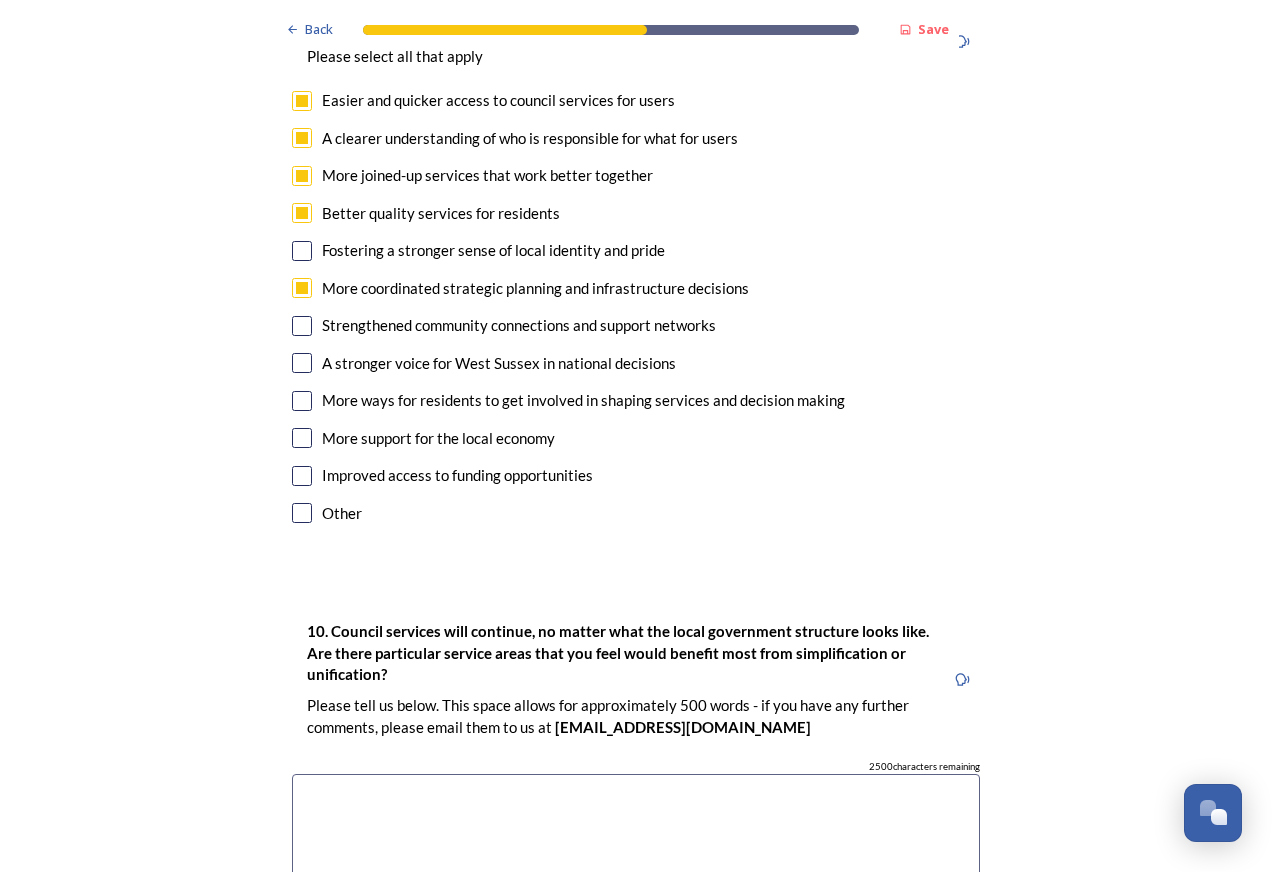 click at bounding box center [302, 326] 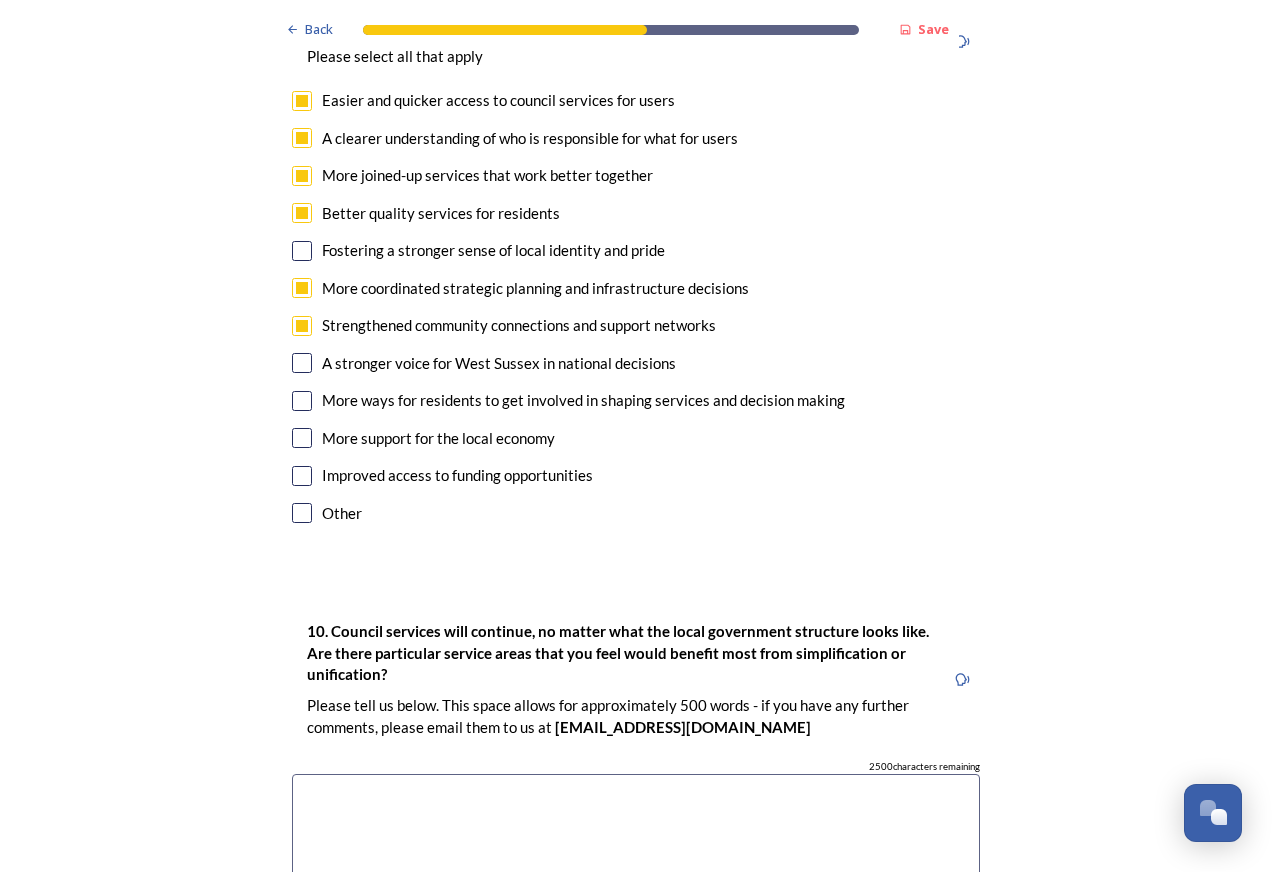 click at bounding box center (302, 363) 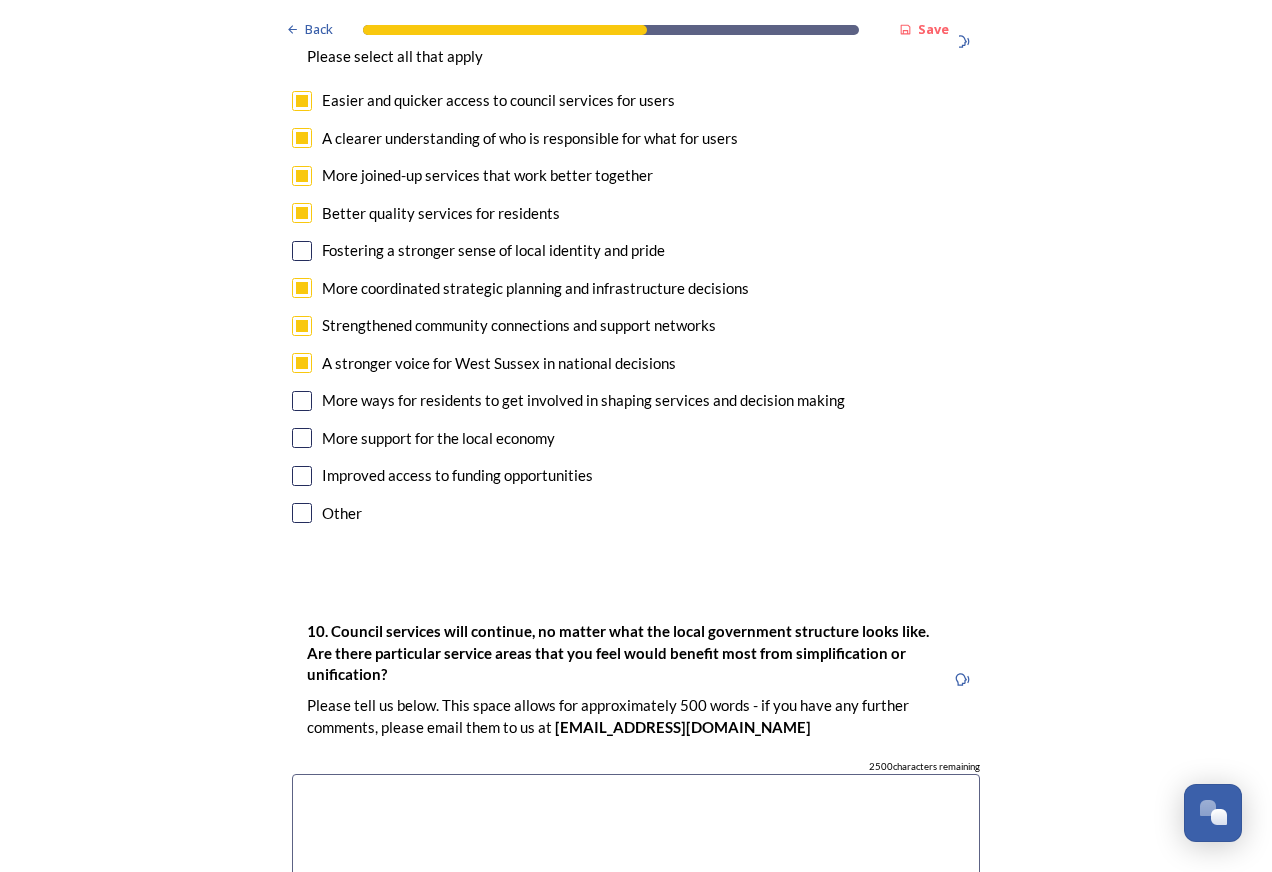 click at bounding box center [302, 401] 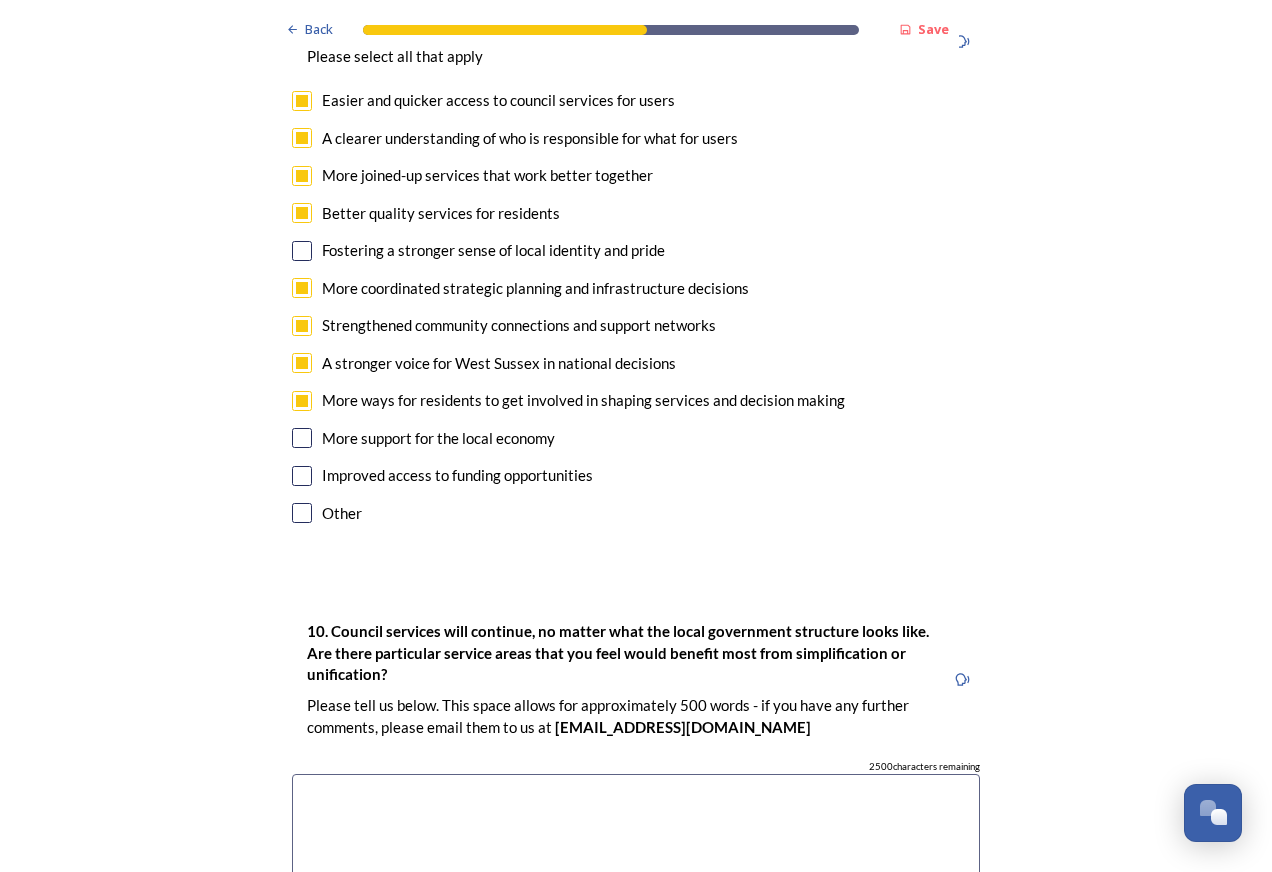 click at bounding box center (302, 438) 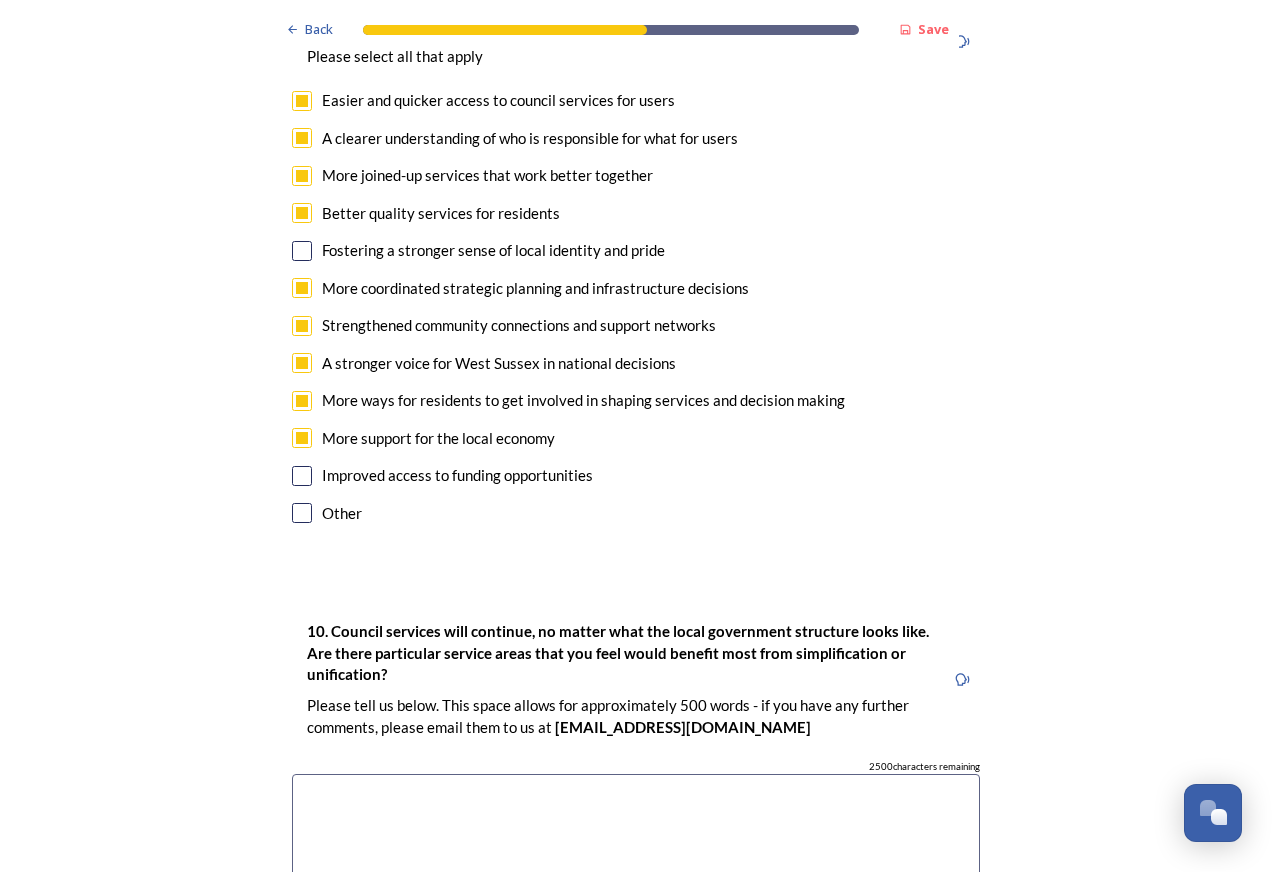 click at bounding box center (302, 476) 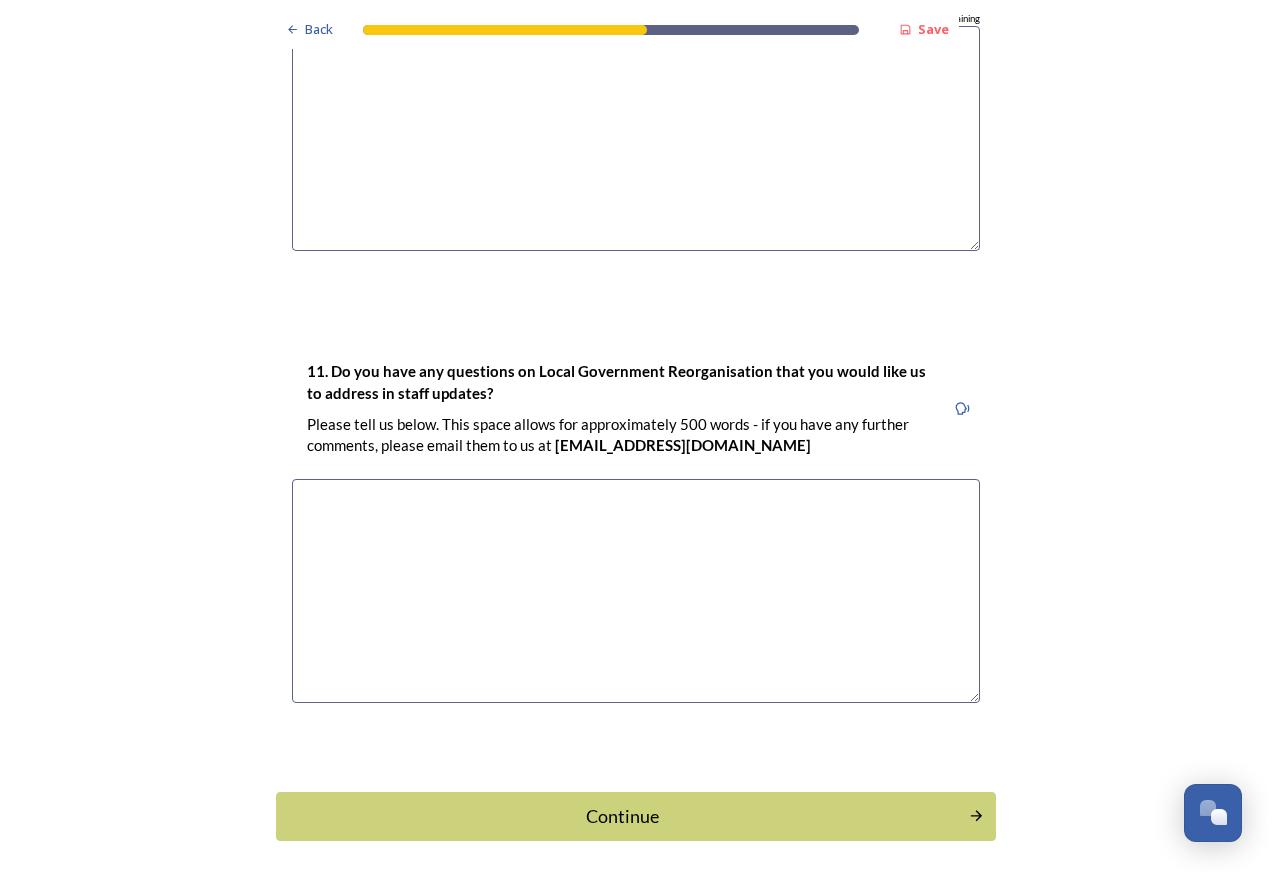 scroll, scrollTop: 5574, scrollLeft: 0, axis: vertical 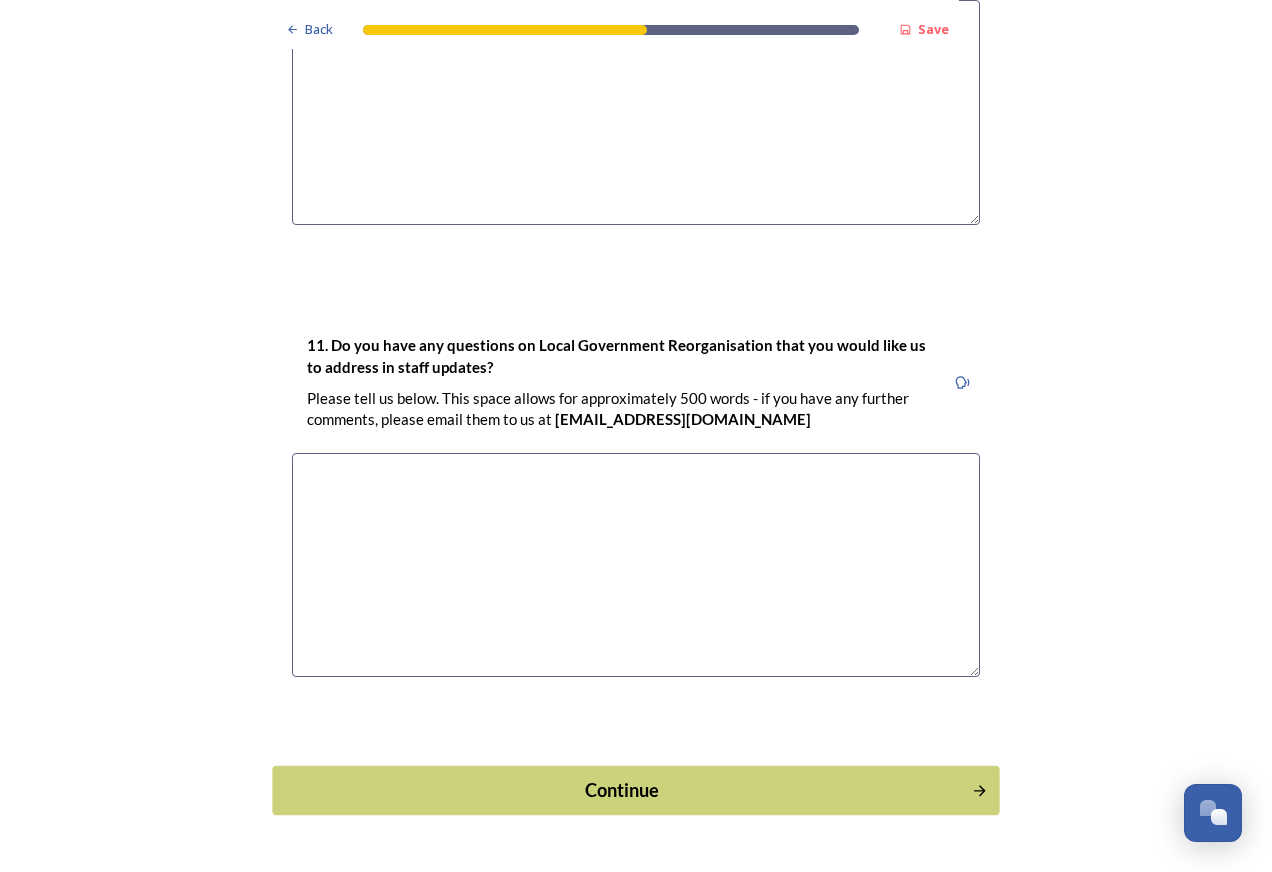 click on "Continue" at bounding box center (622, 790) 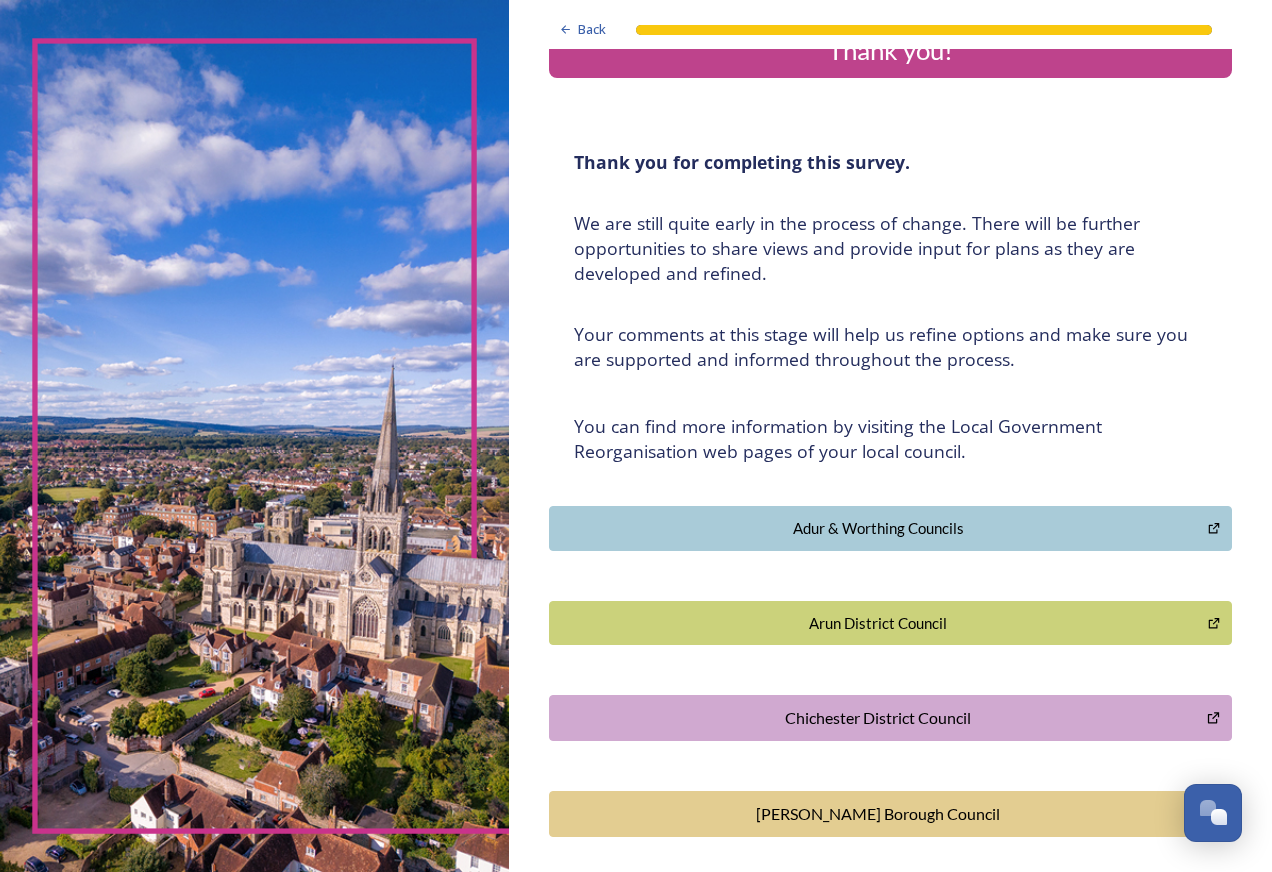 scroll, scrollTop: 0, scrollLeft: 0, axis: both 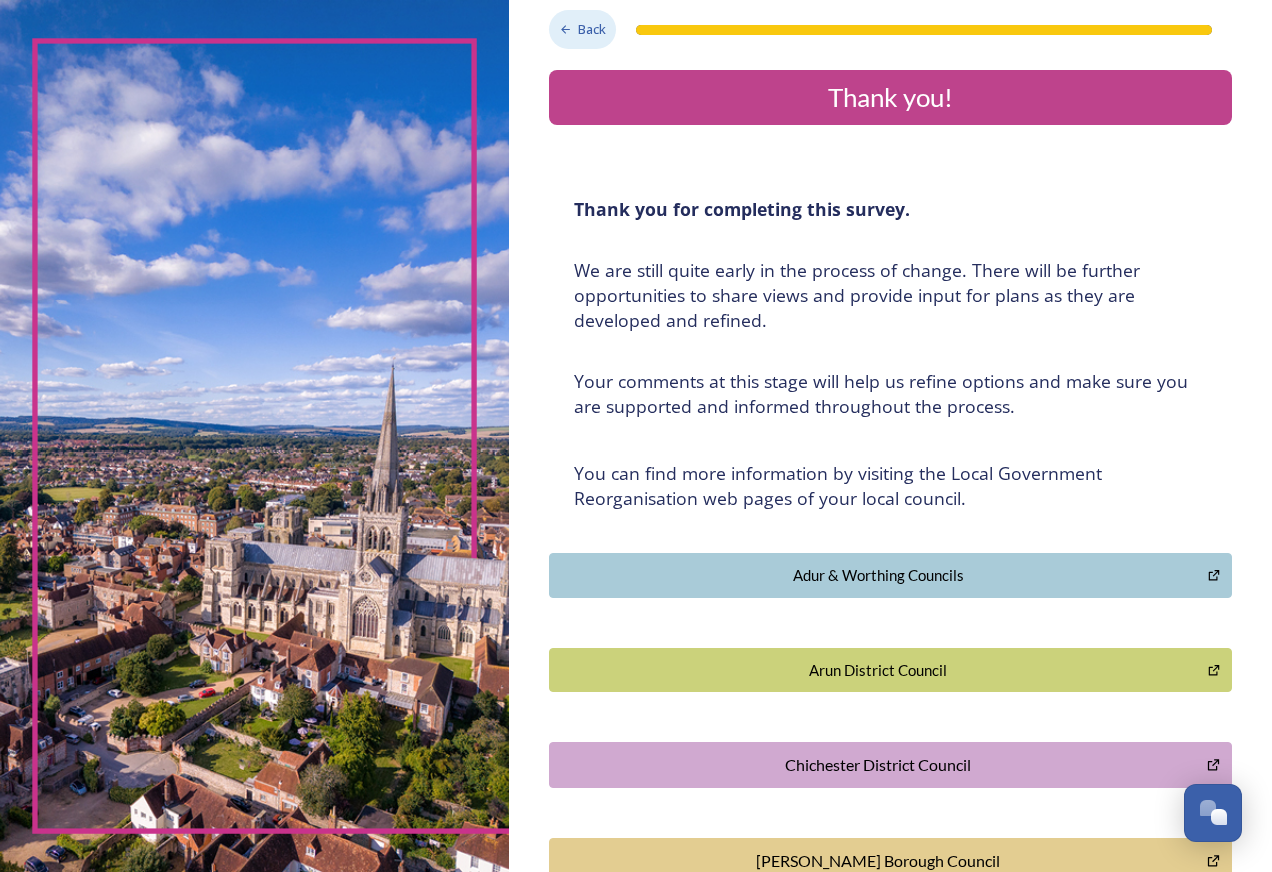 click on "Back" at bounding box center [592, 29] 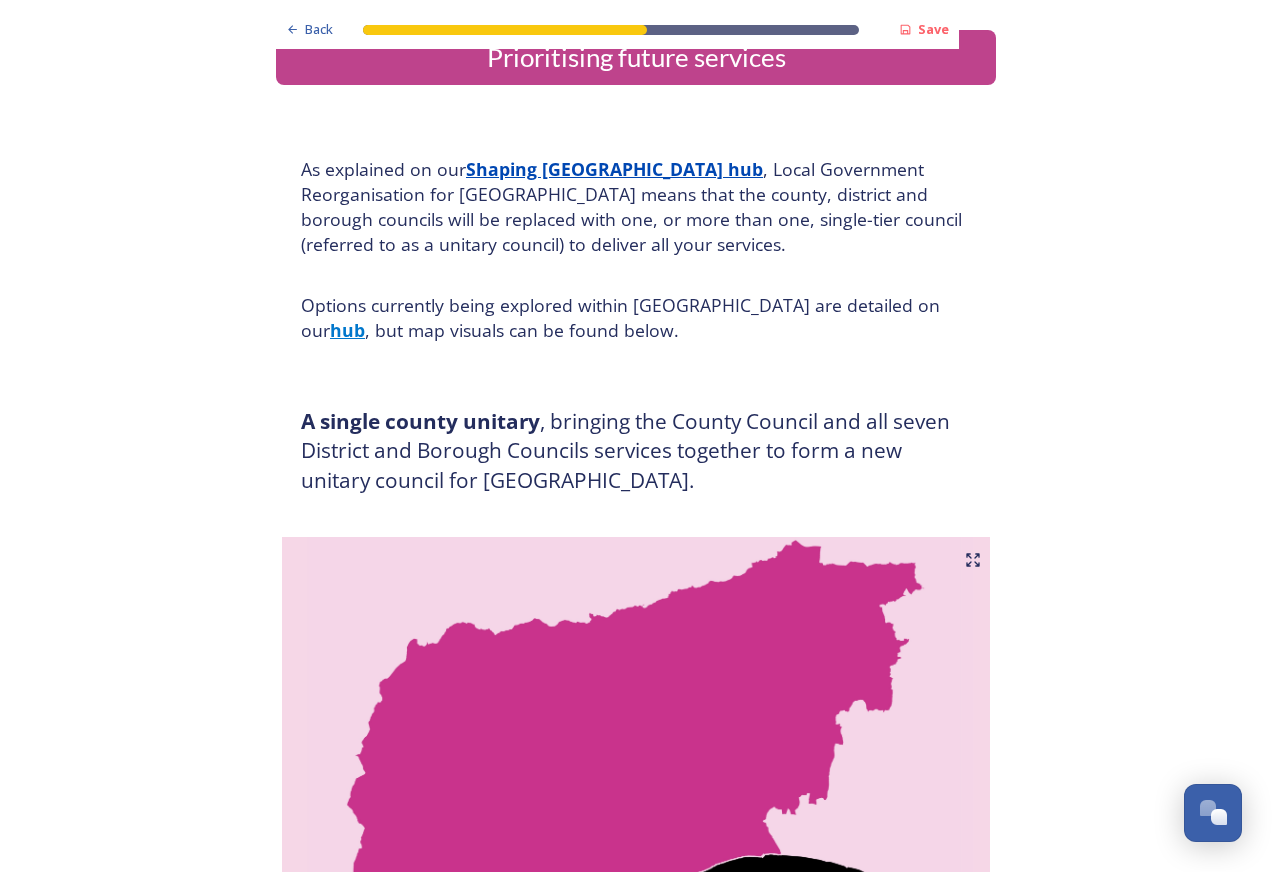 scroll, scrollTop: 0, scrollLeft: 0, axis: both 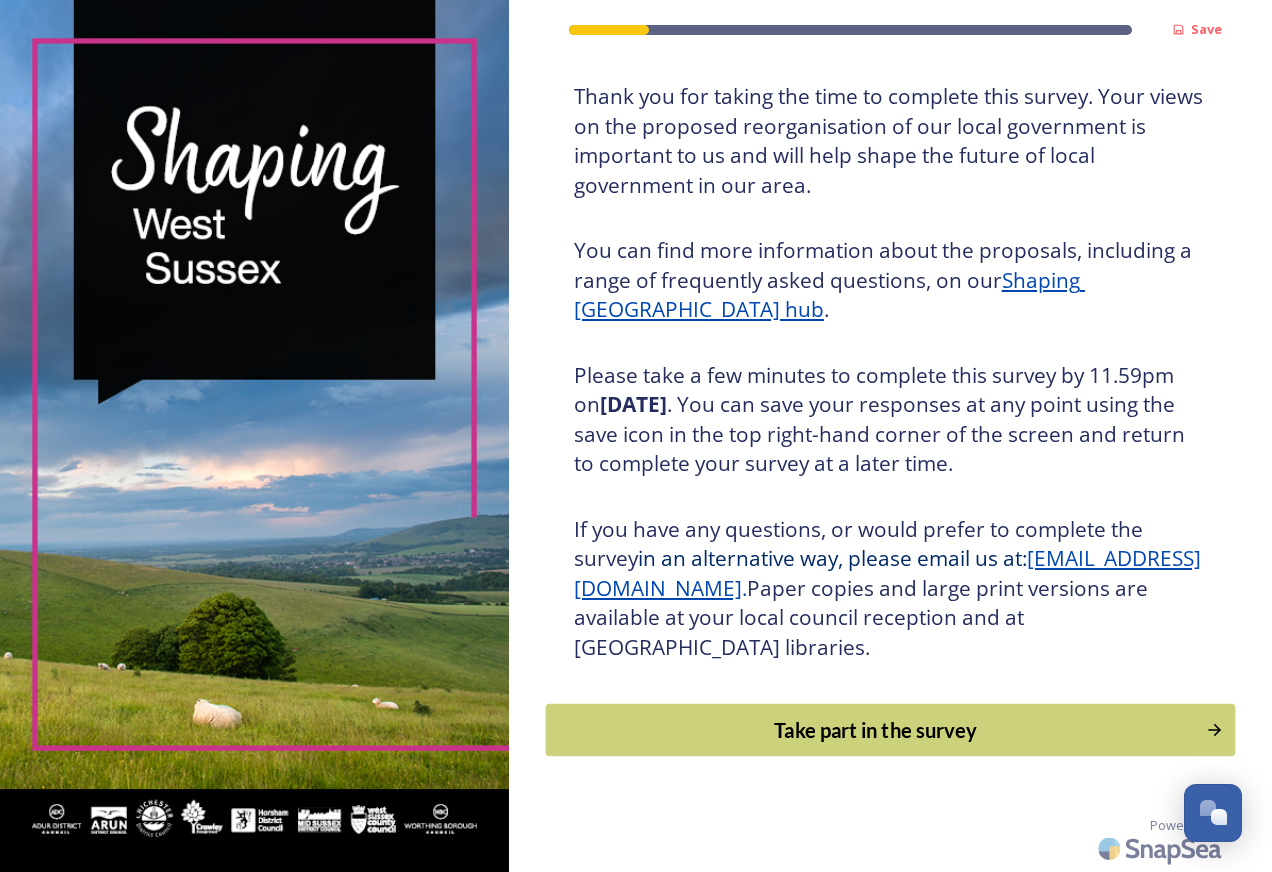click on "Take part in the survey" at bounding box center (875, 730) 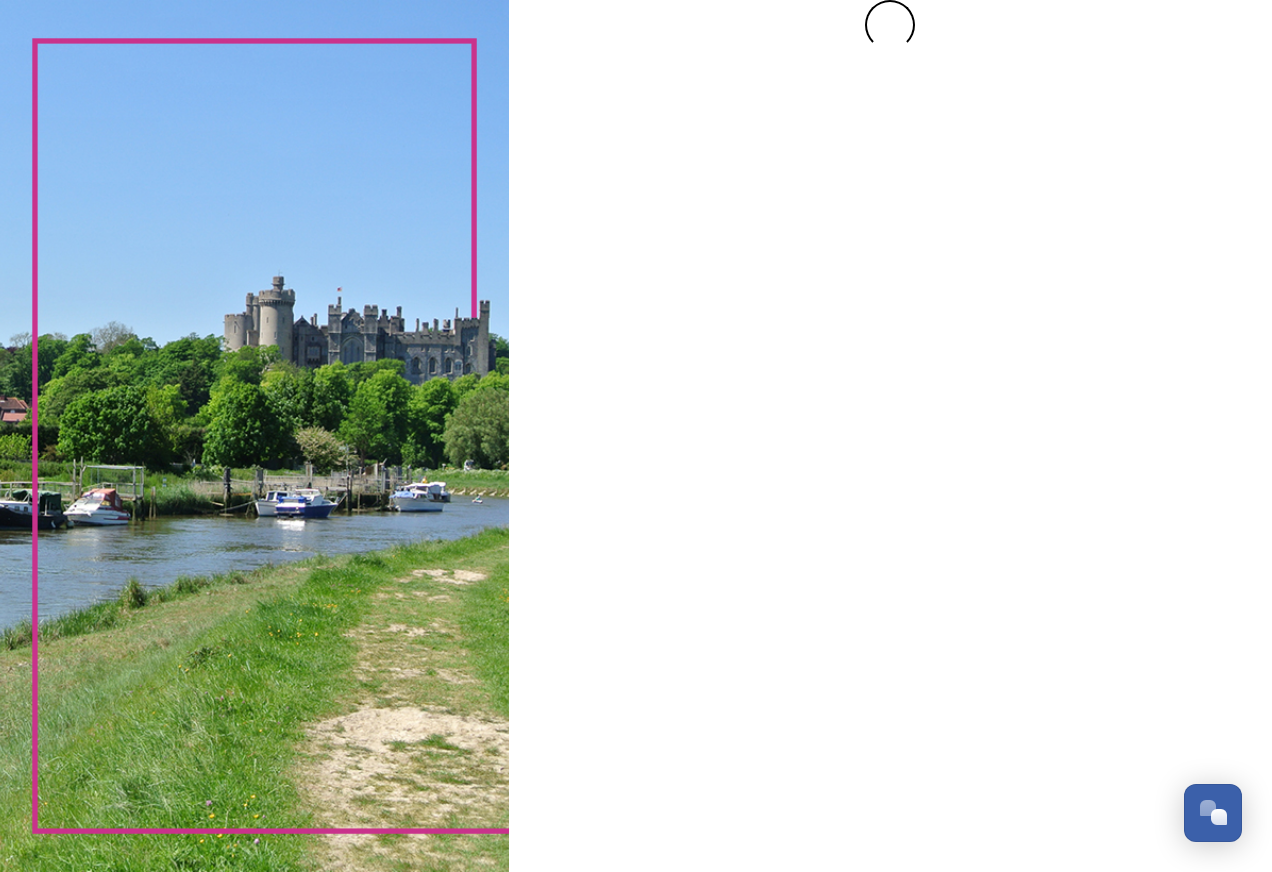 scroll, scrollTop: 0, scrollLeft: 0, axis: both 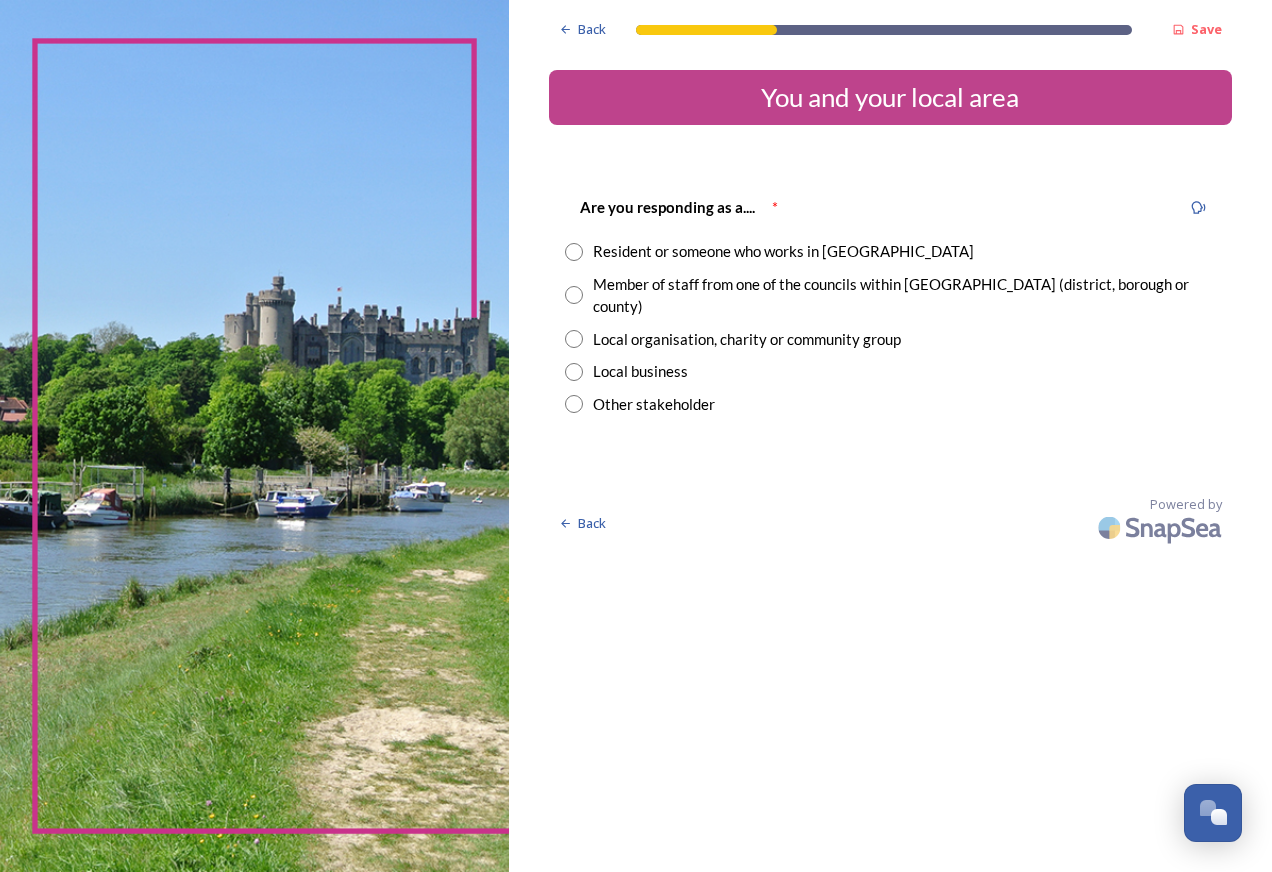 click at bounding box center (574, 252) 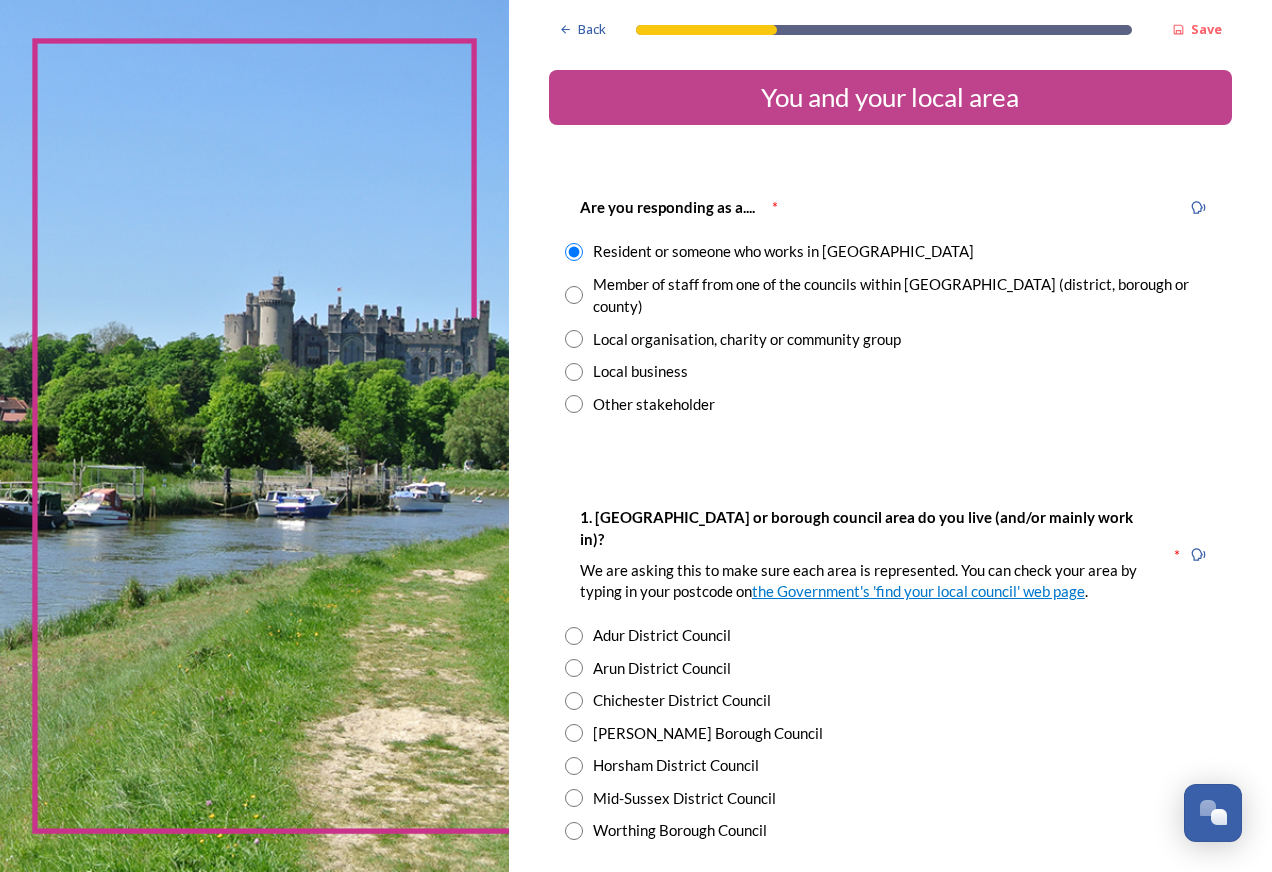 click at bounding box center [574, 798] 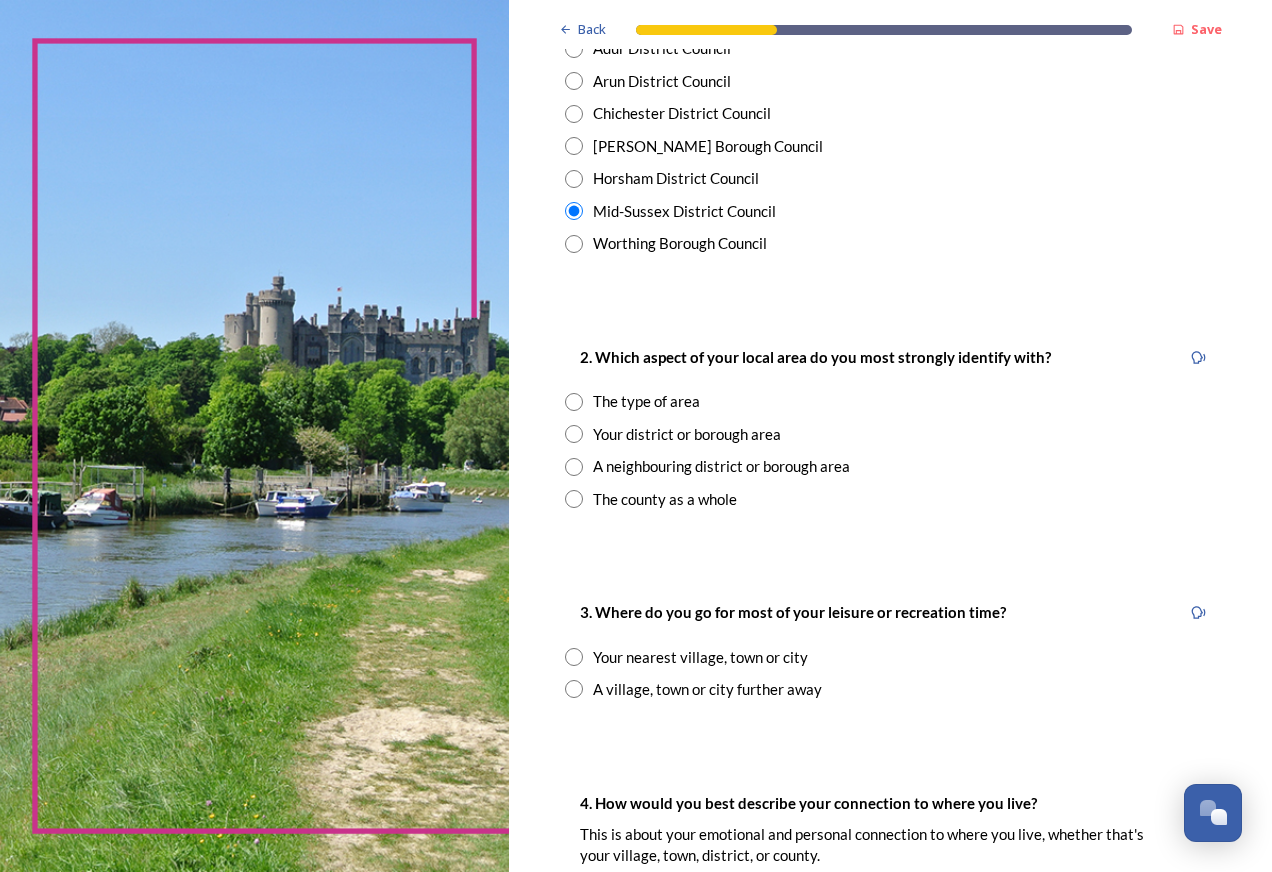 scroll, scrollTop: 600, scrollLeft: 0, axis: vertical 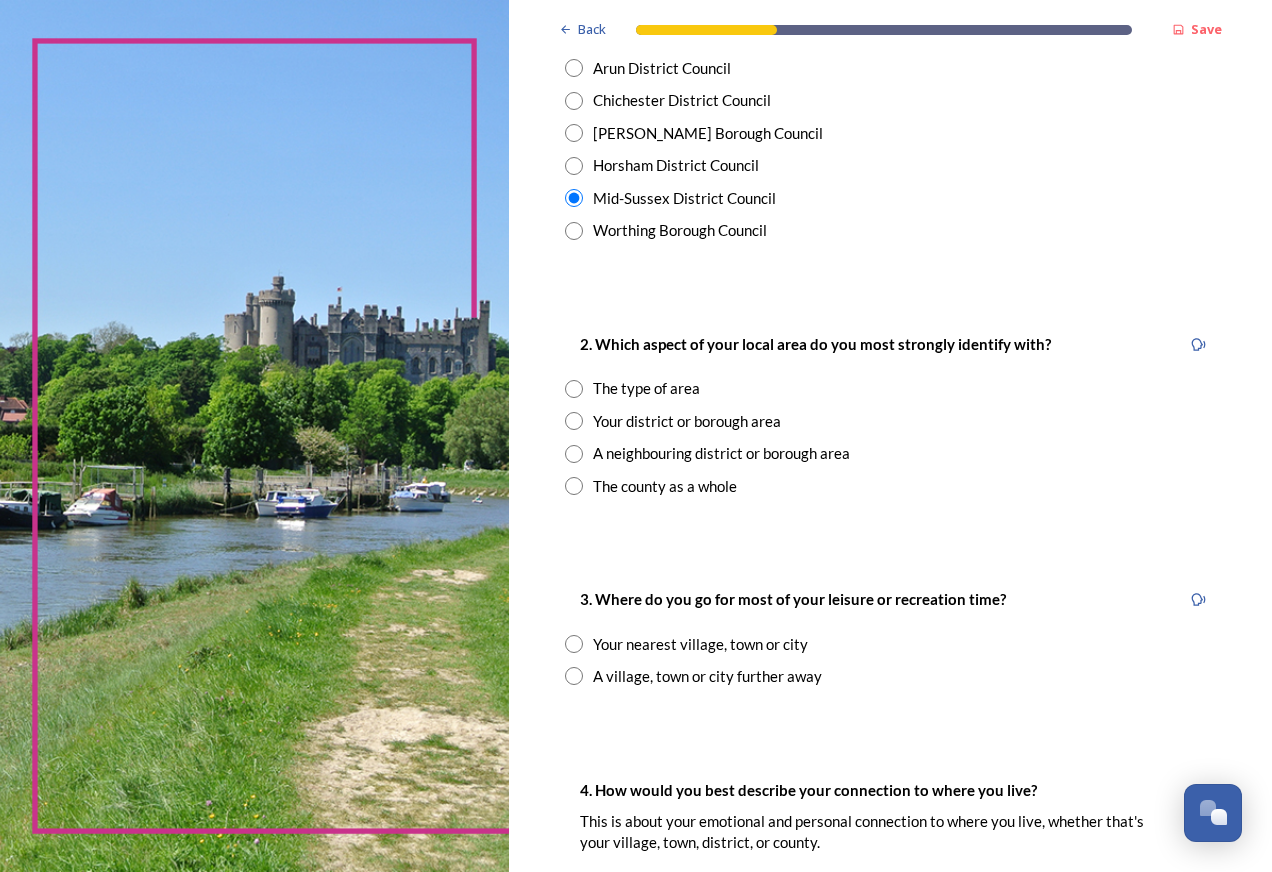 click at bounding box center [574, 421] 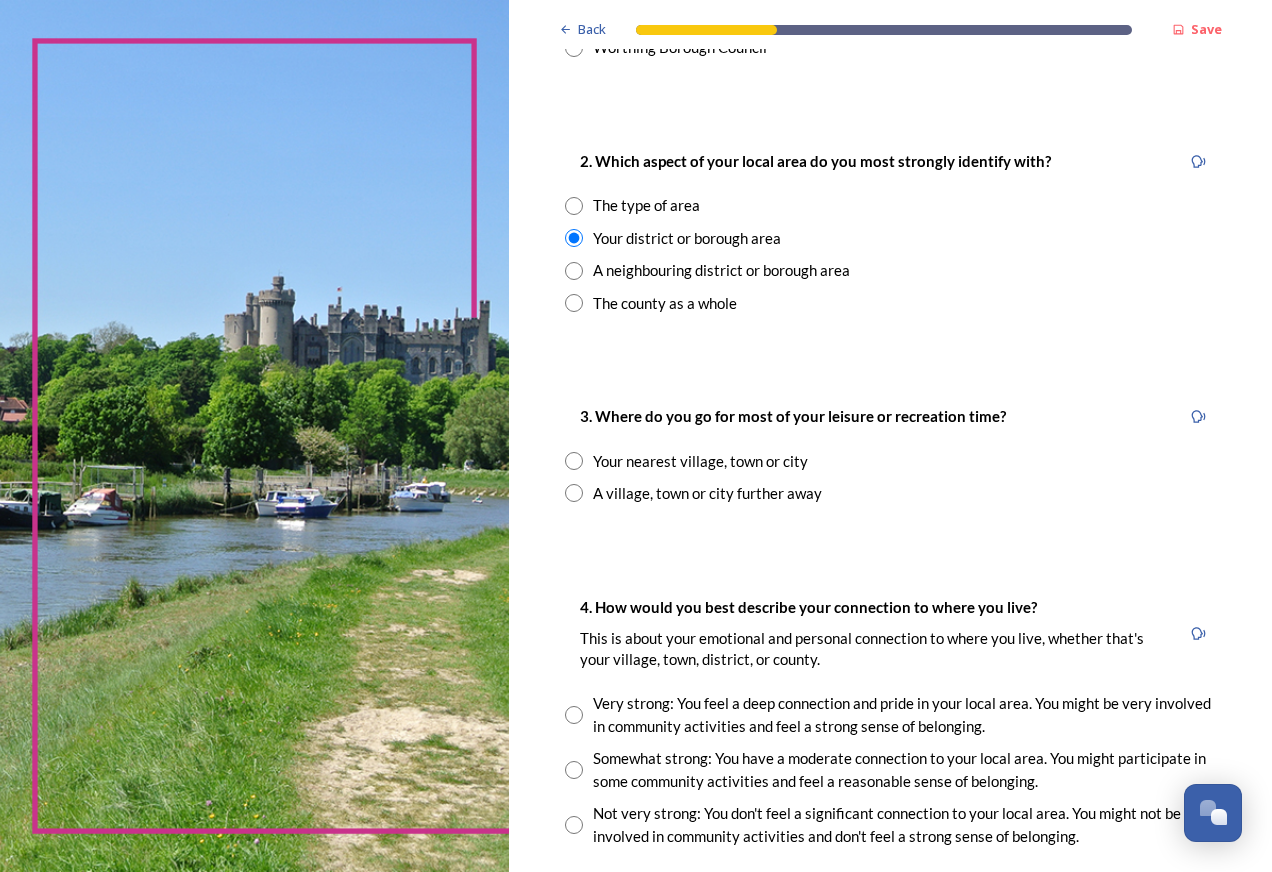 scroll, scrollTop: 800, scrollLeft: 0, axis: vertical 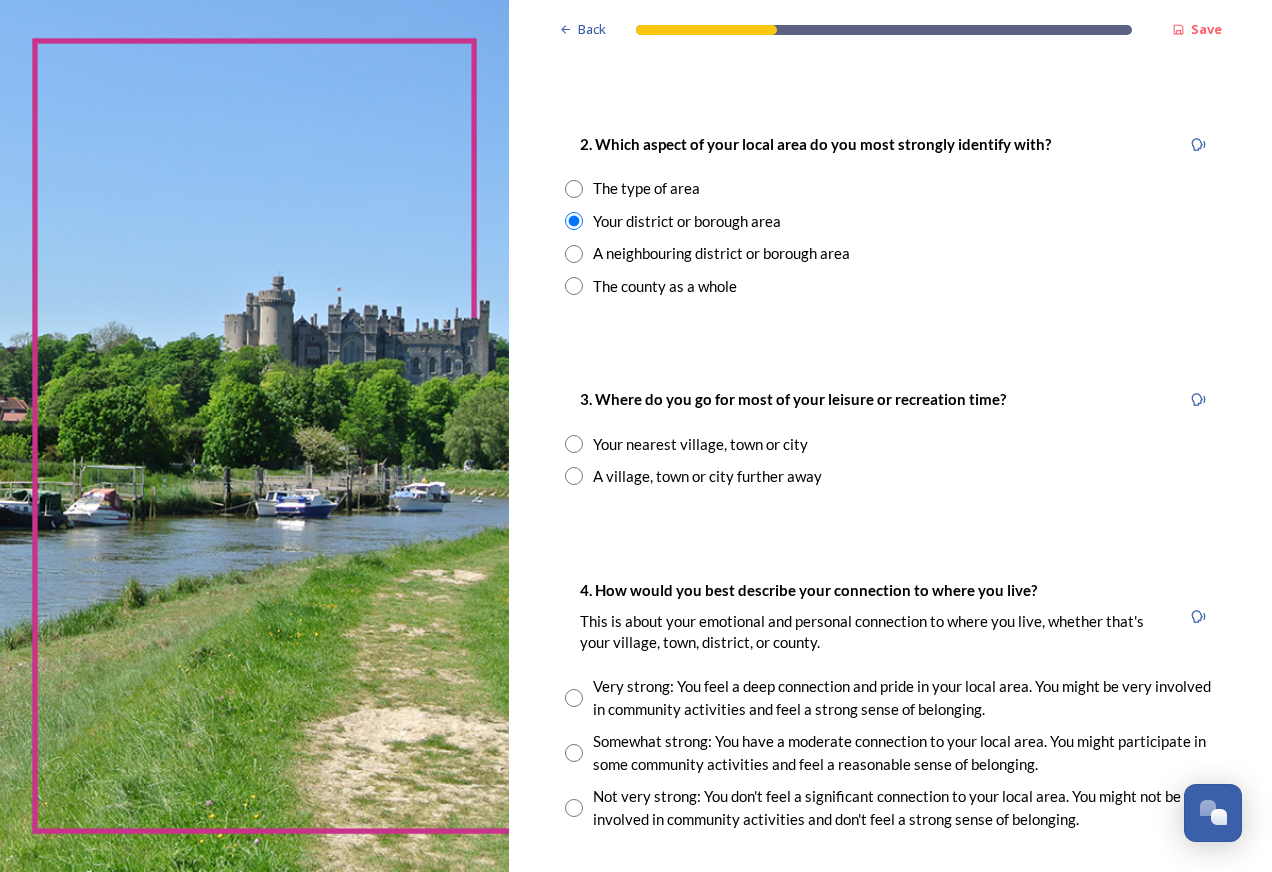 click at bounding box center (574, 444) 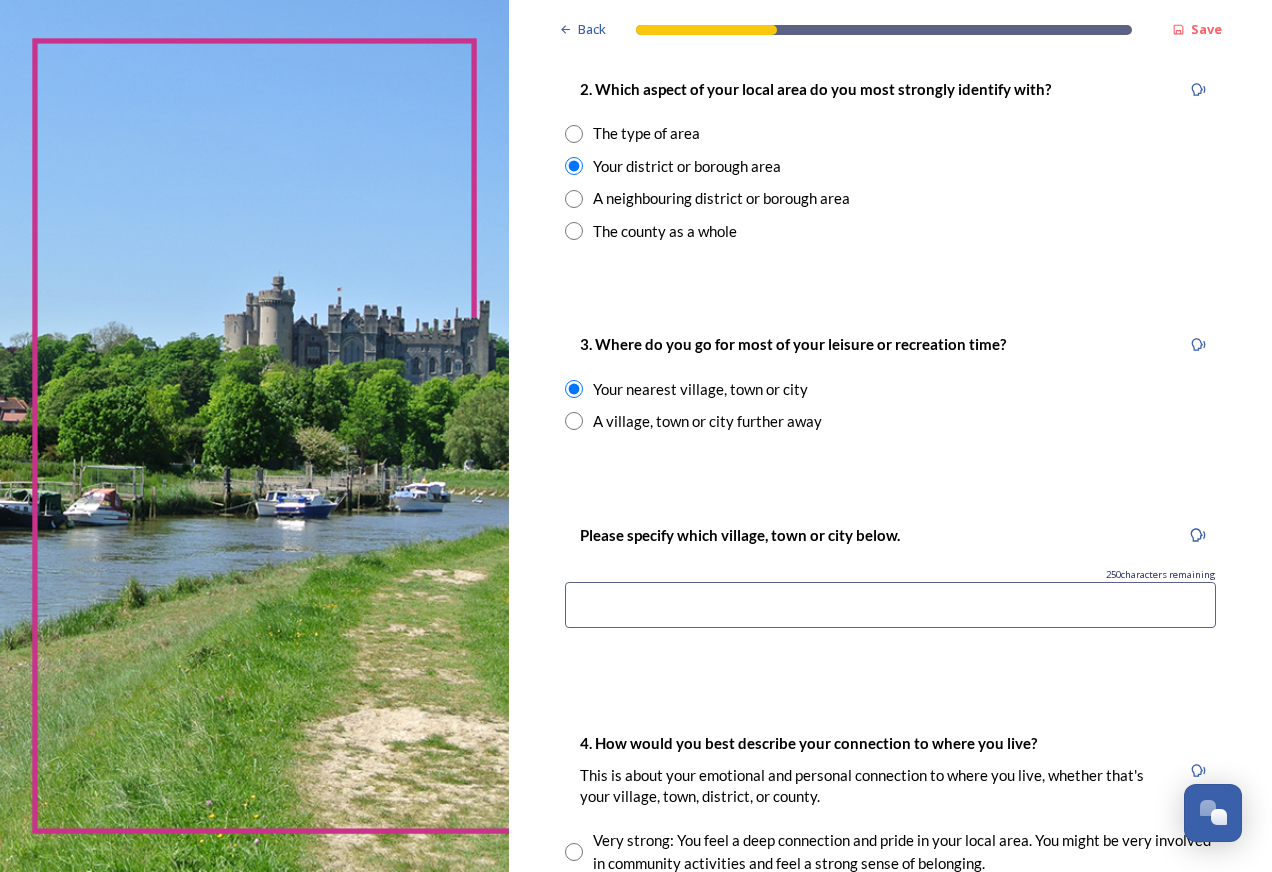 scroll, scrollTop: 900, scrollLeft: 0, axis: vertical 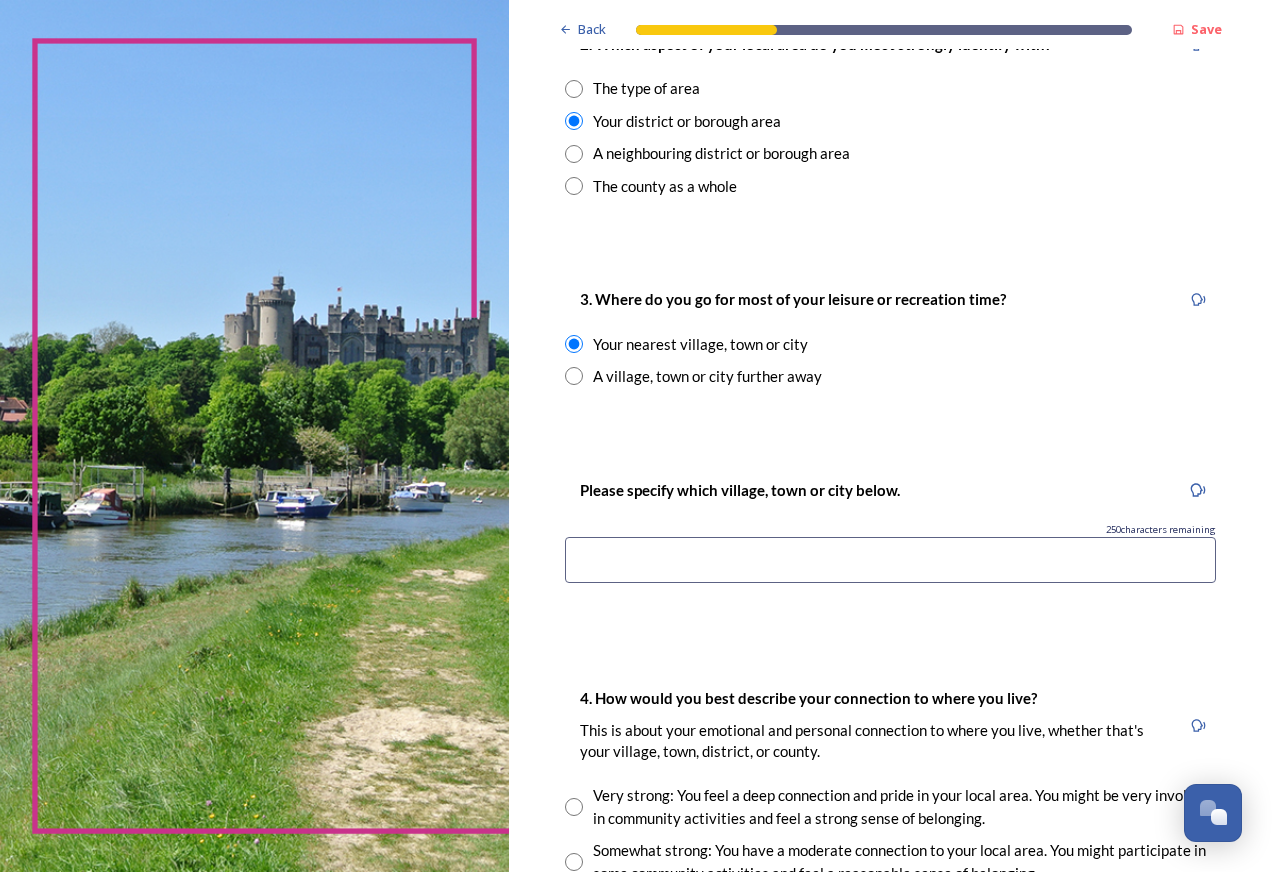 click at bounding box center (890, 560) 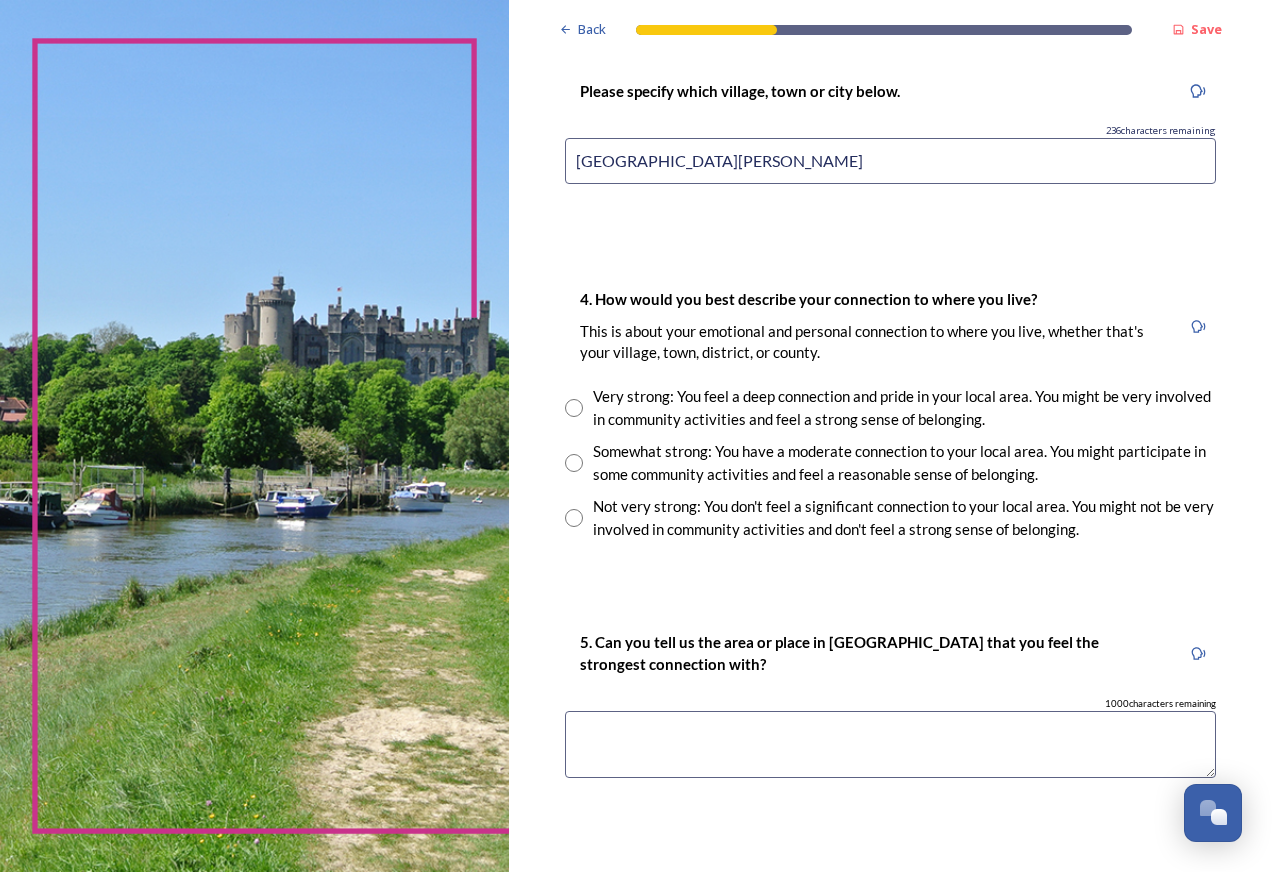 scroll, scrollTop: 1300, scrollLeft: 0, axis: vertical 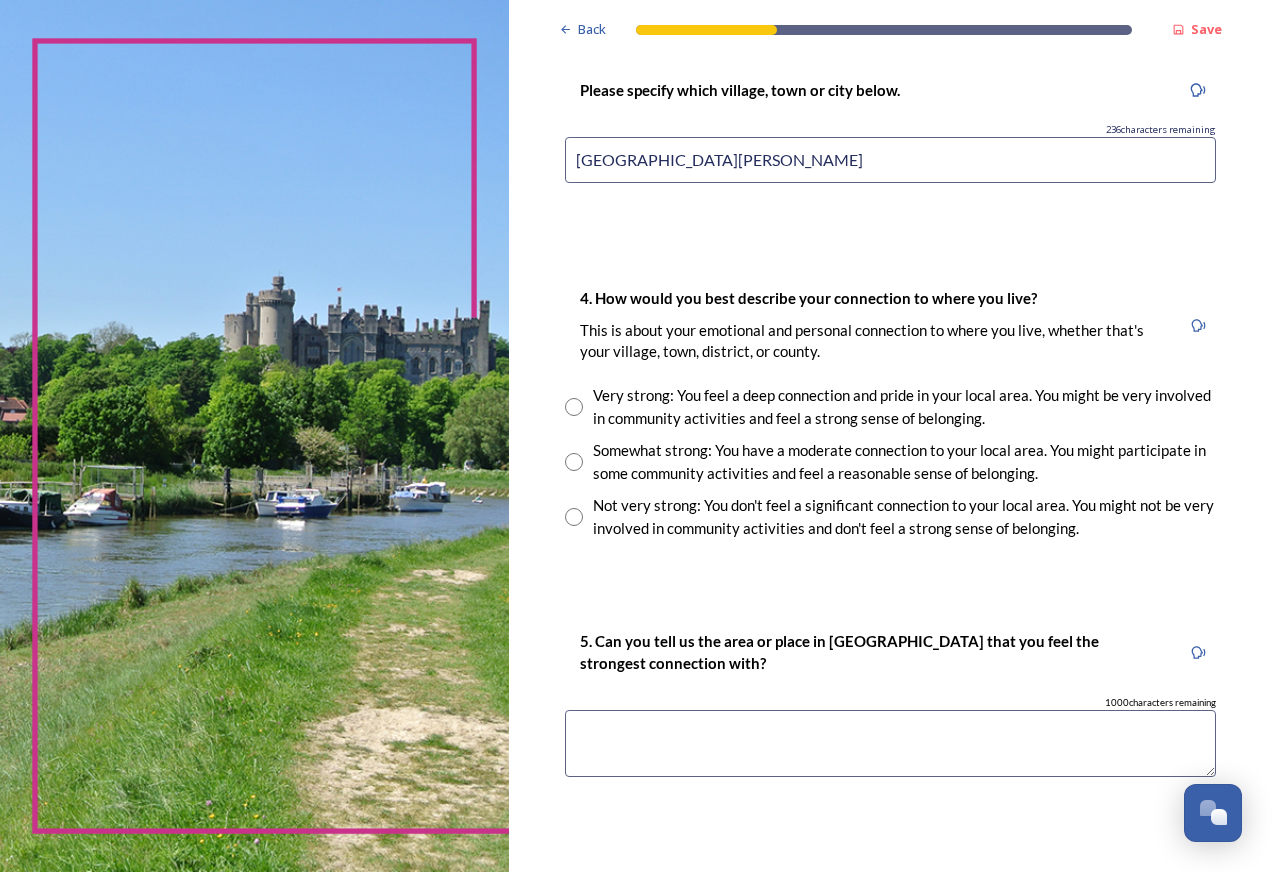 type on "East Grinstead" 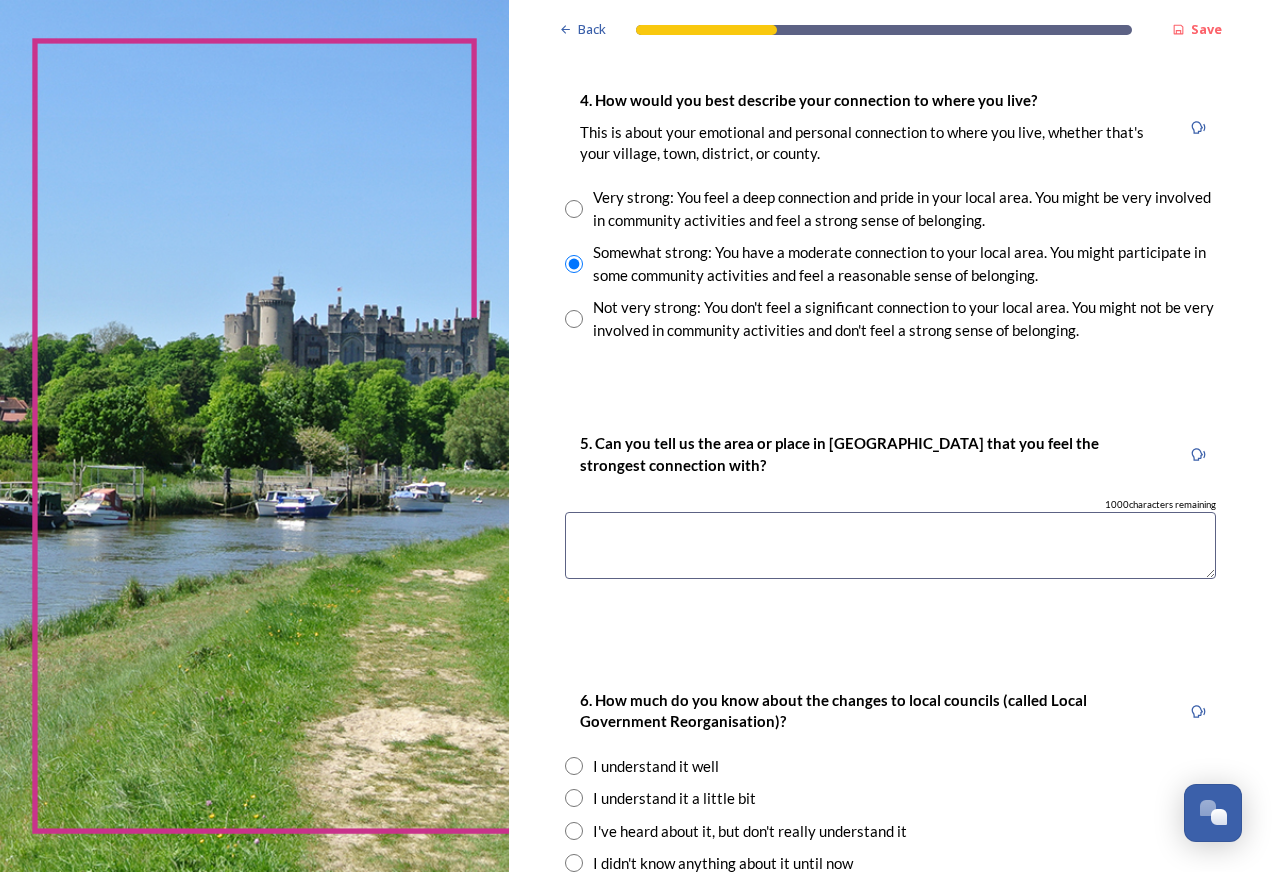 scroll, scrollTop: 1500, scrollLeft: 0, axis: vertical 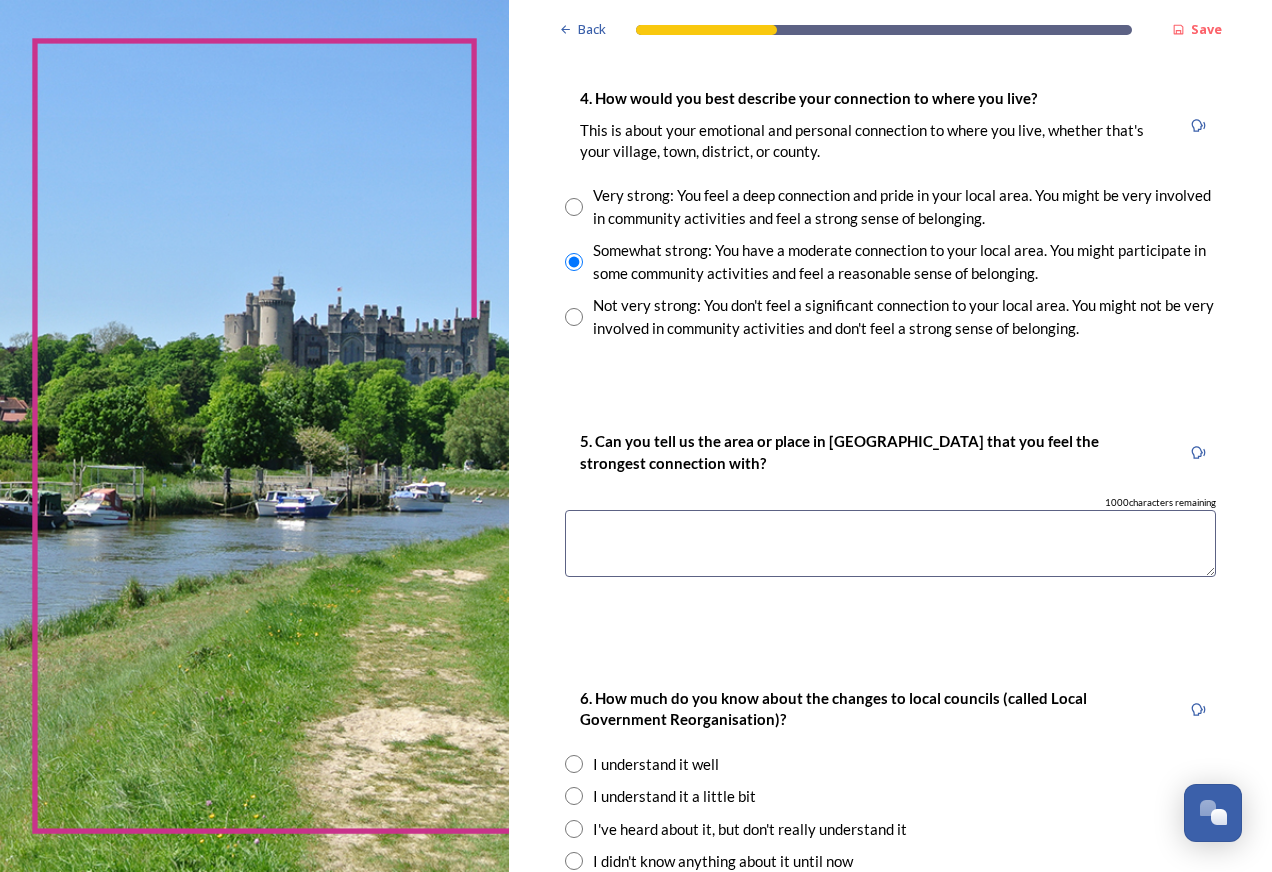 click at bounding box center (890, 543) 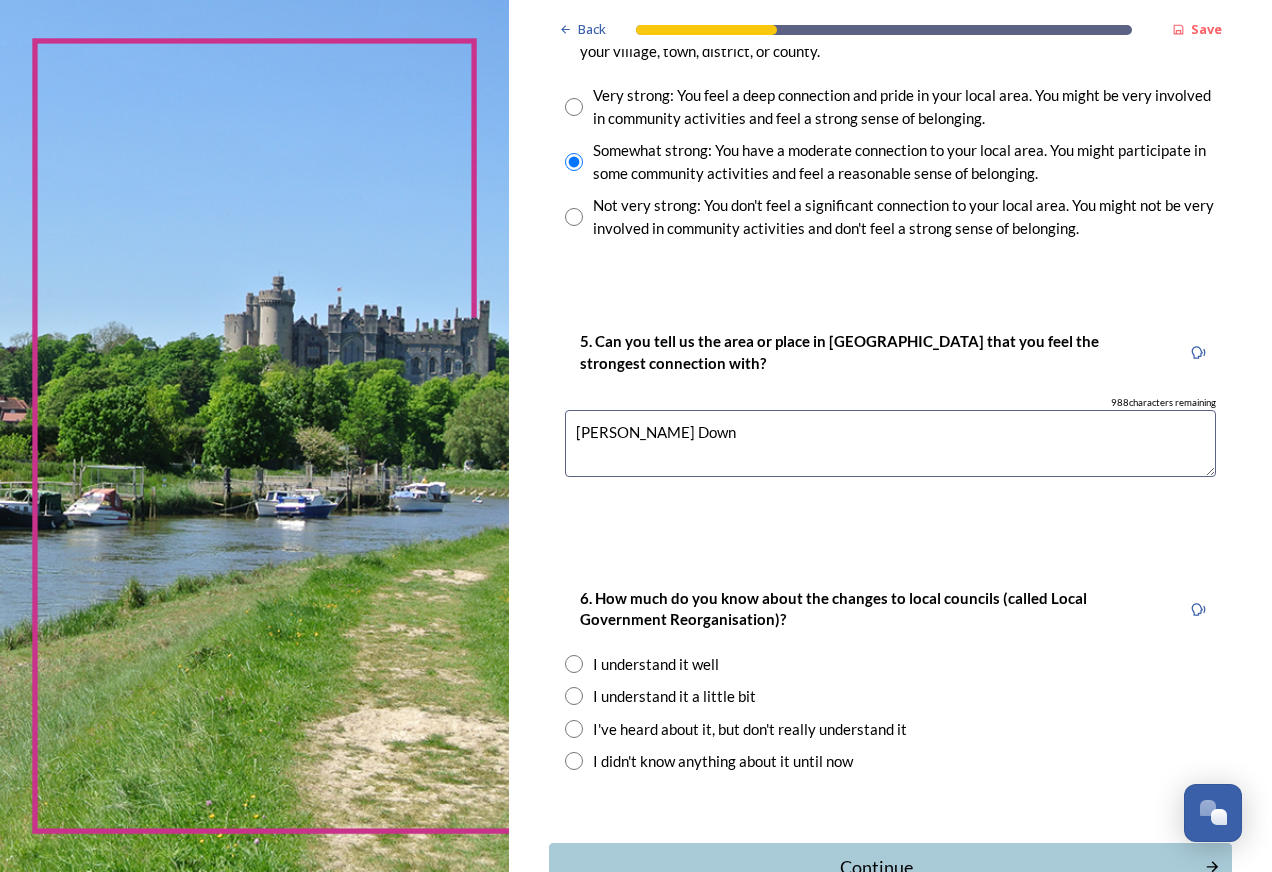 scroll, scrollTop: 1692, scrollLeft: 0, axis: vertical 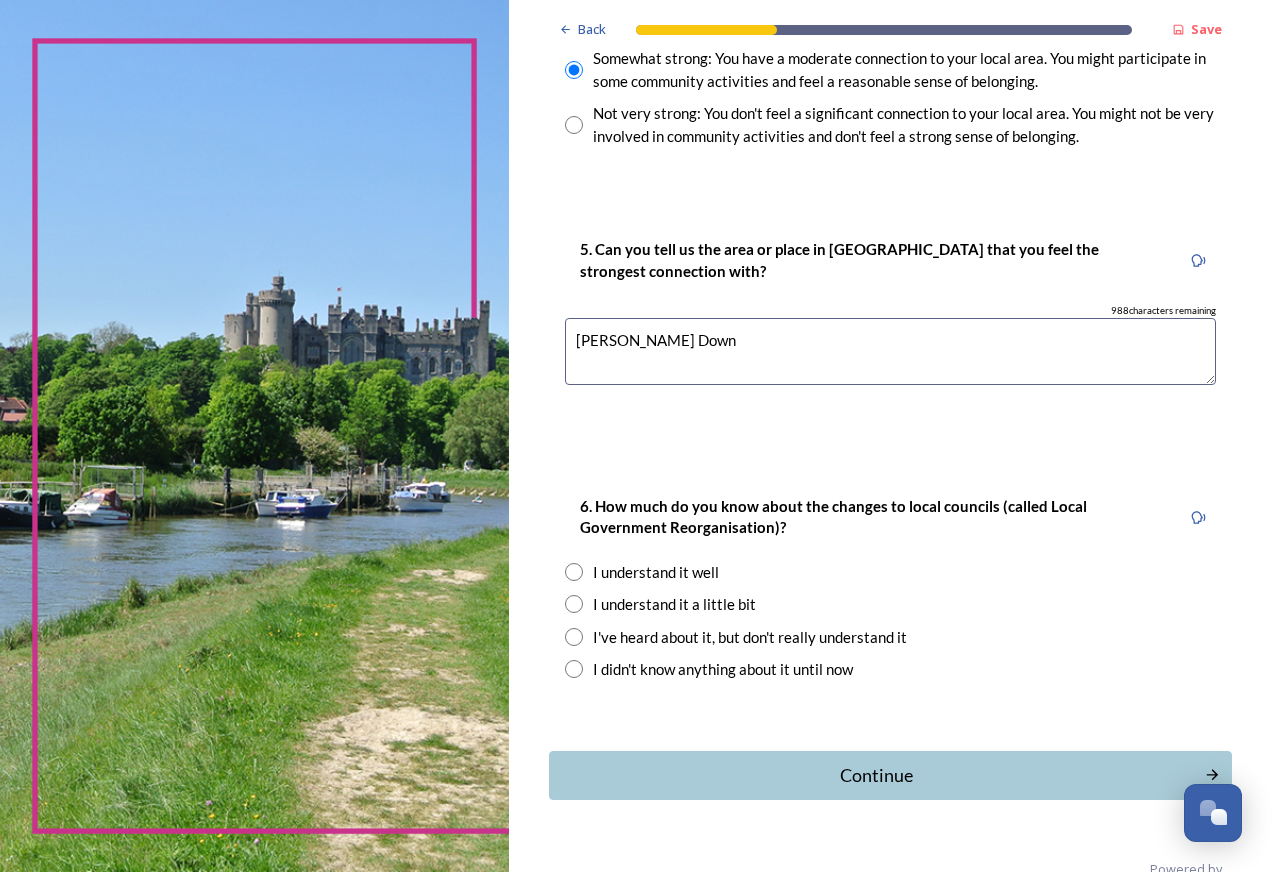 type on "Crawley Down" 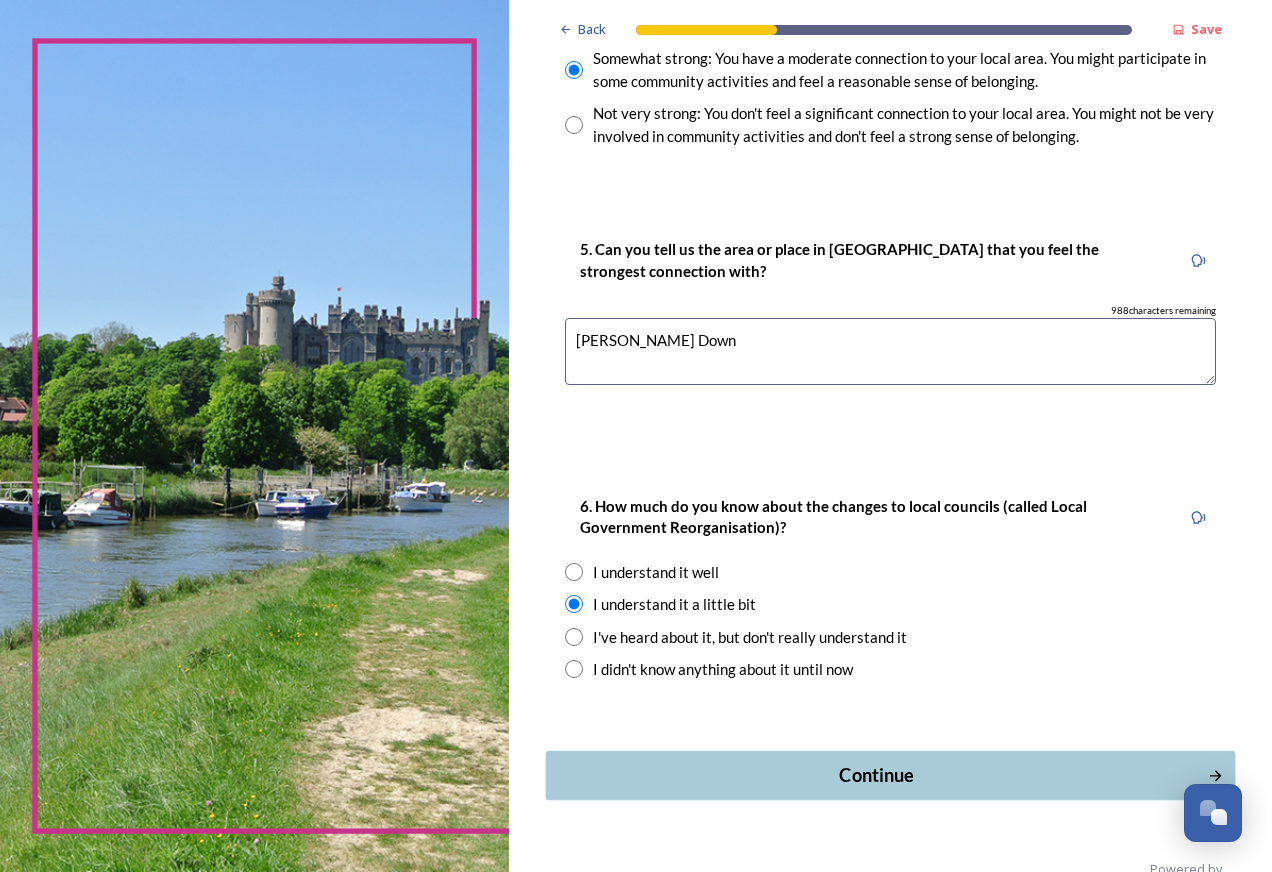 click on "Continue" at bounding box center [876, 774] 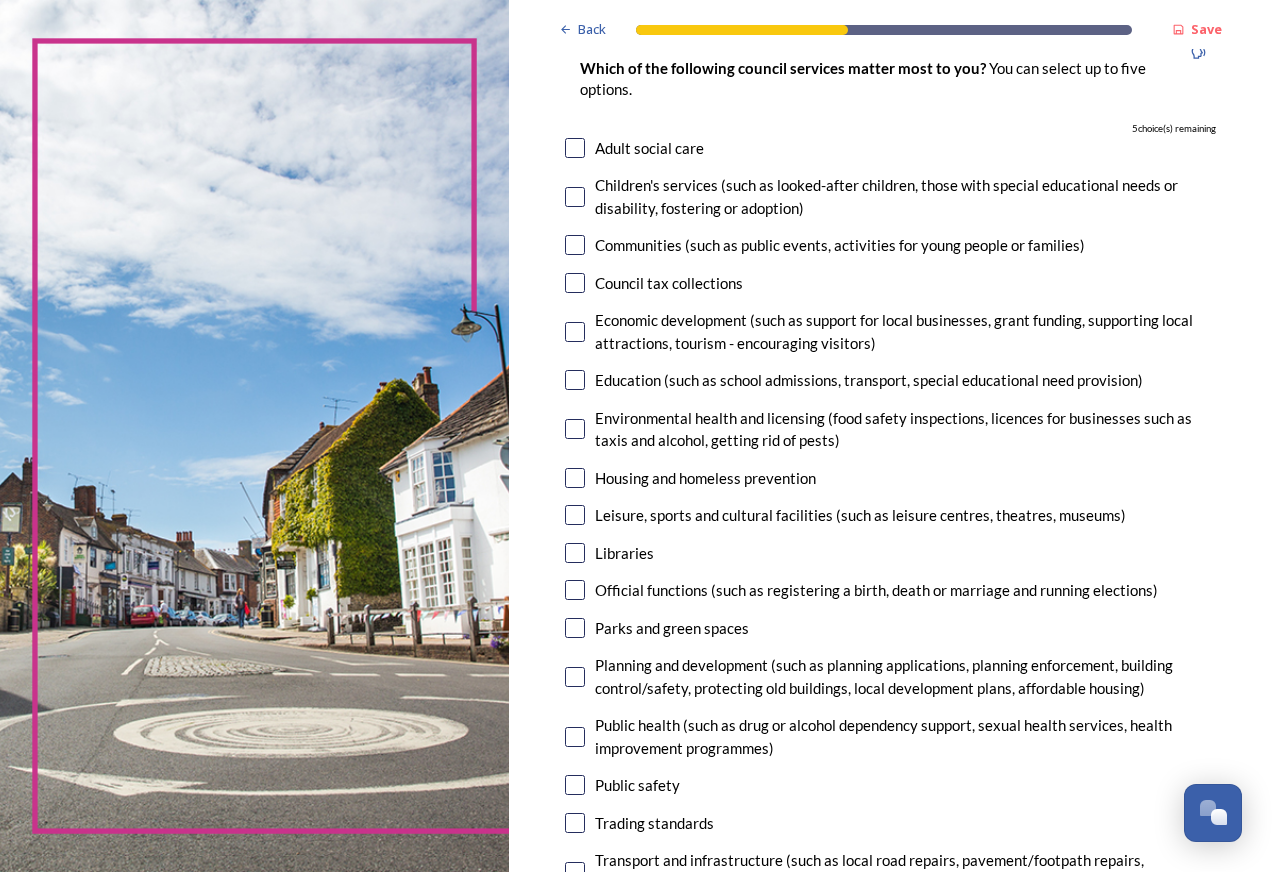 scroll, scrollTop: 200, scrollLeft: 0, axis: vertical 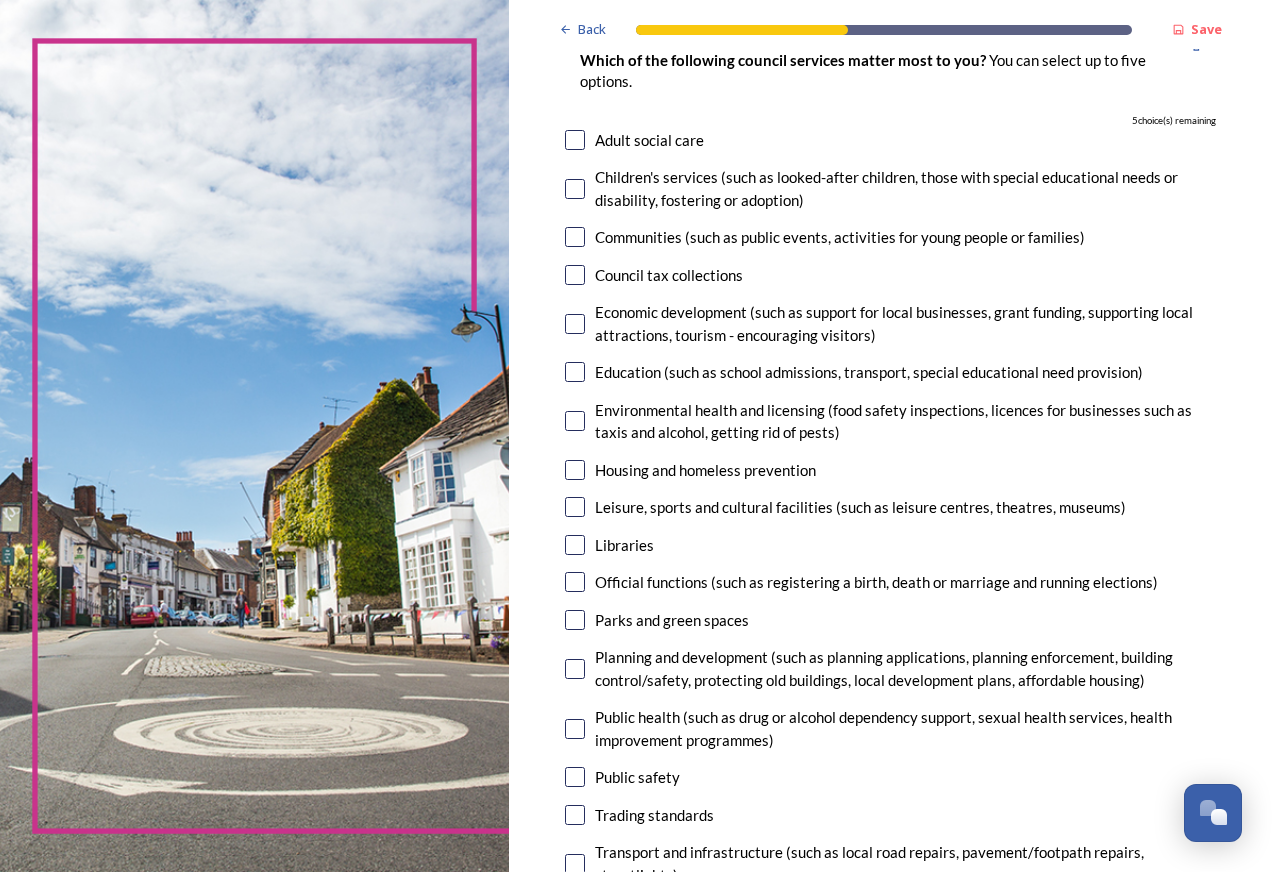 click at bounding box center (575, 237) 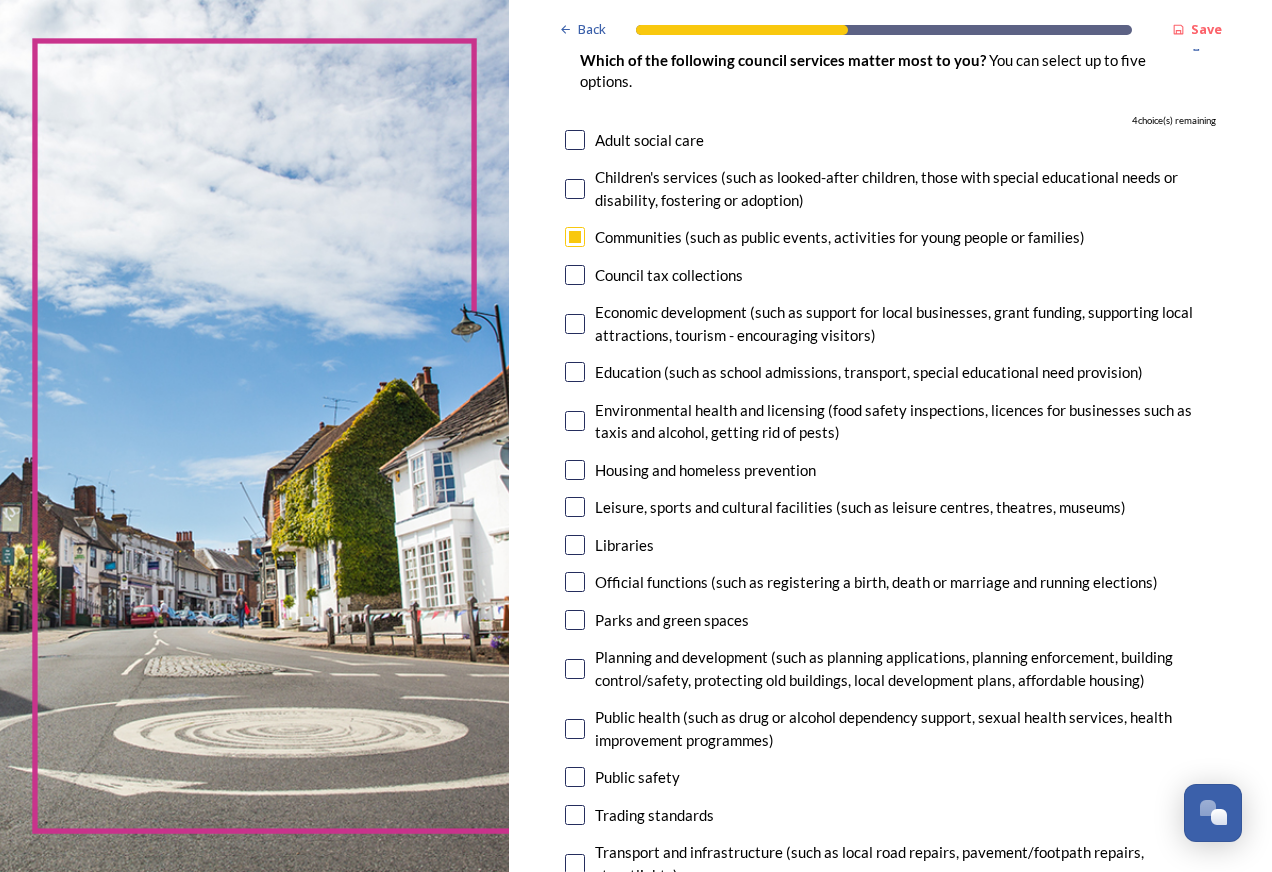 click at bounding box center (575, 275) 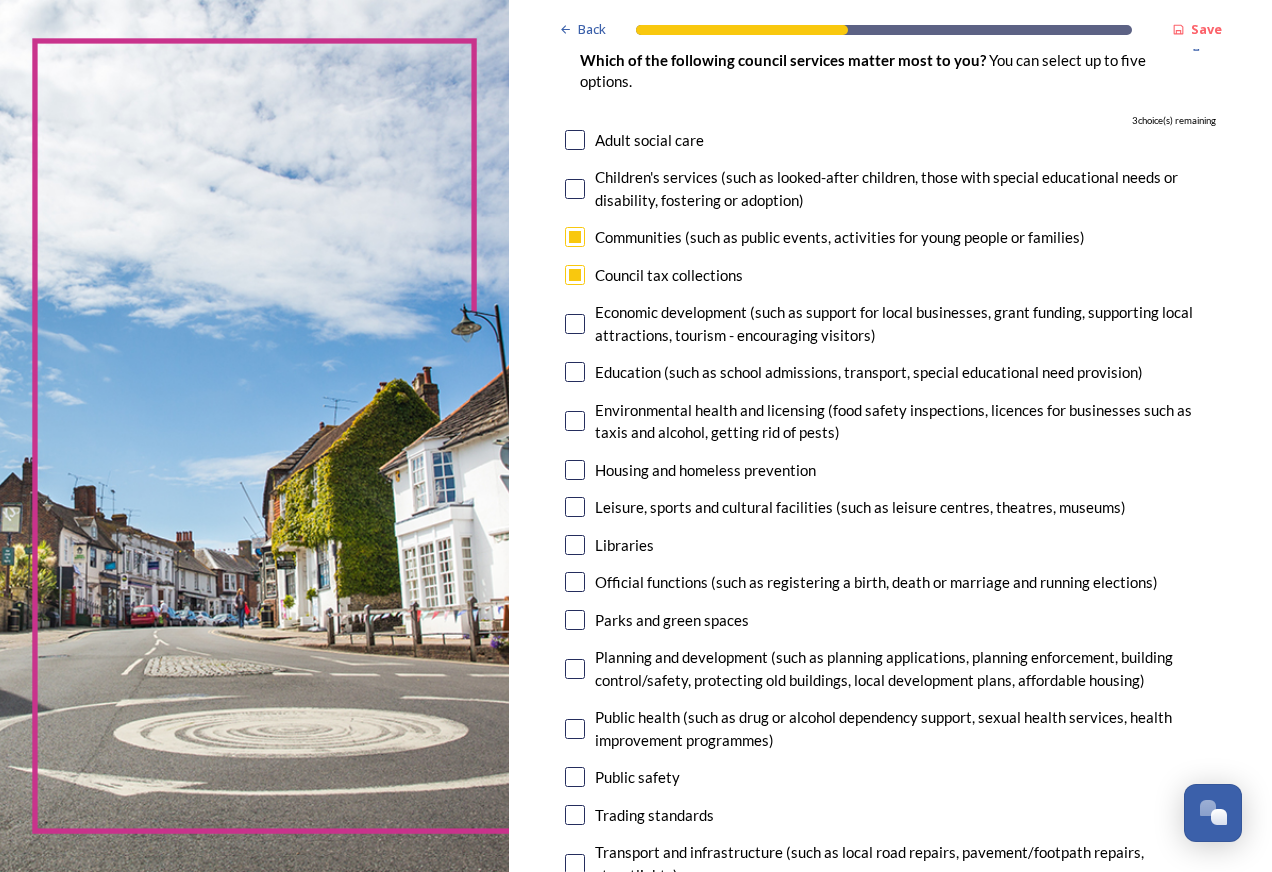 click at bounding box center (575, 324) 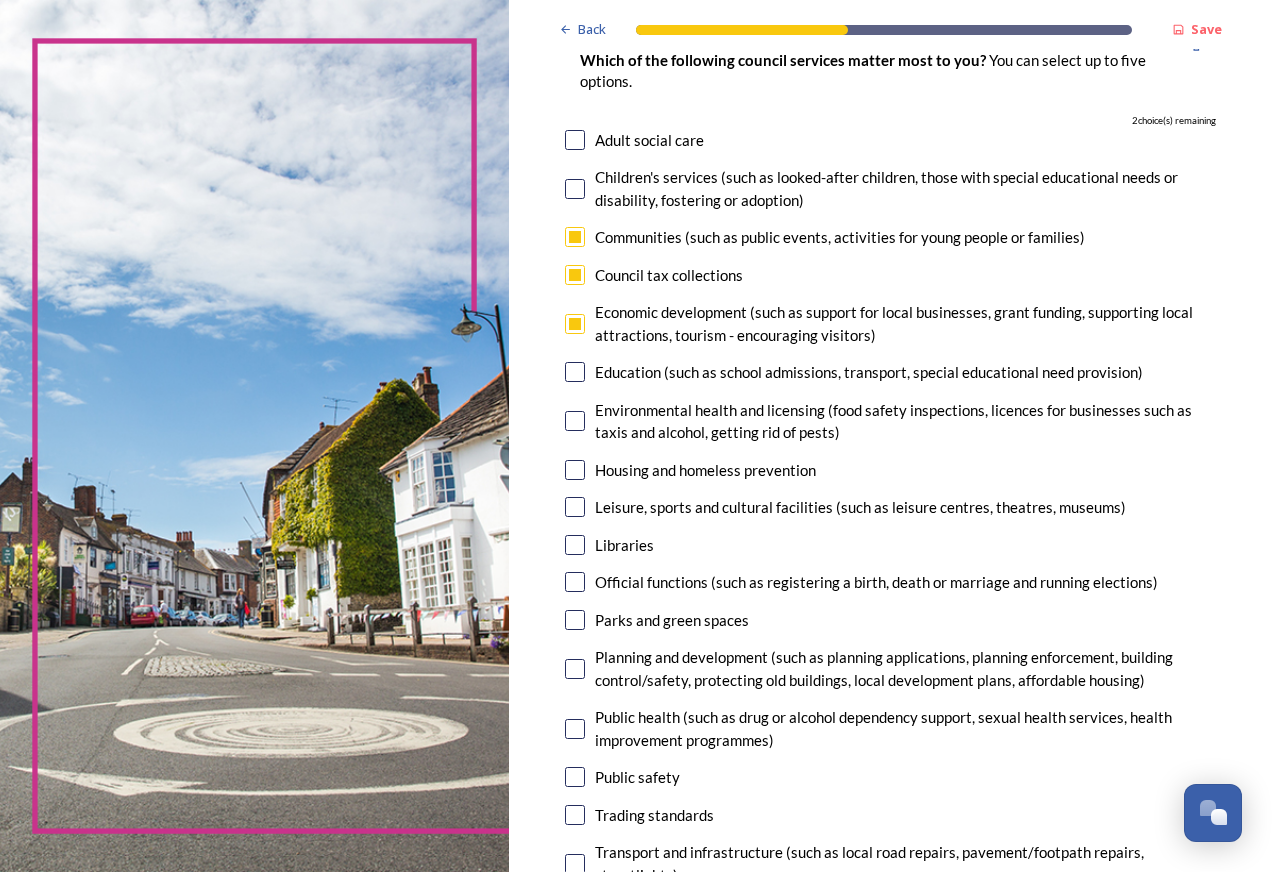click at bounding box center [575, 372] 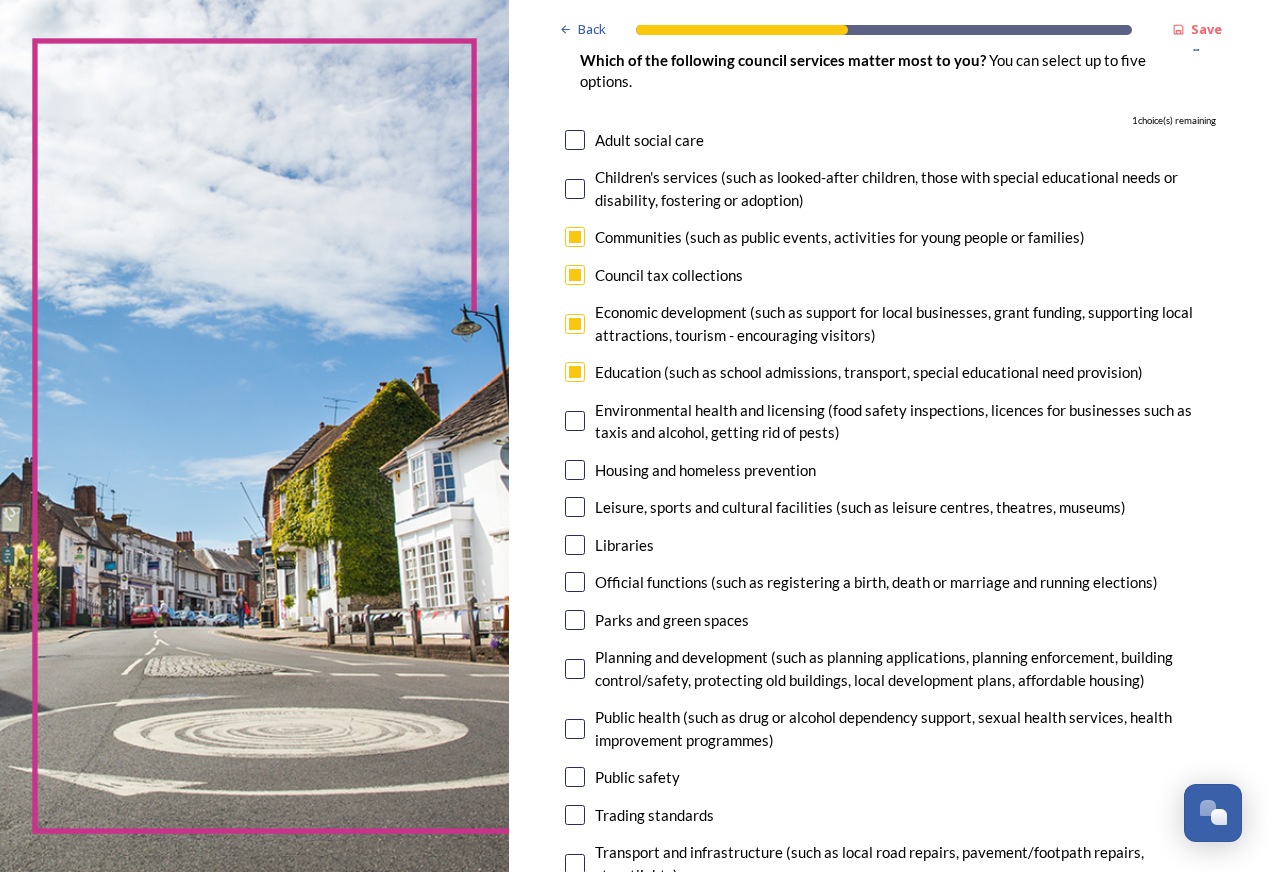 scroll, scrollTop: 300, scrollLeft: 0, axis: vertical 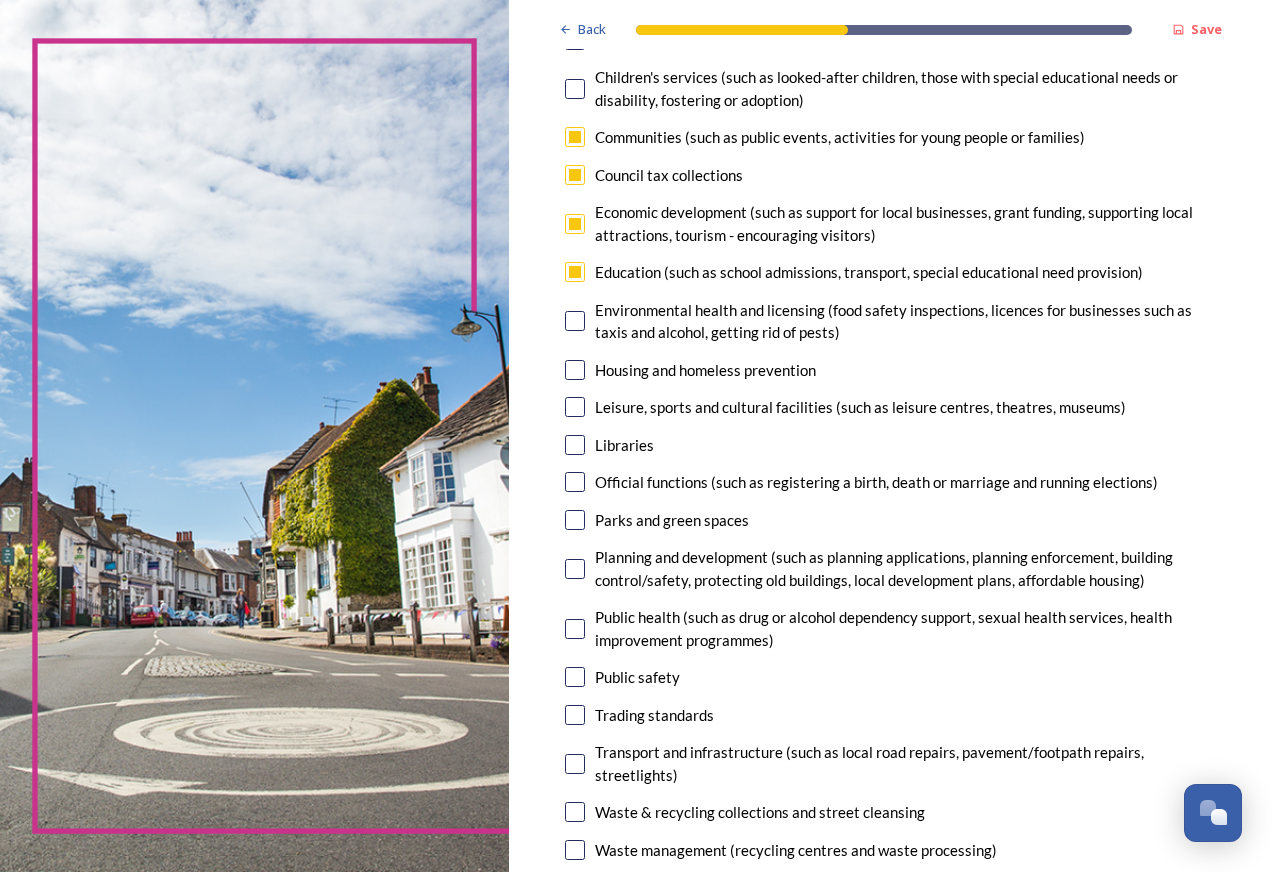 click at bounding box center [575, 321] 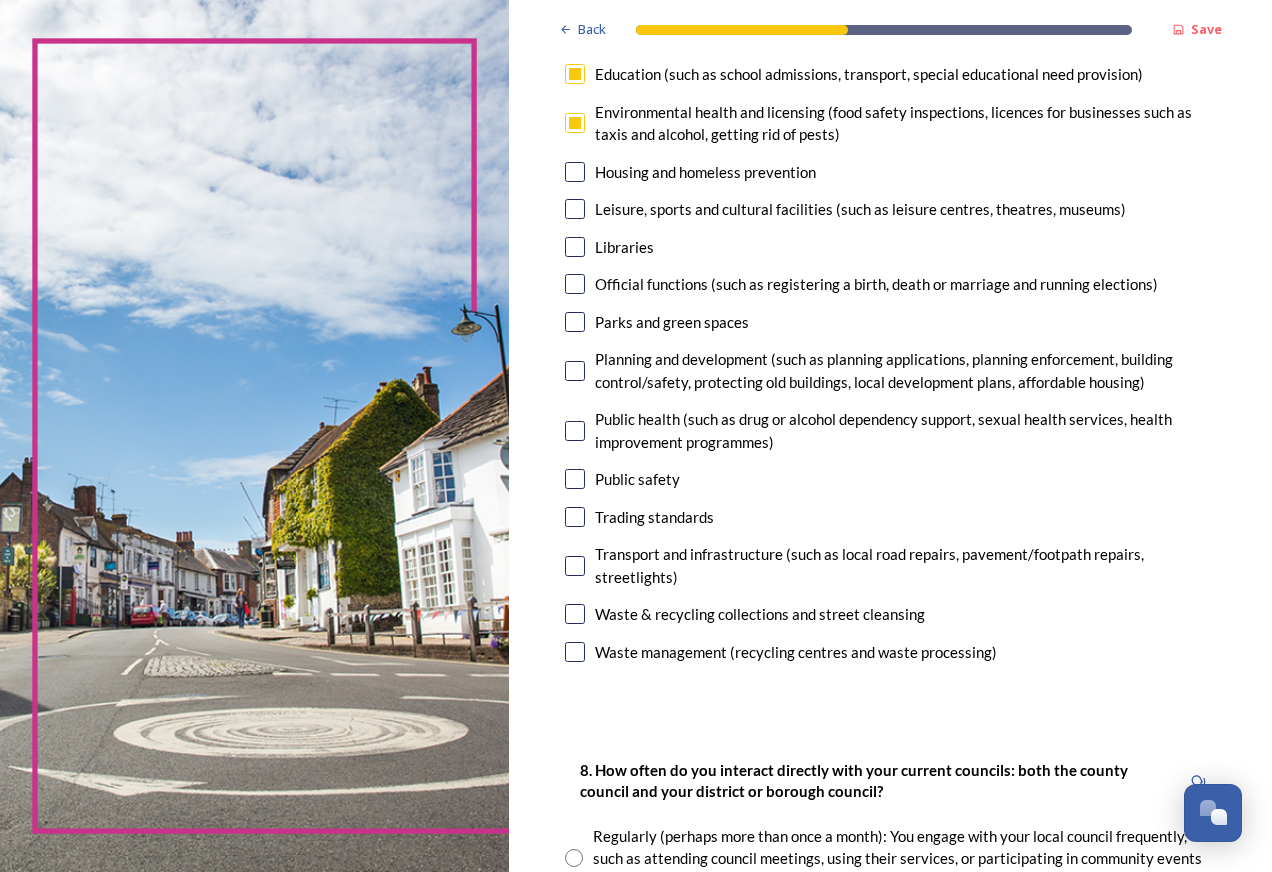 scroll, scrollTop: 500, scrollLeft: 0, axis: vertical 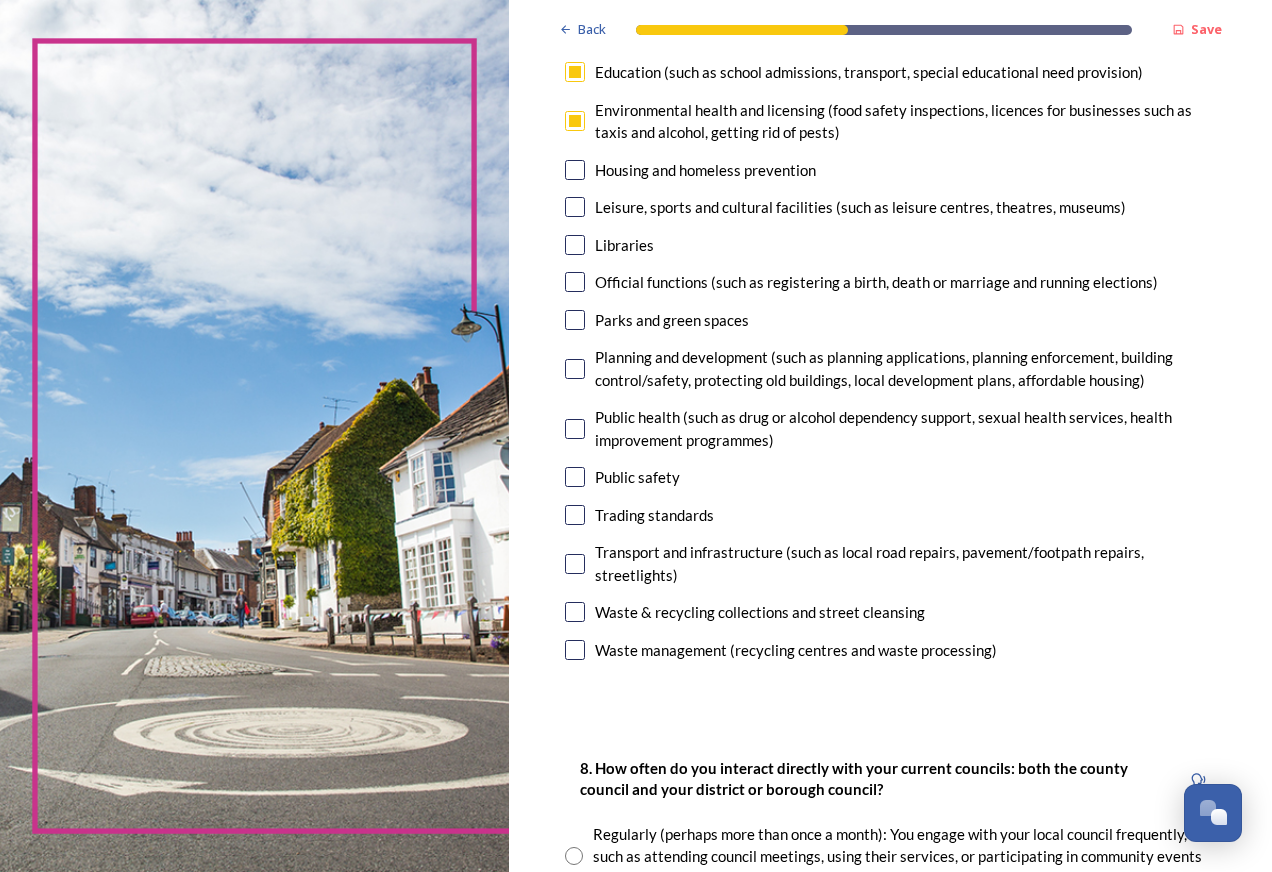 click at bounding box center (575, 245) 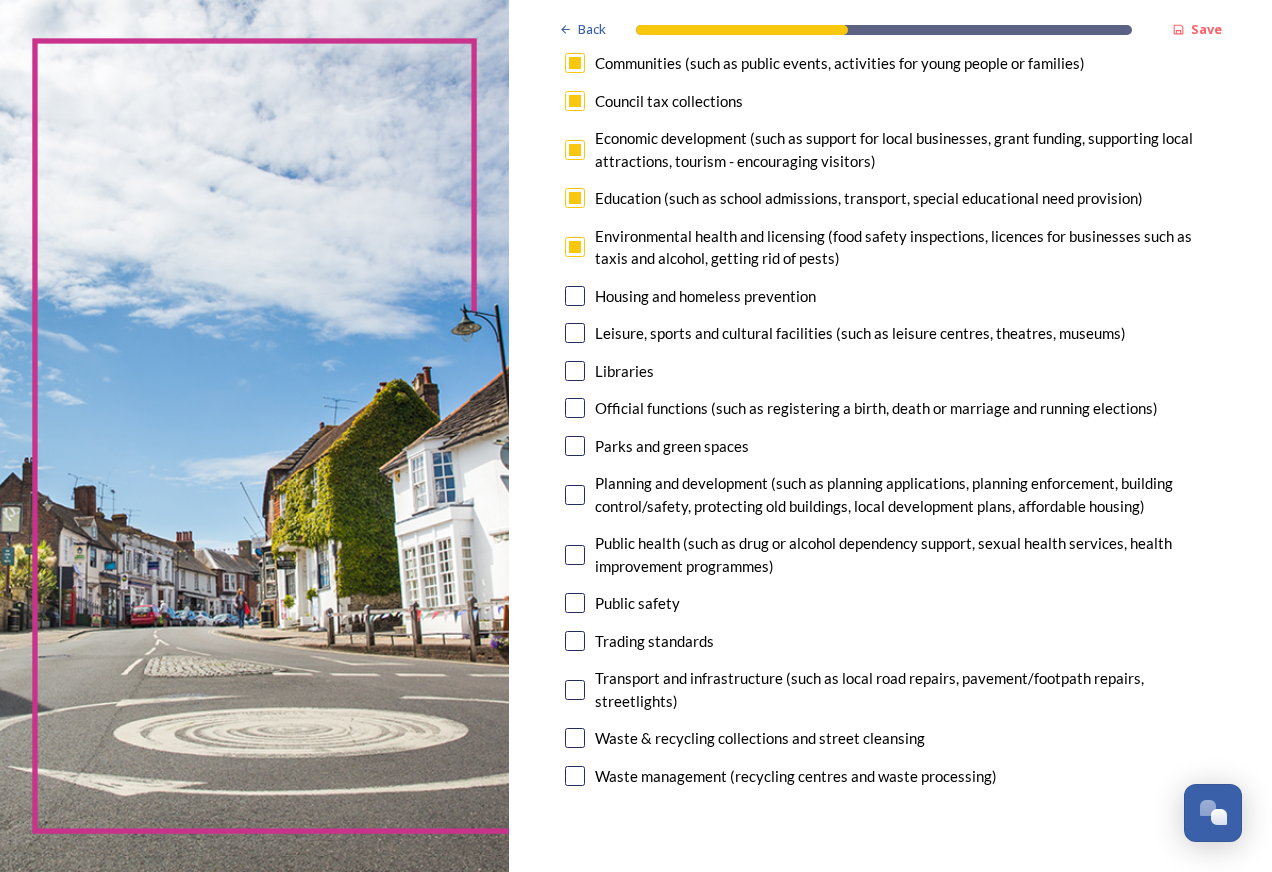 scroll, scrollTop: 300, scrollLeft: 0, axis: vertical 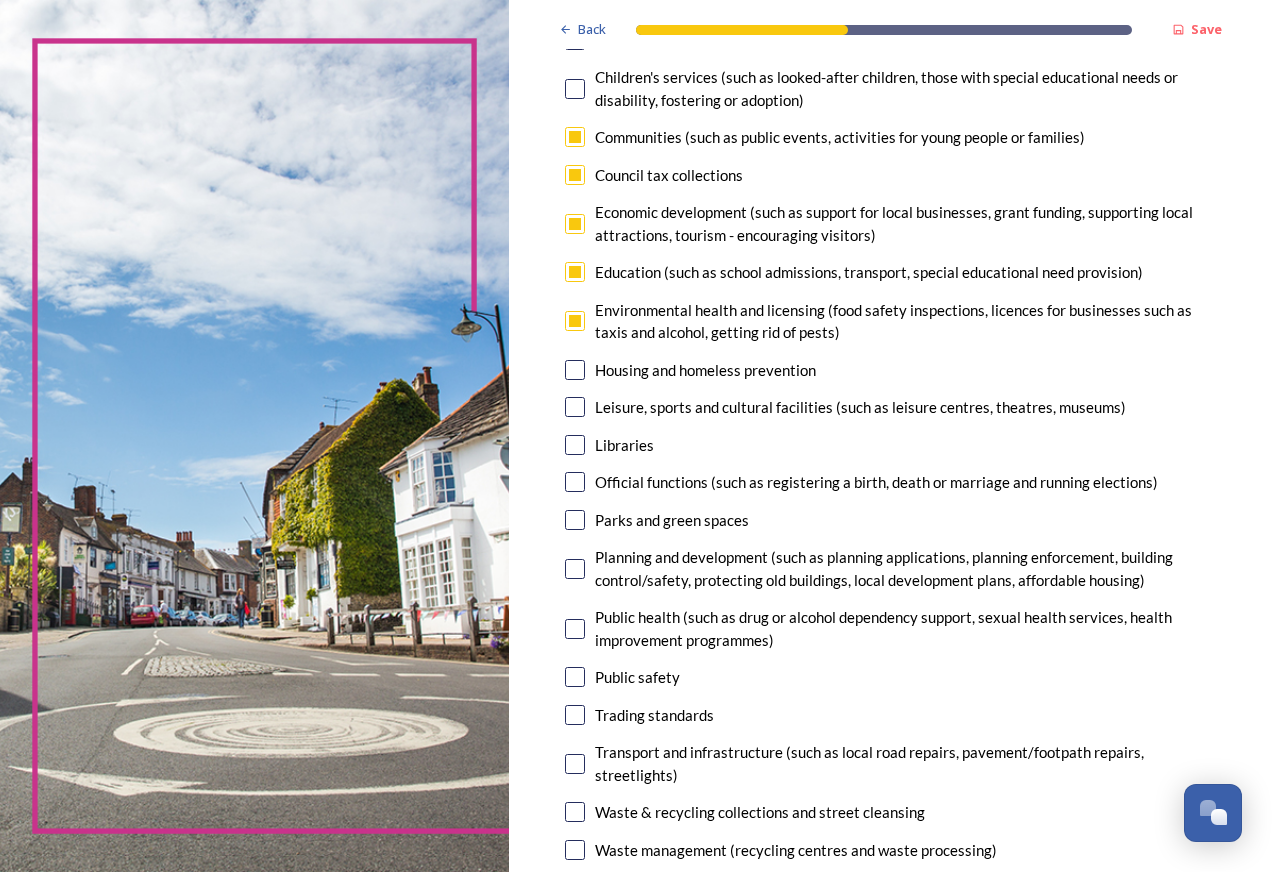 click on "Council tax collections" at bounding box center [890, 175] 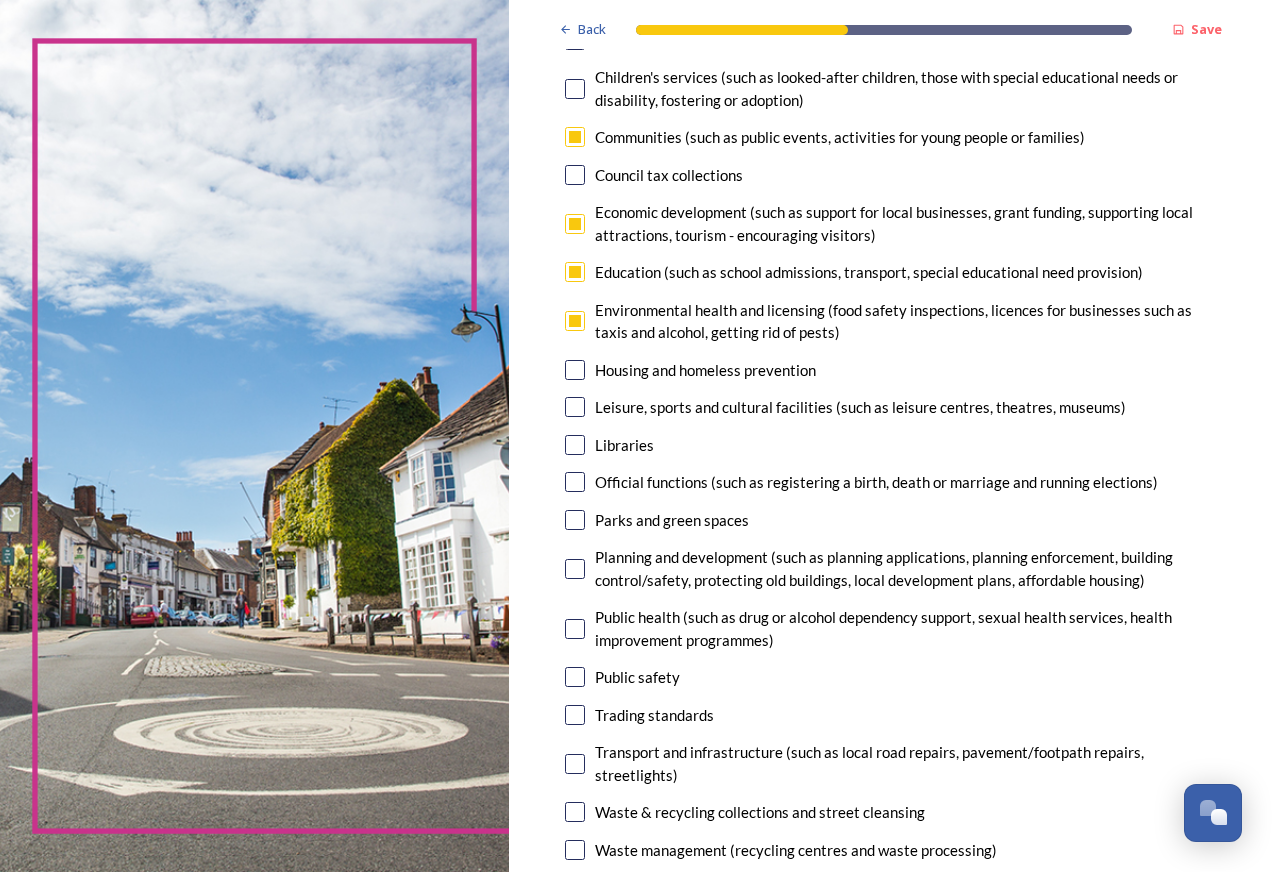 click at bounding box center [575, 445] 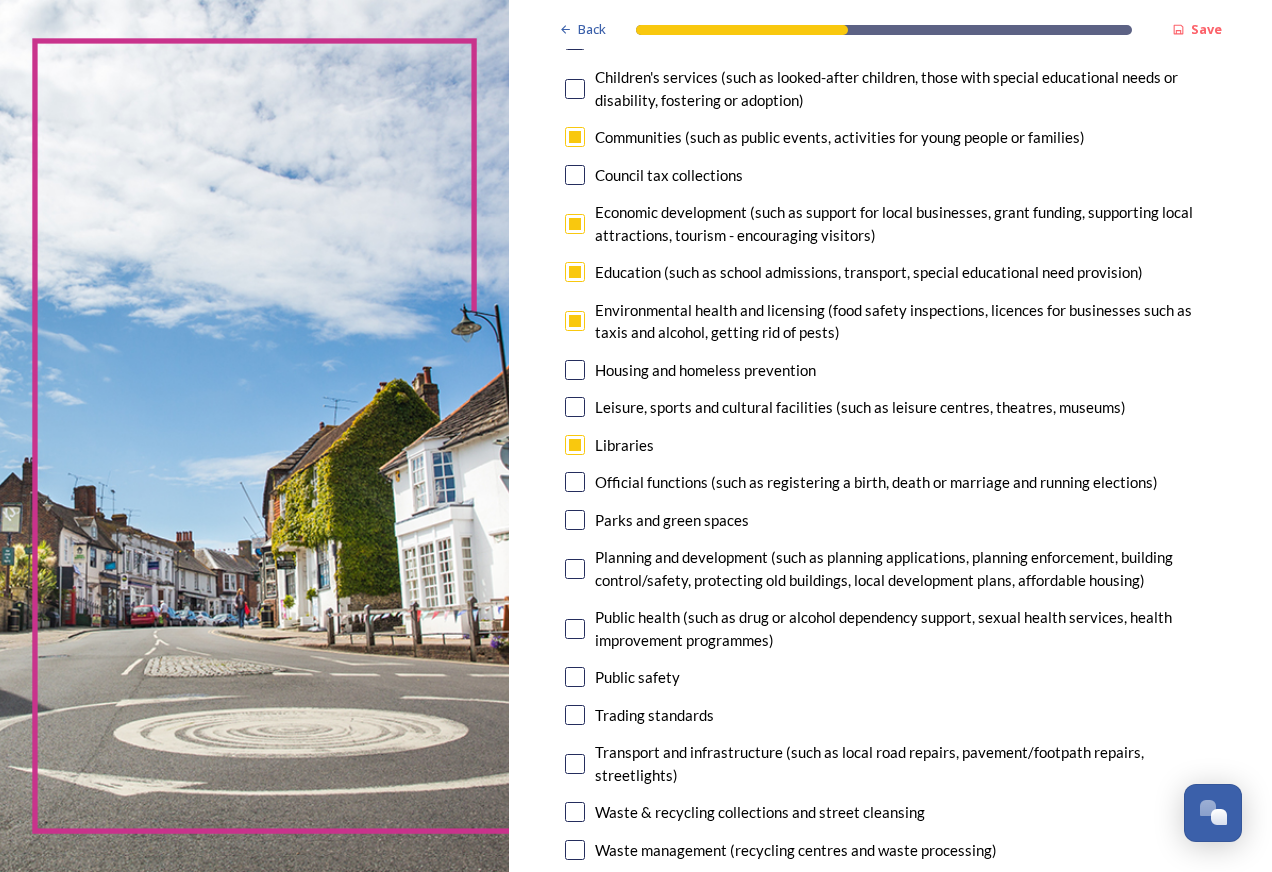 click at bounding box center (575, 272) 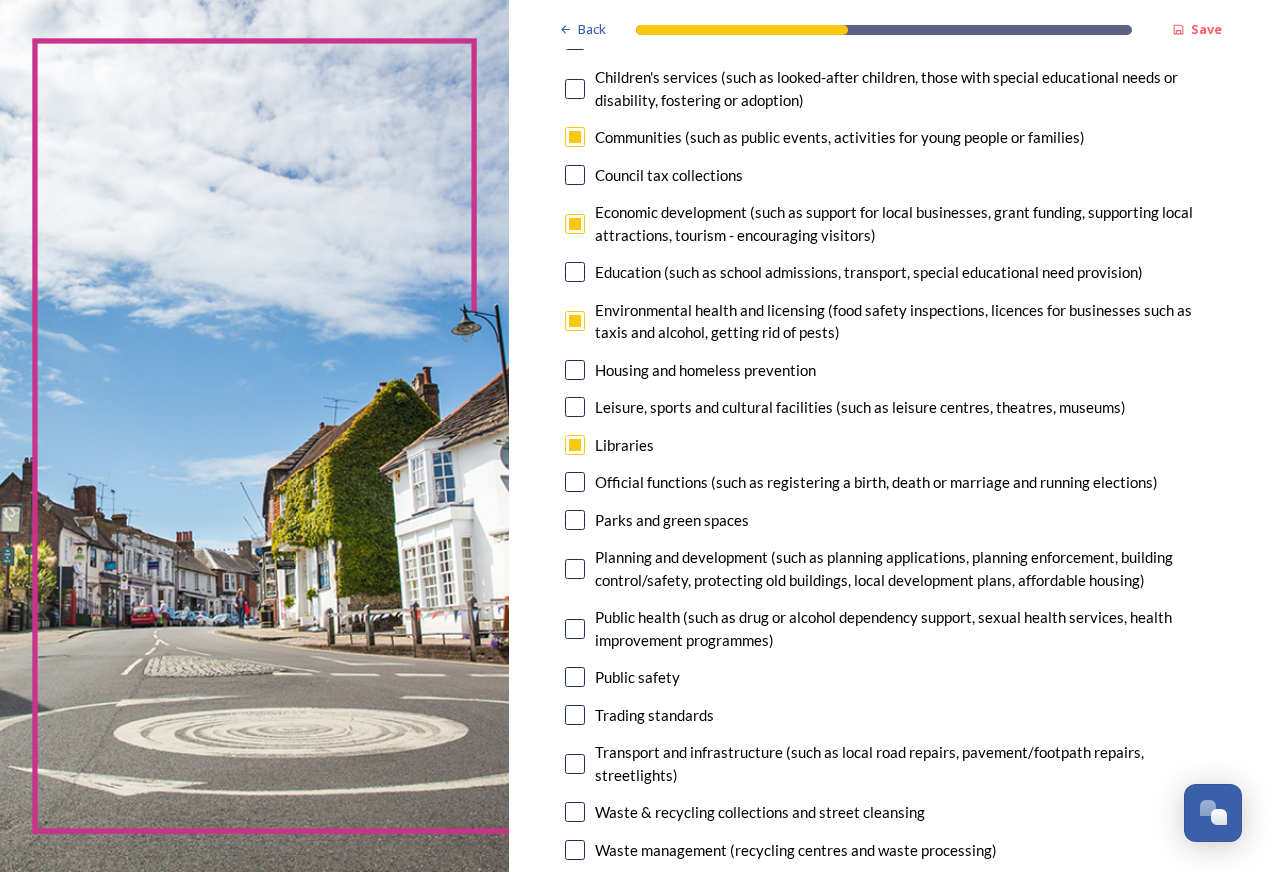 click at bounding box center (575, 520) 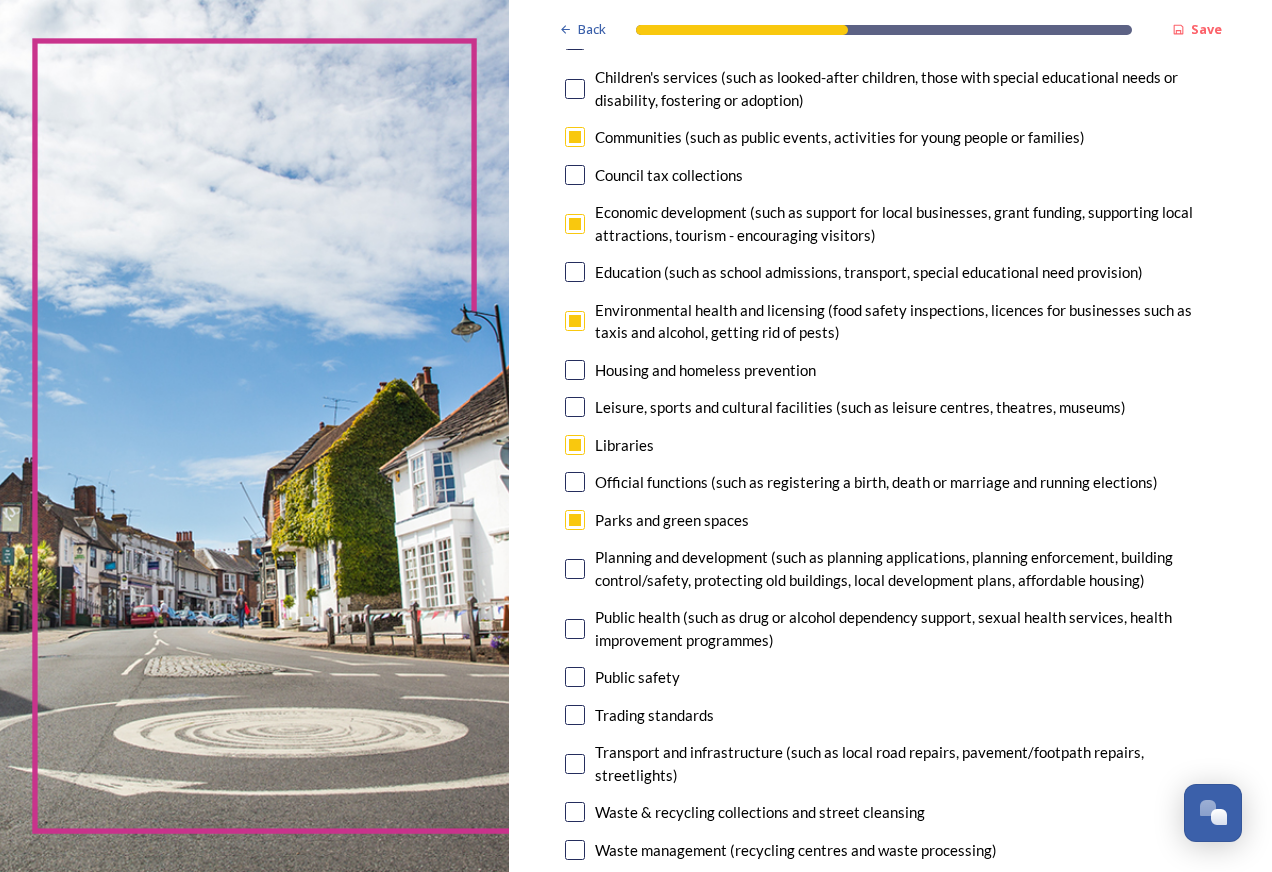 click at bounding box center [575, 137] 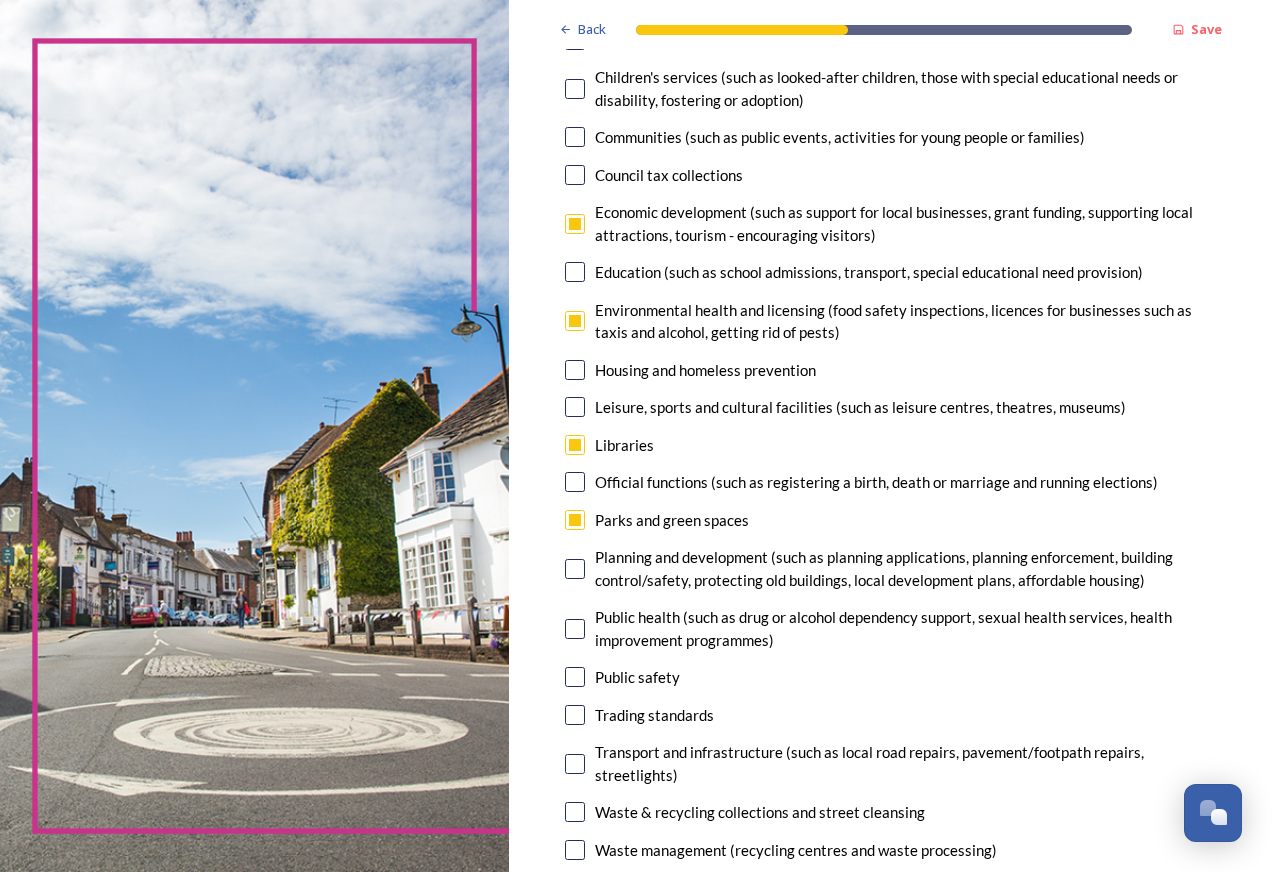 click at bounding box center (575, 569) 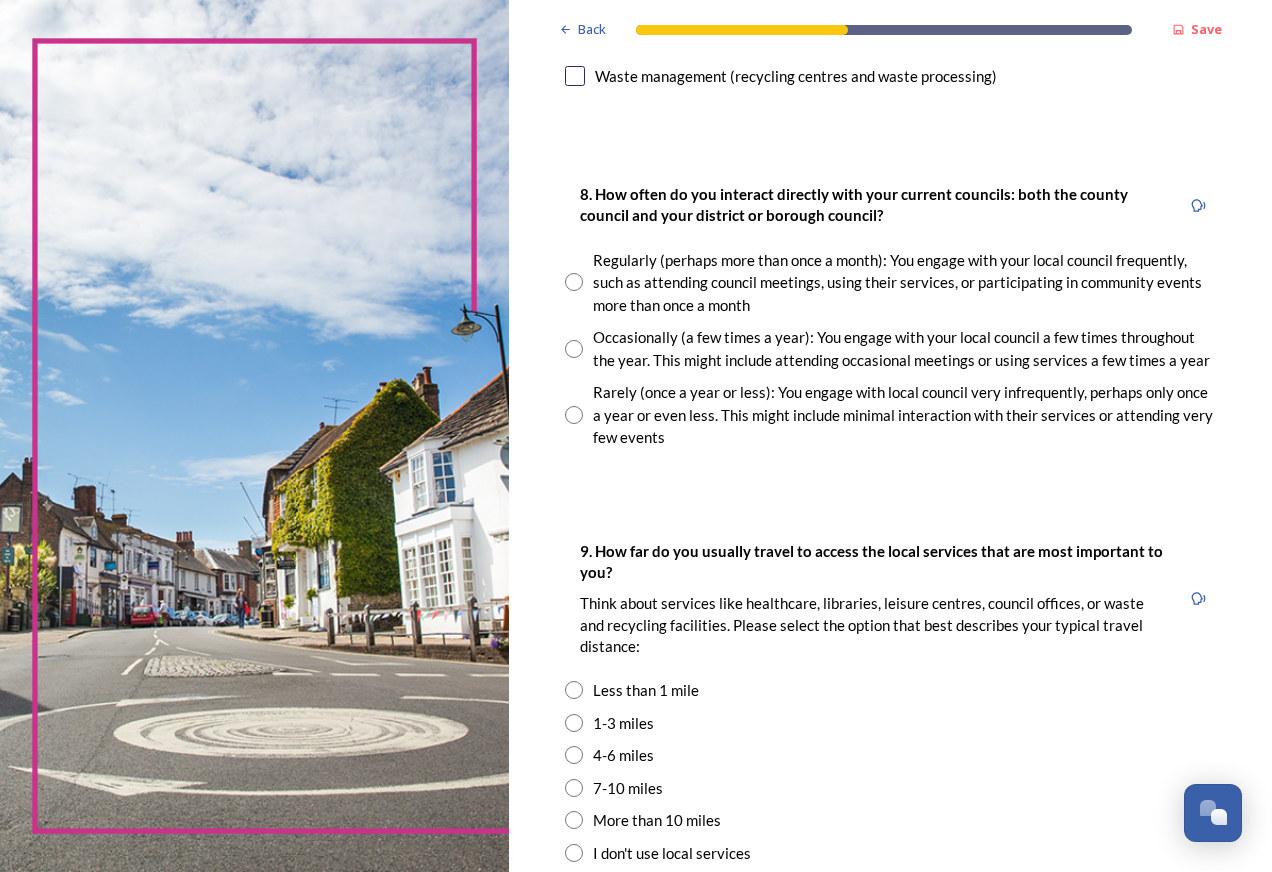 scroll, scrollTop: 1100, scrollLeft: 0, axis: vertical 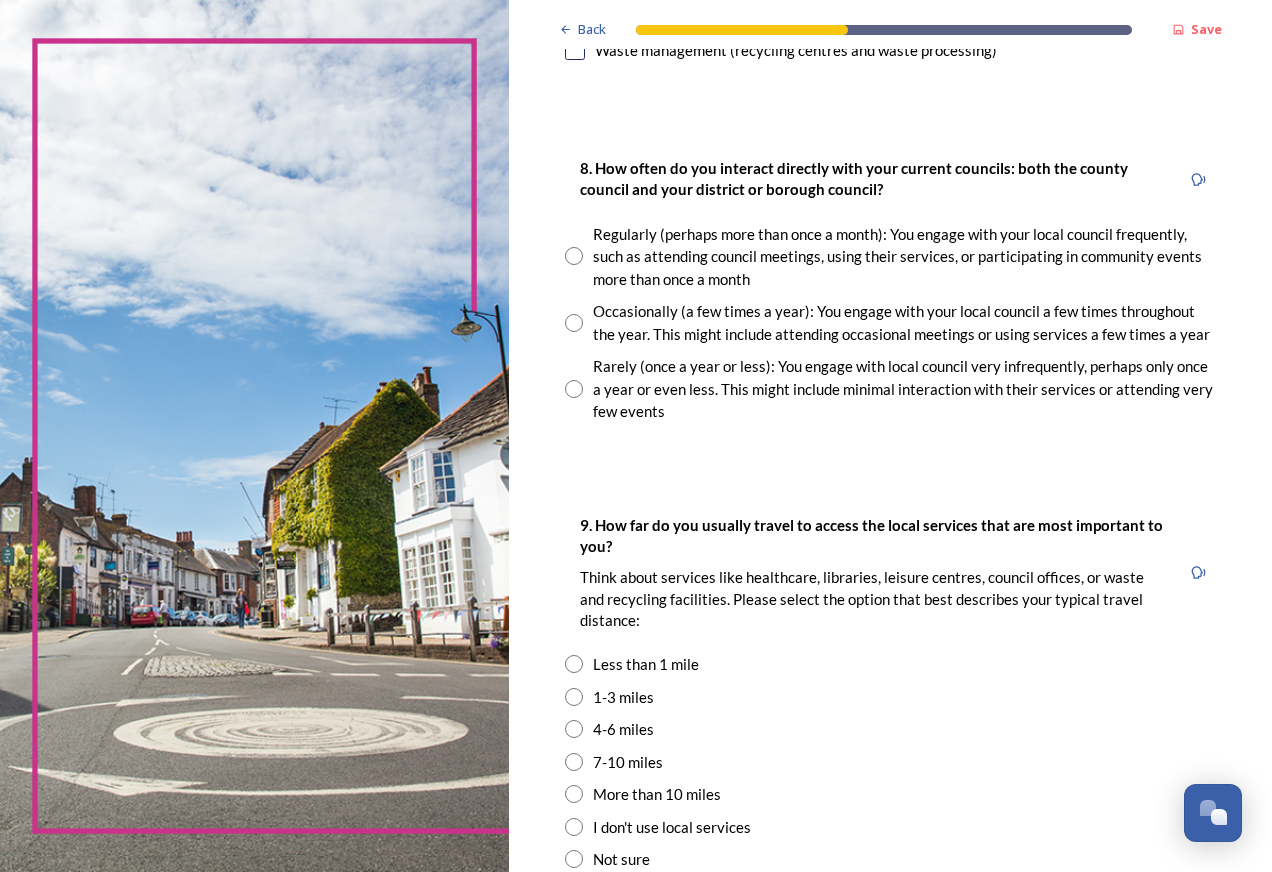 click at bounding box center (574, 389) 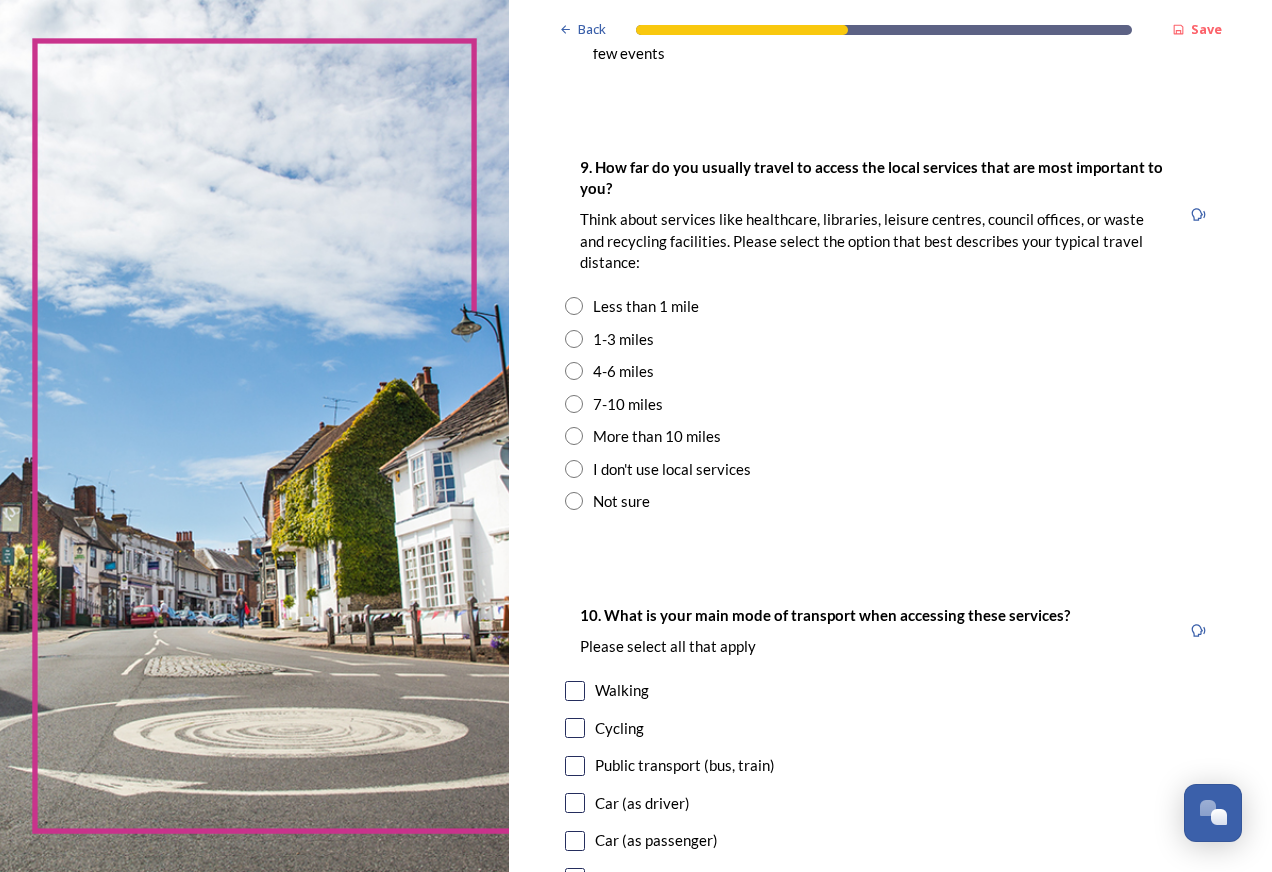 scroll, scrollTop: 1500, scrollLeft: 0, axis: vertical 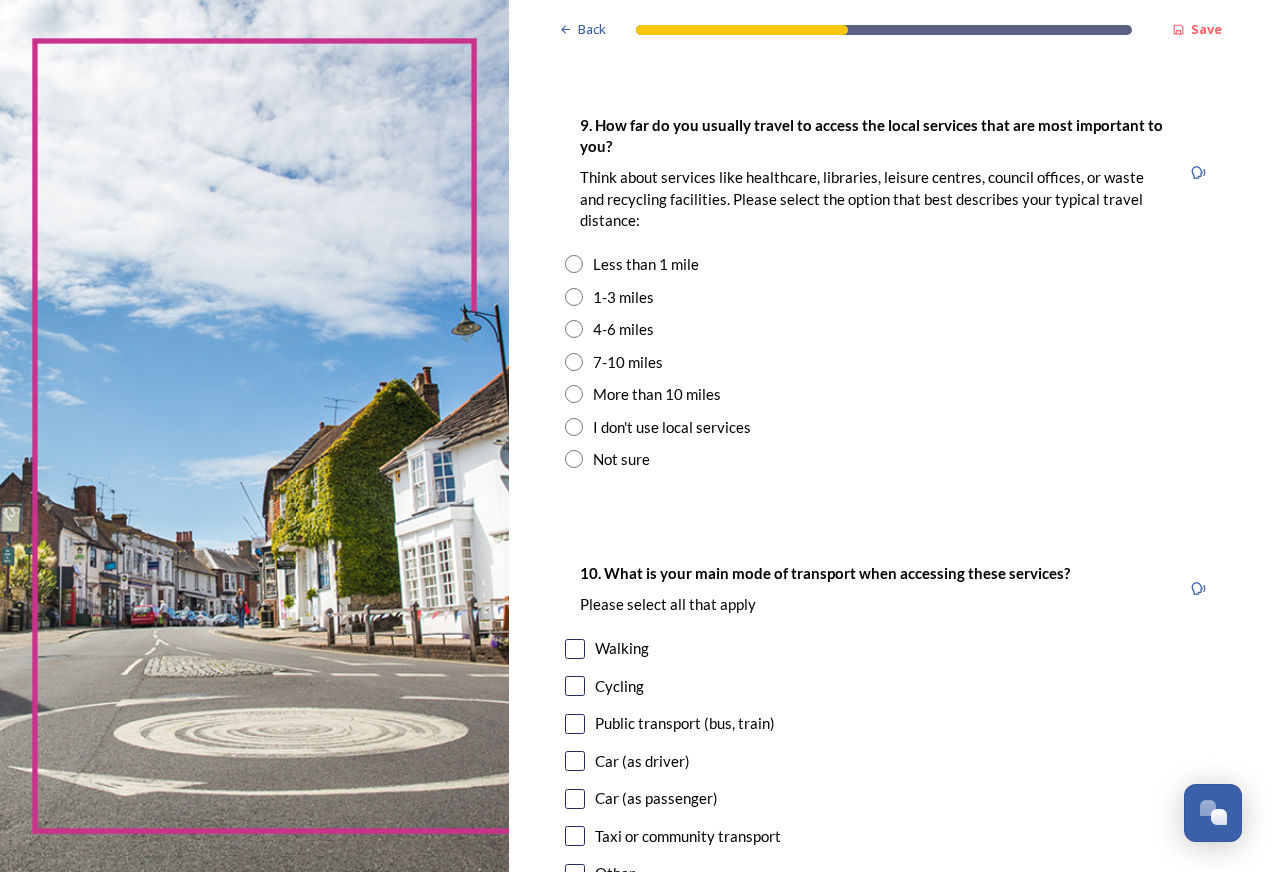 click at bounding box center [574, 297] 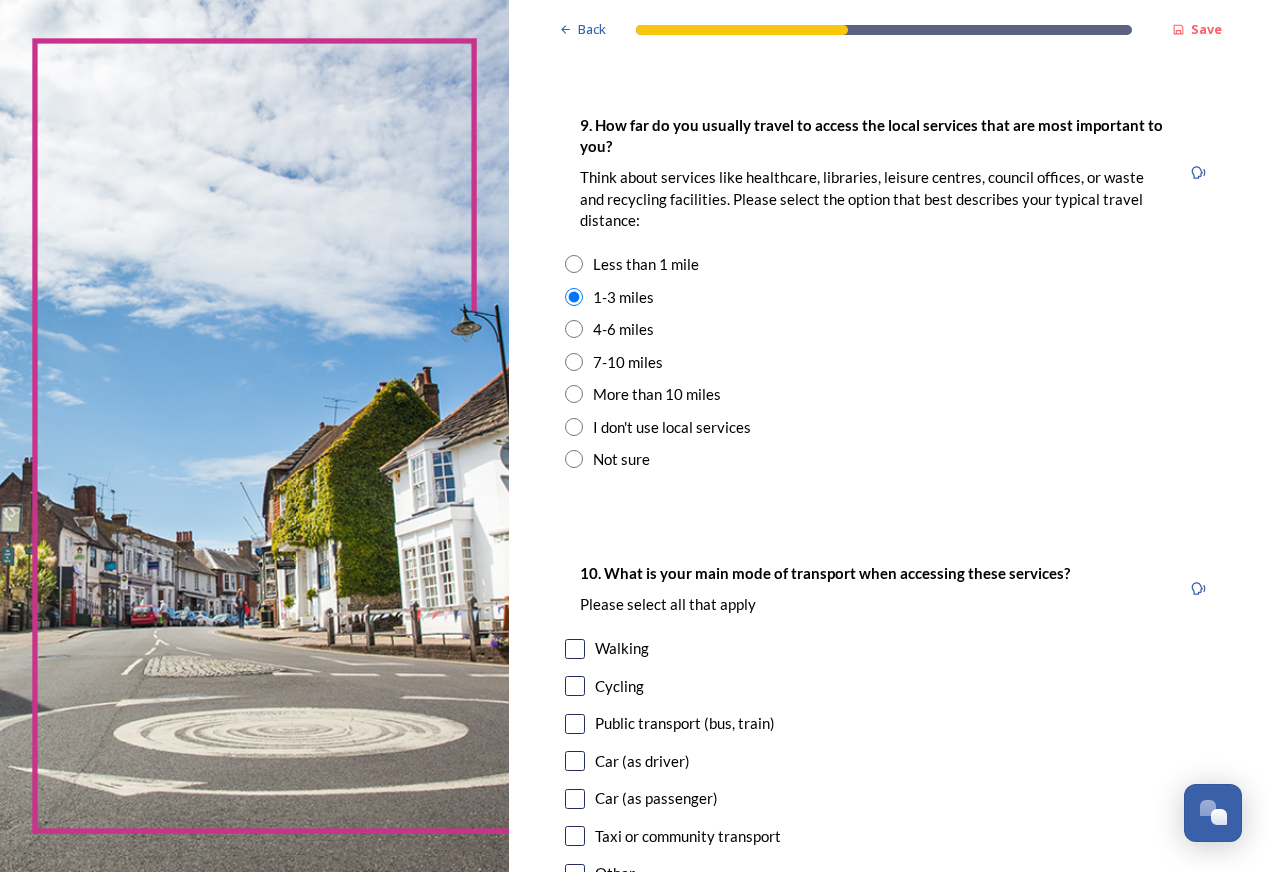 scroll, scrollTop: 1600, scrollLeft: 0, axis: vertical 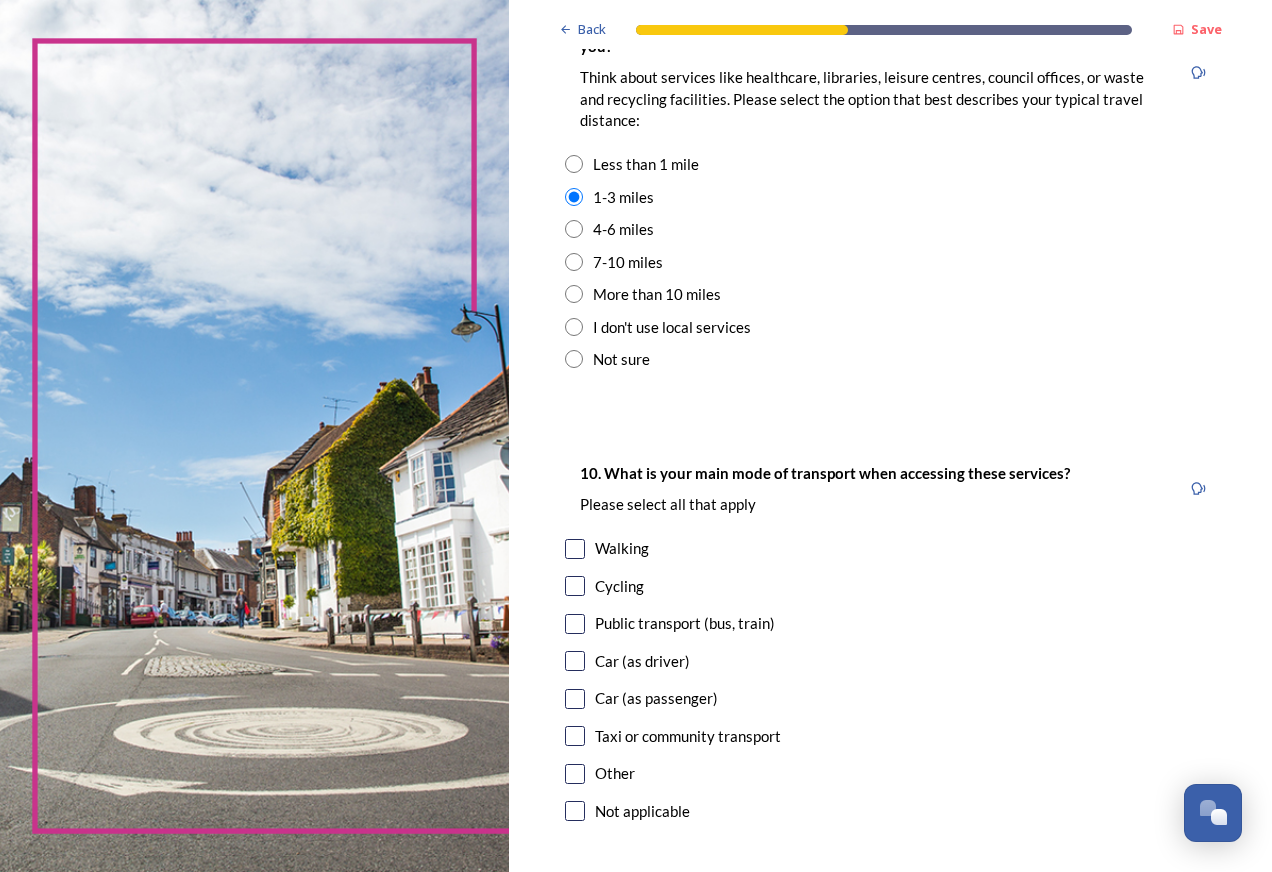 click at bounding box center (574, 229) 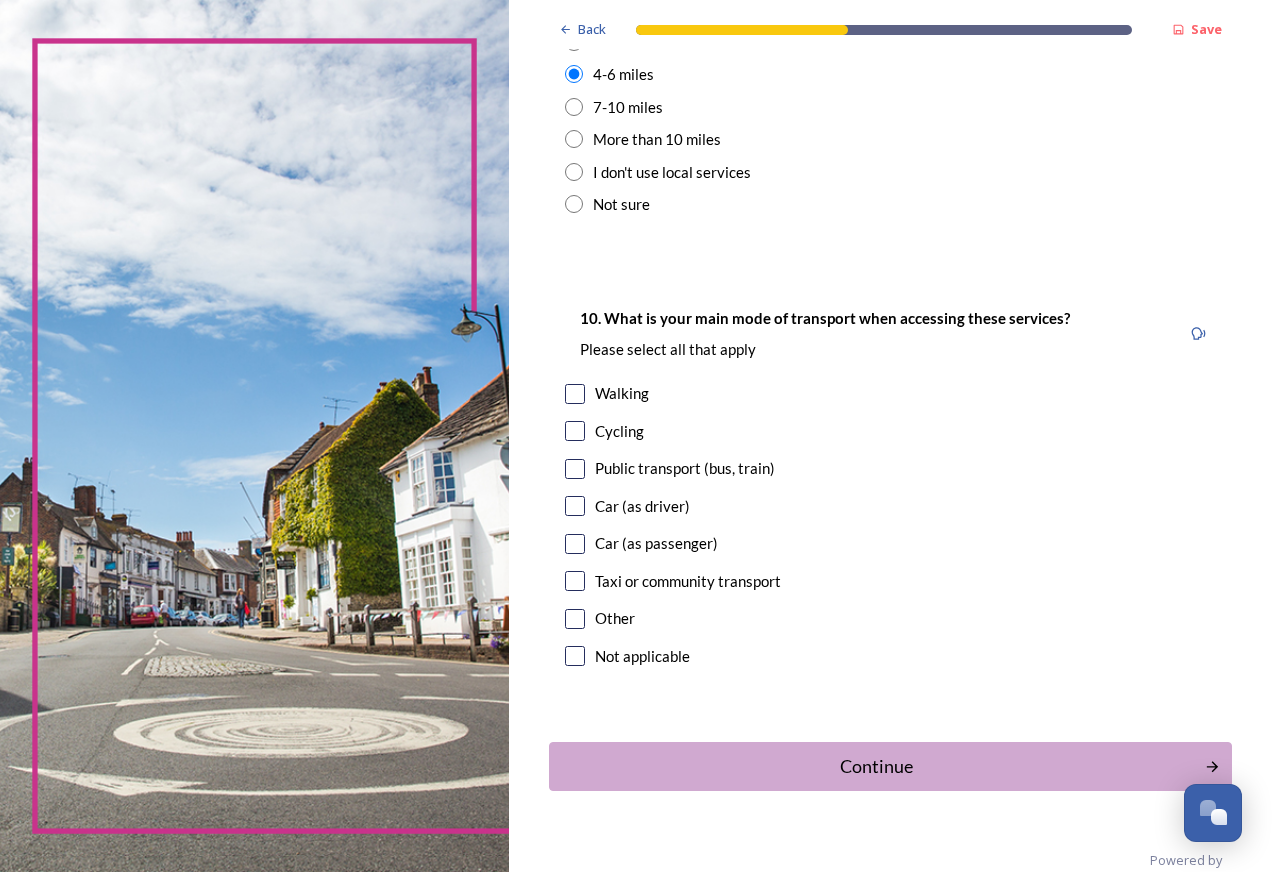 scroll, scrollTop: 1790, scrollLeft: 0, axis: vertical 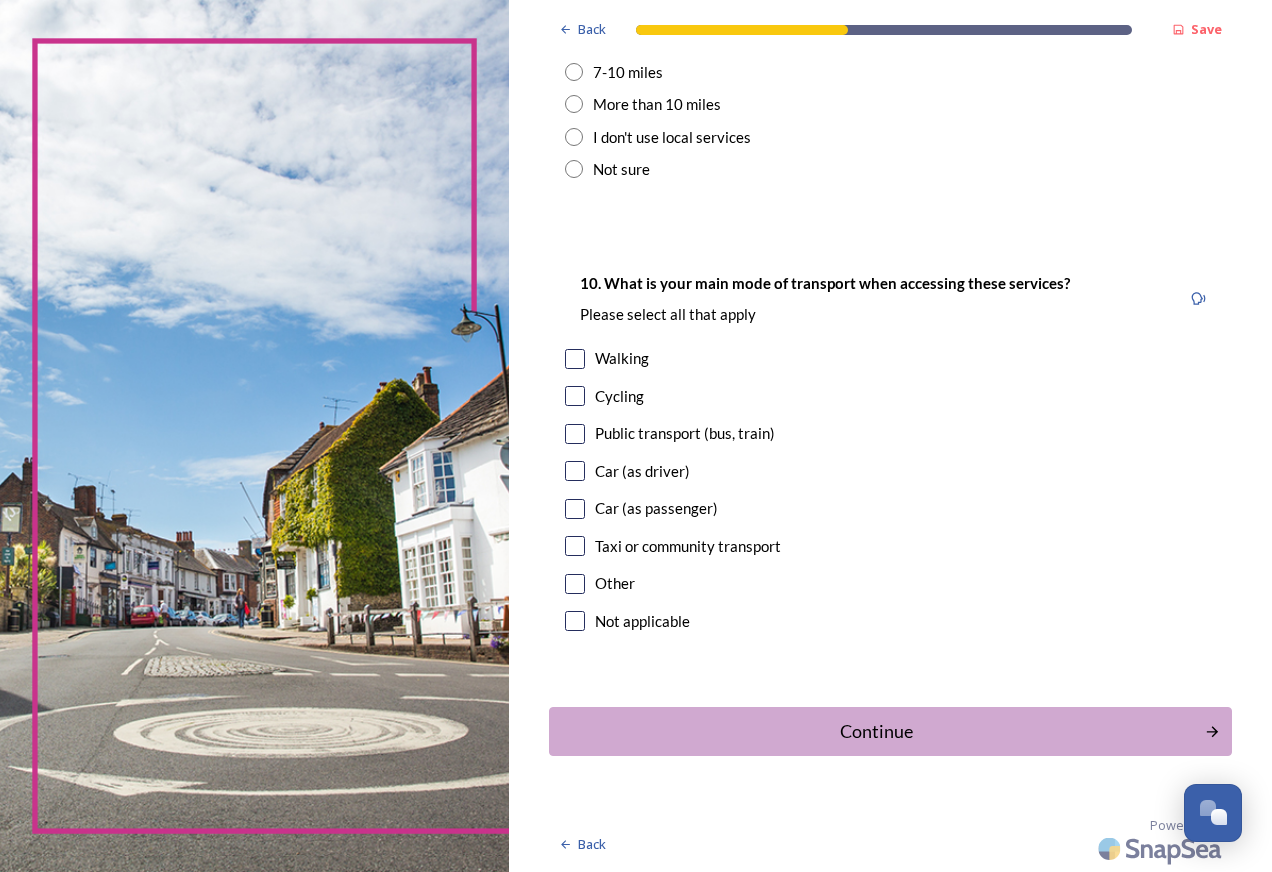 click at bounding box center [575, 471] 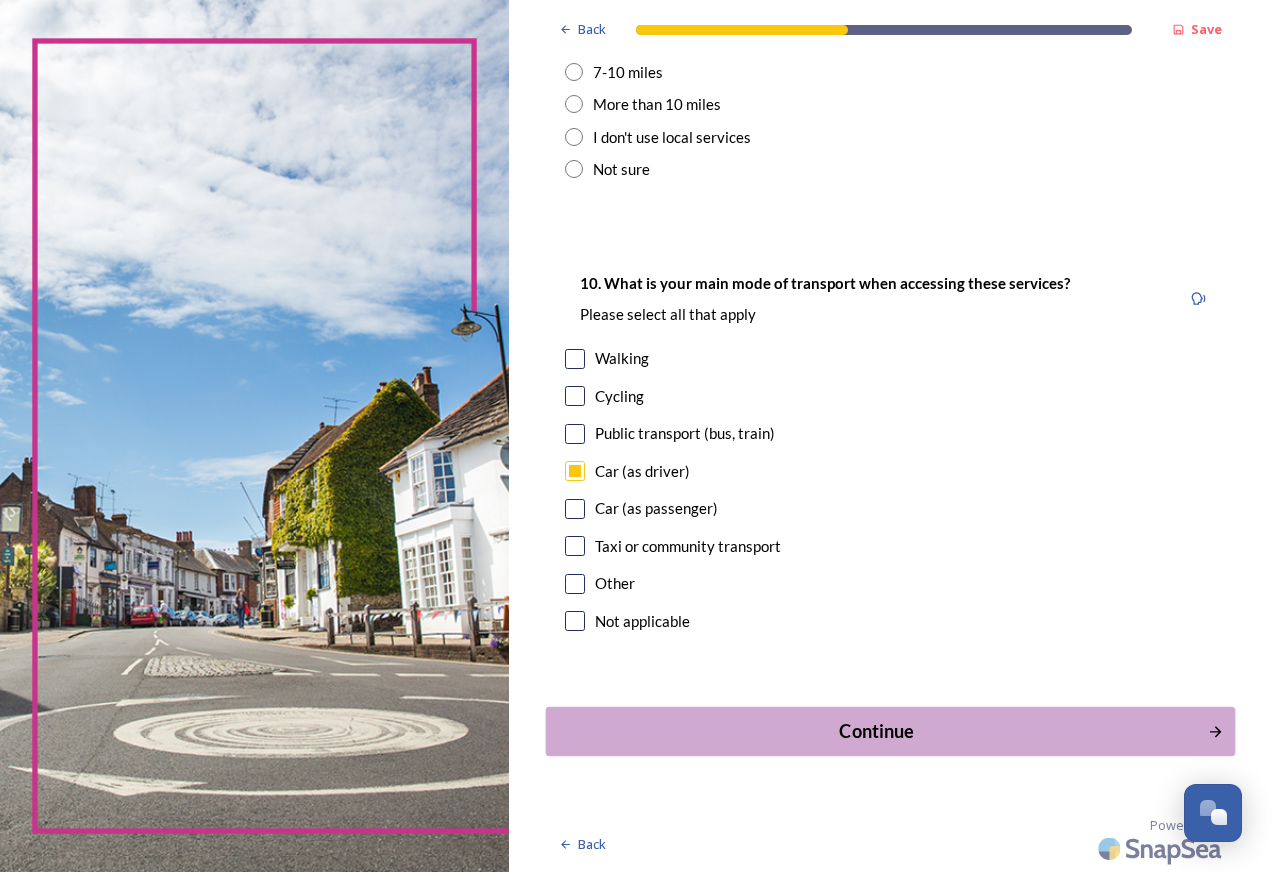click on "Continue" at bounding box center [876, 731] 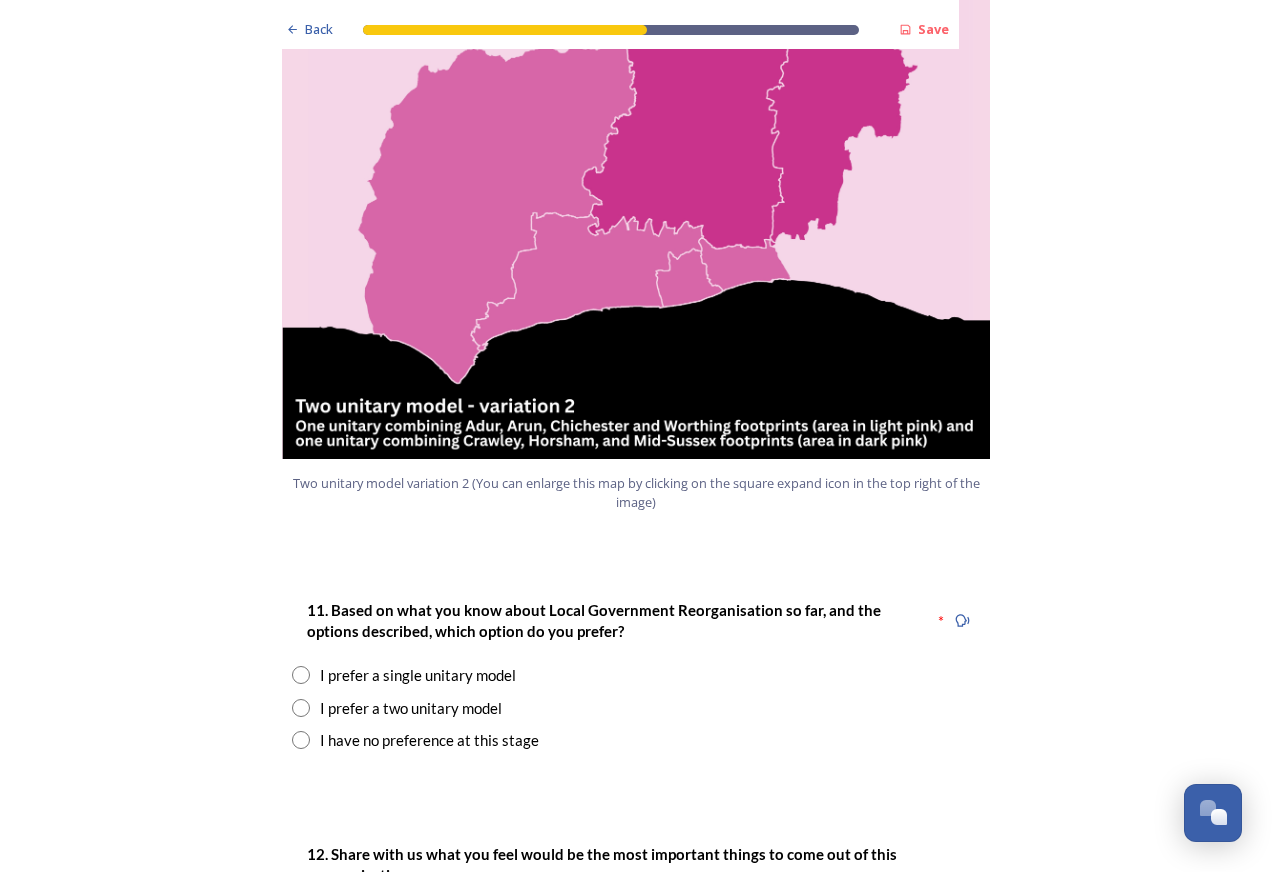 scroll, scrollTop: 2600, scrollLeft: 0, axis: vertical 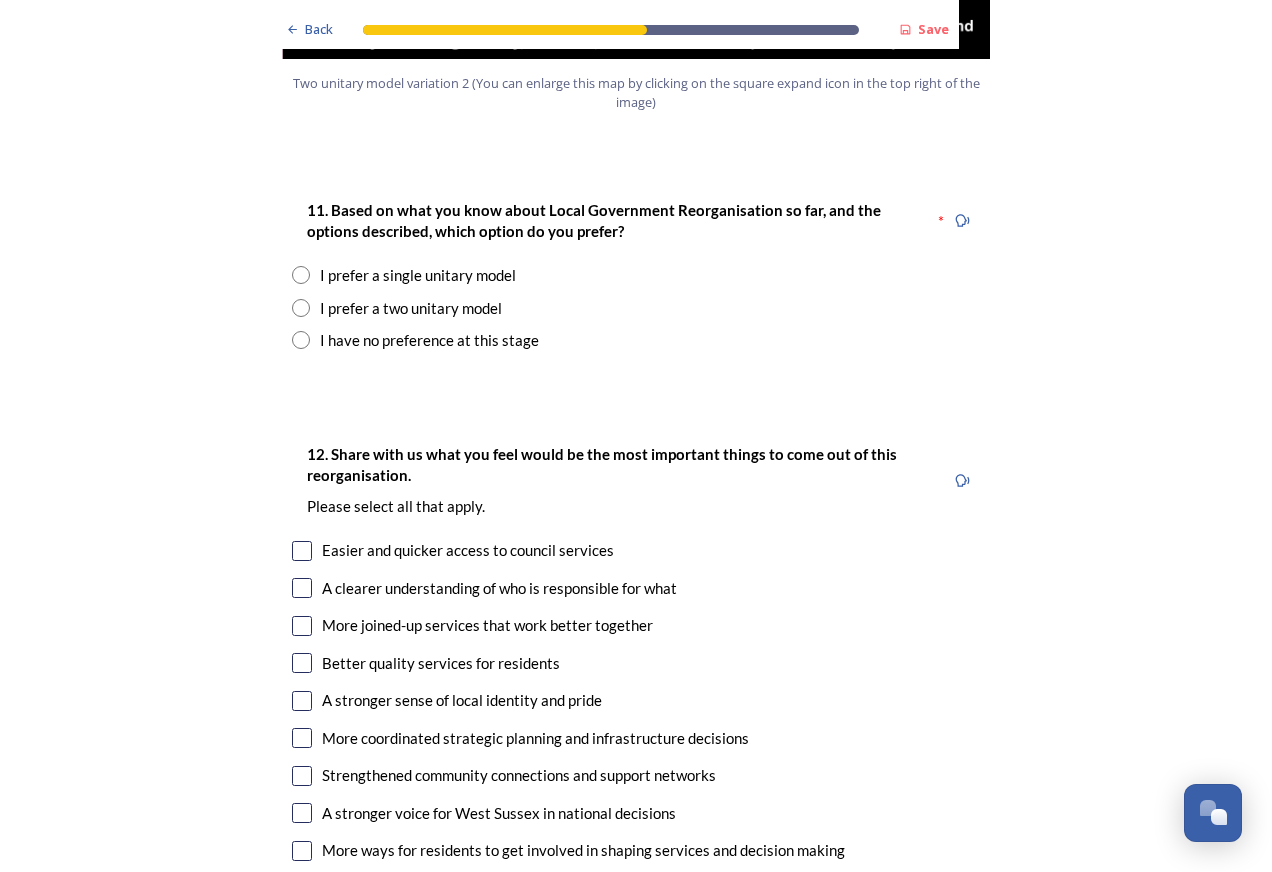 click at bounding box center [301, 275] 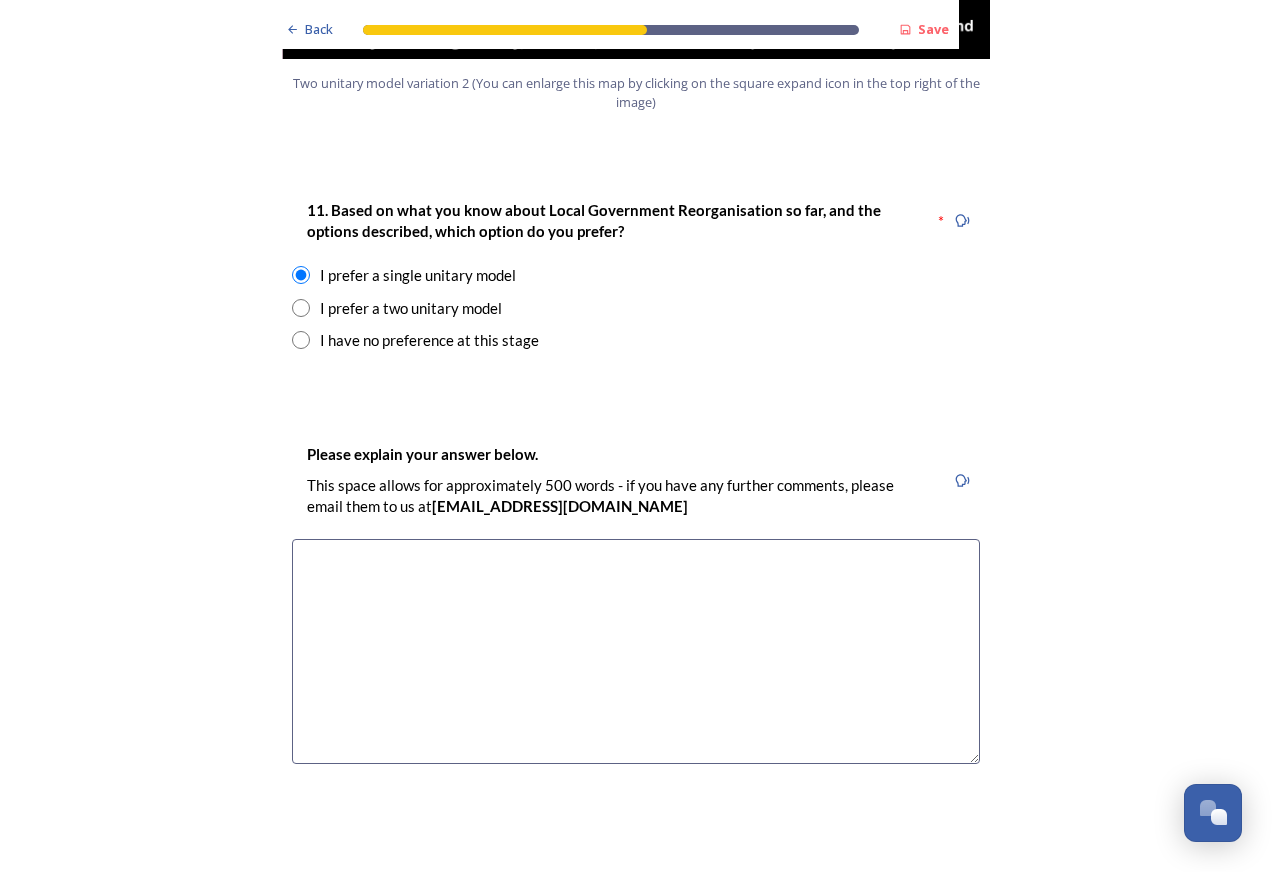 click at bounding box center [636, 651] 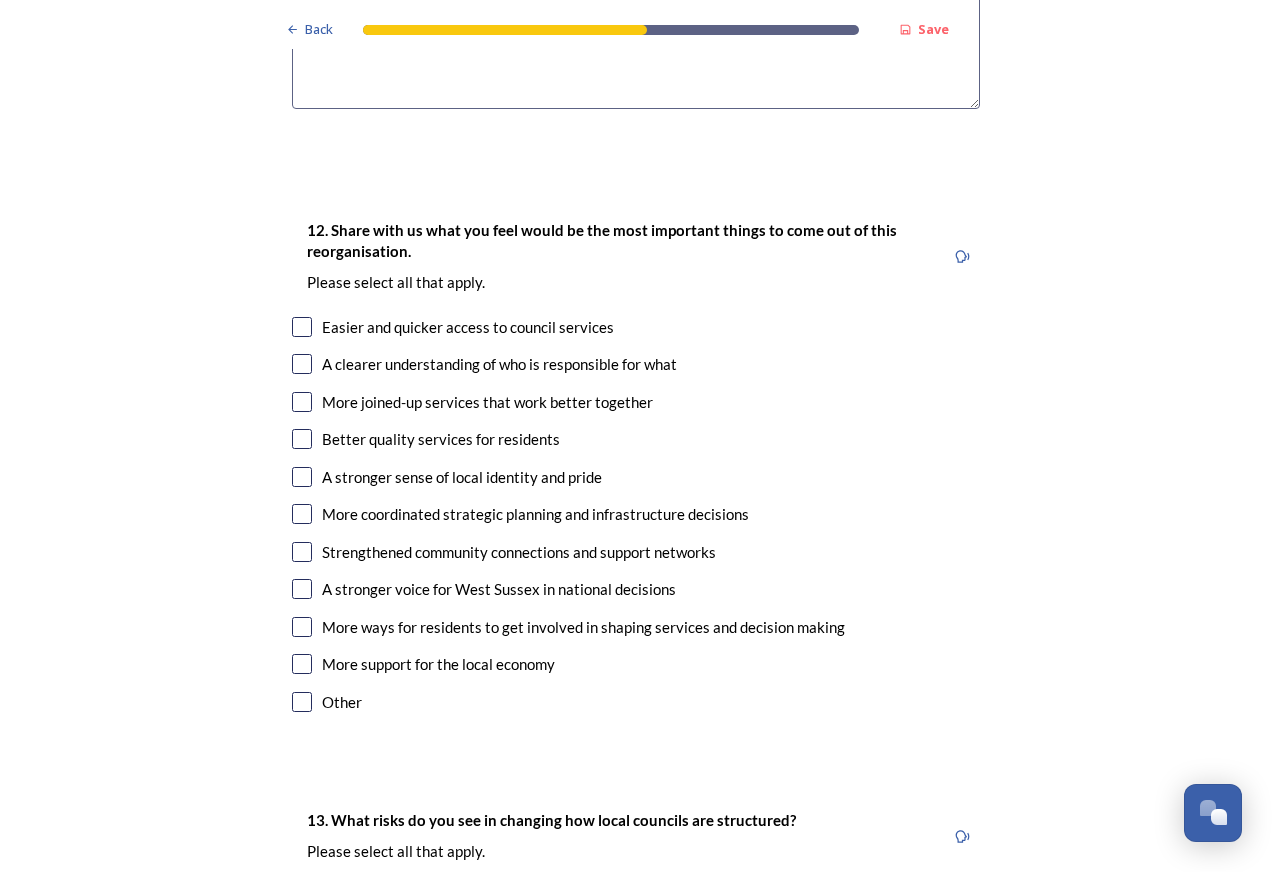 scroll, scrollTop: 3300, scrollLeft: 0, axis: vertical 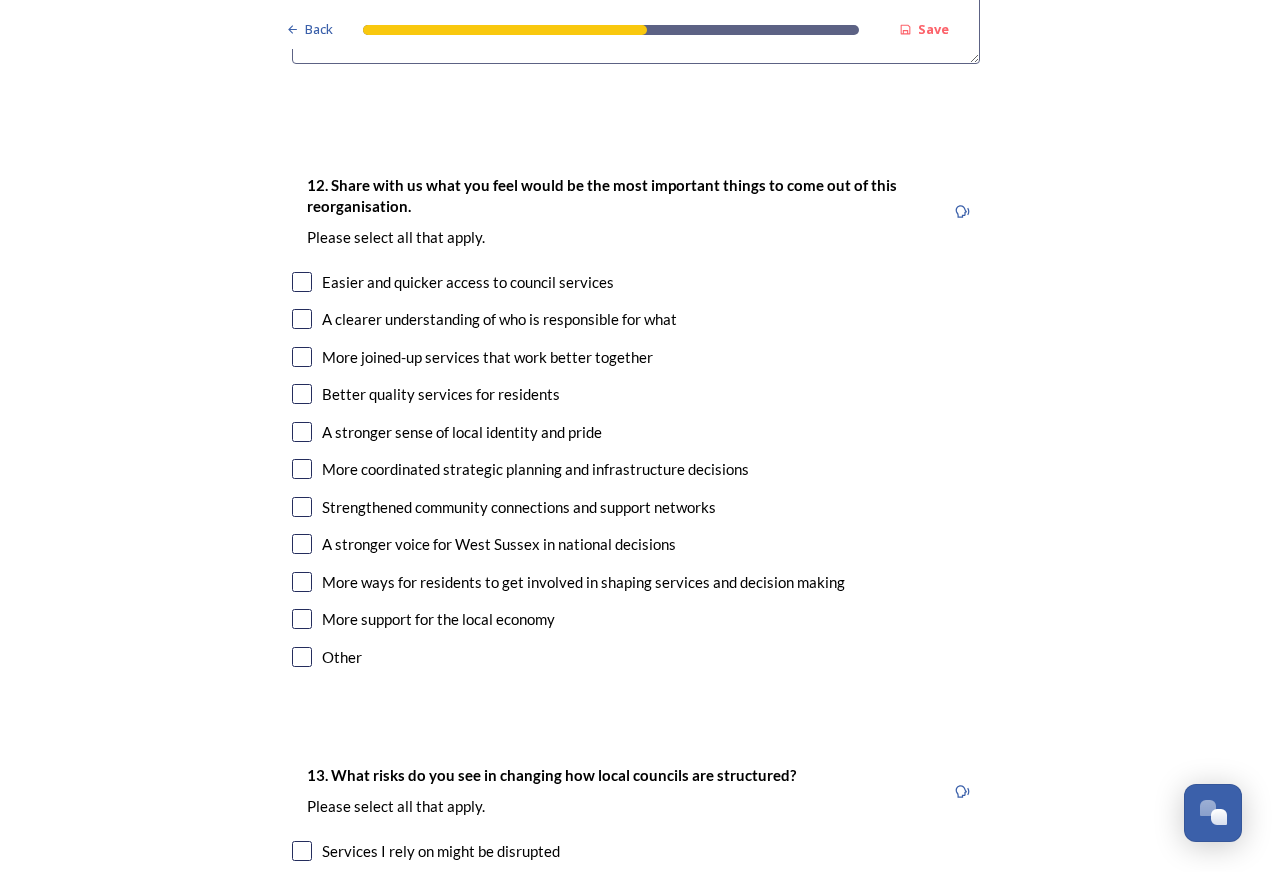 type on "If a two unitary model is selected it feels similar to the system we have now." 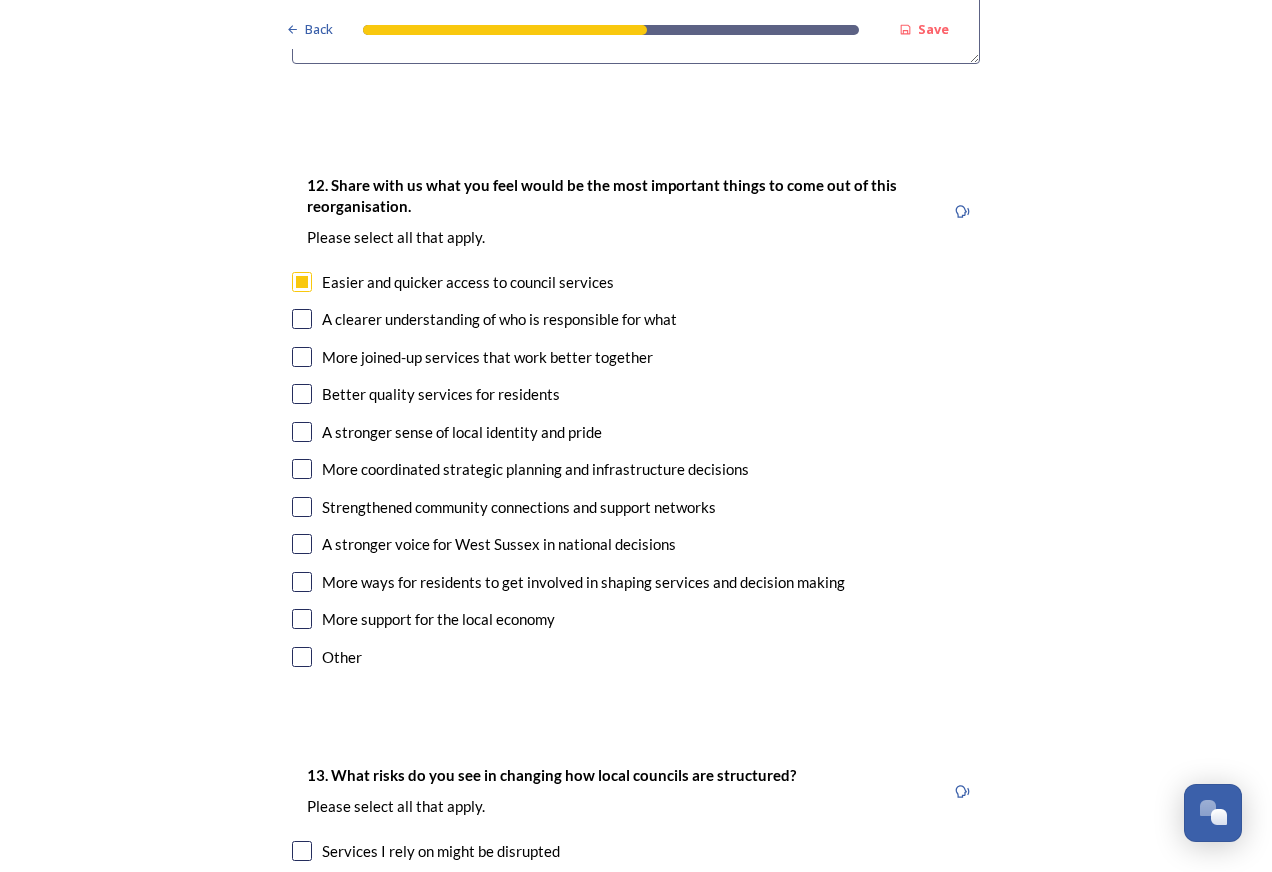 click at bounding box center [302, 319] 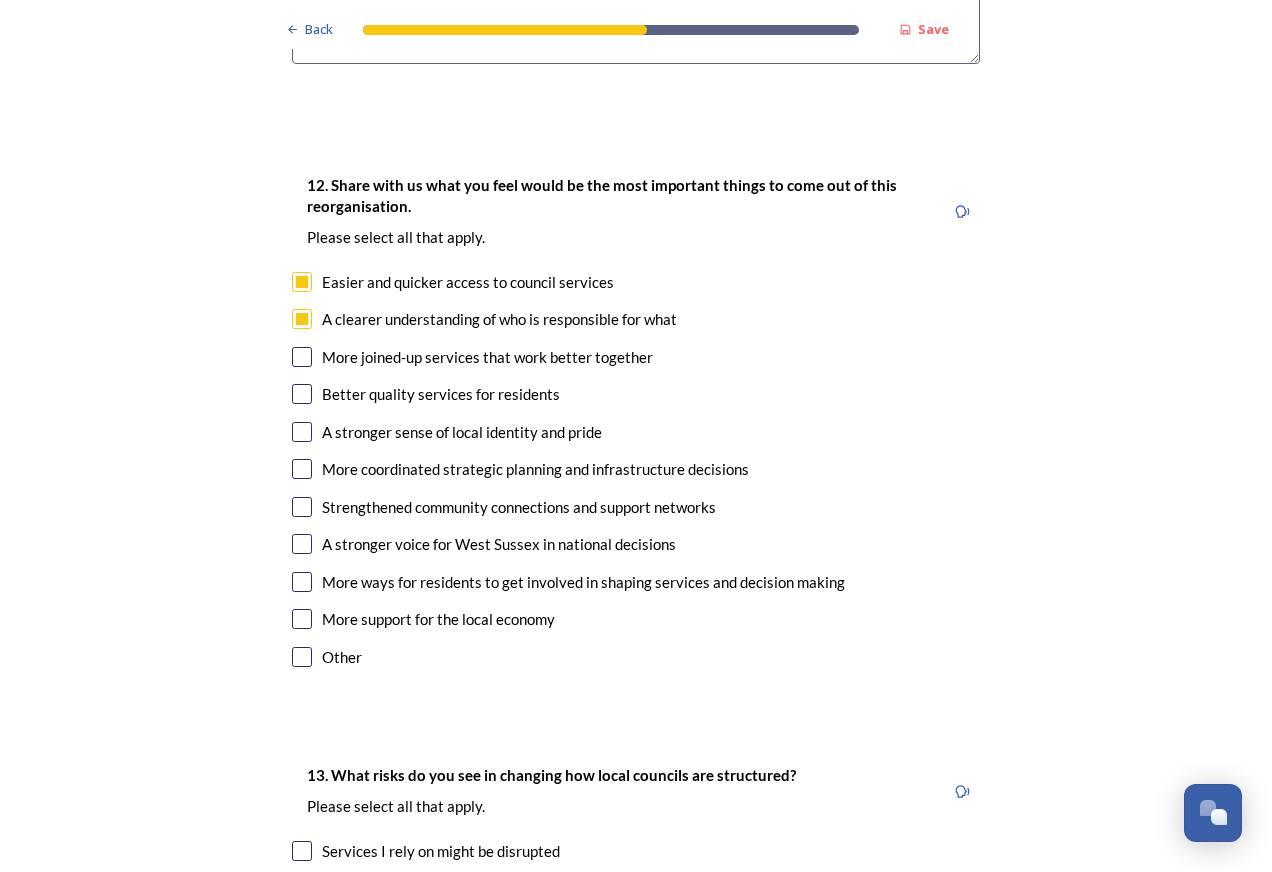 click at bounding box center [302, 357] 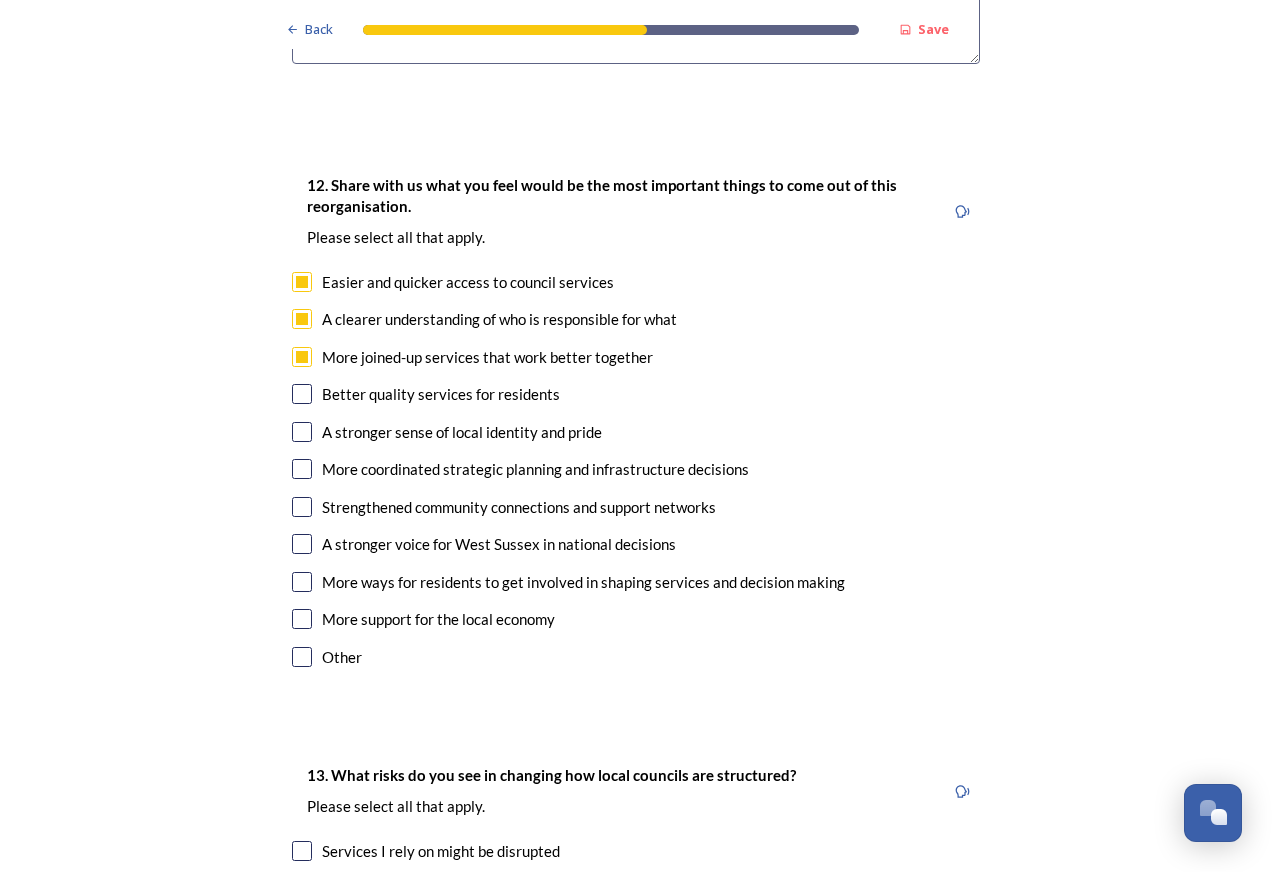 click at bounding box center (302, 394) 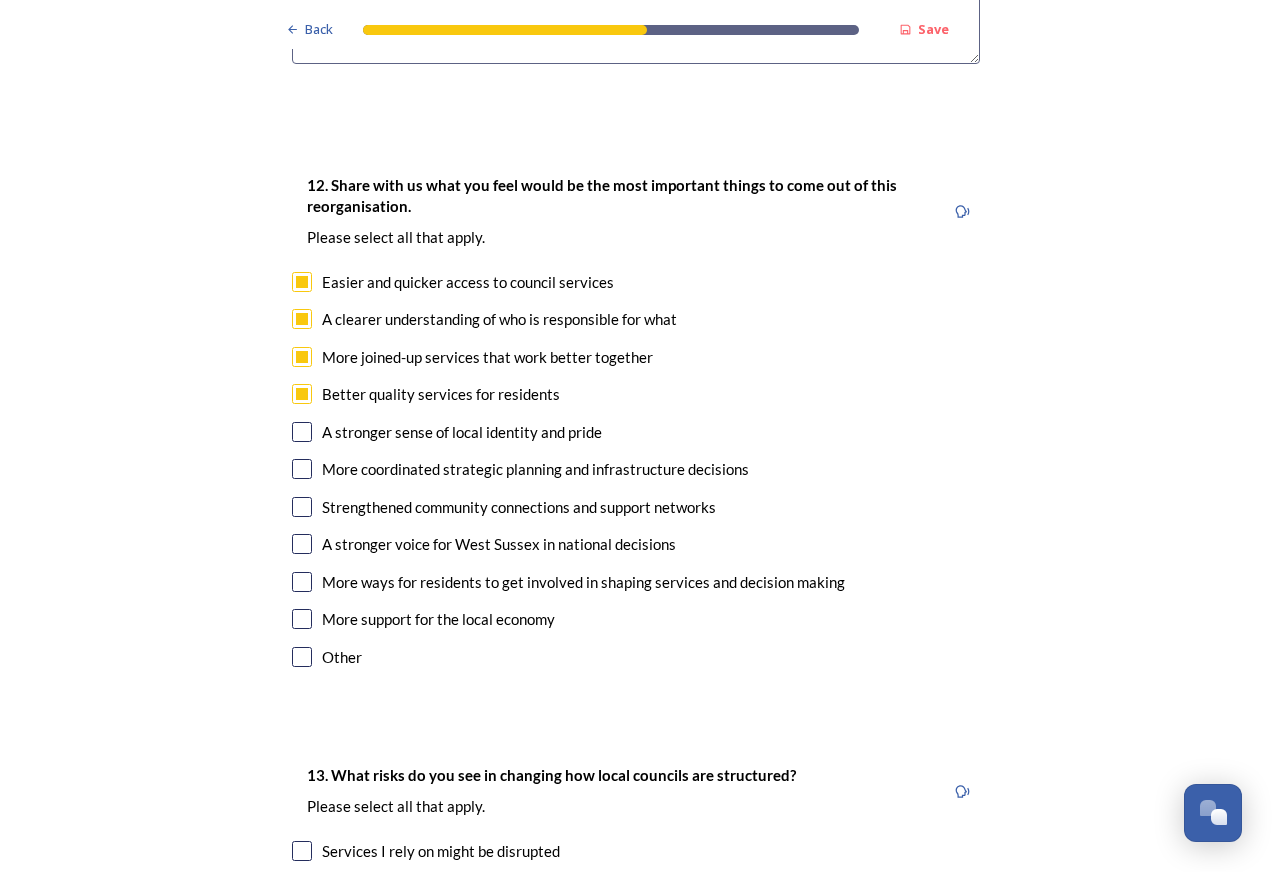 click at bounding box center [302, 469] 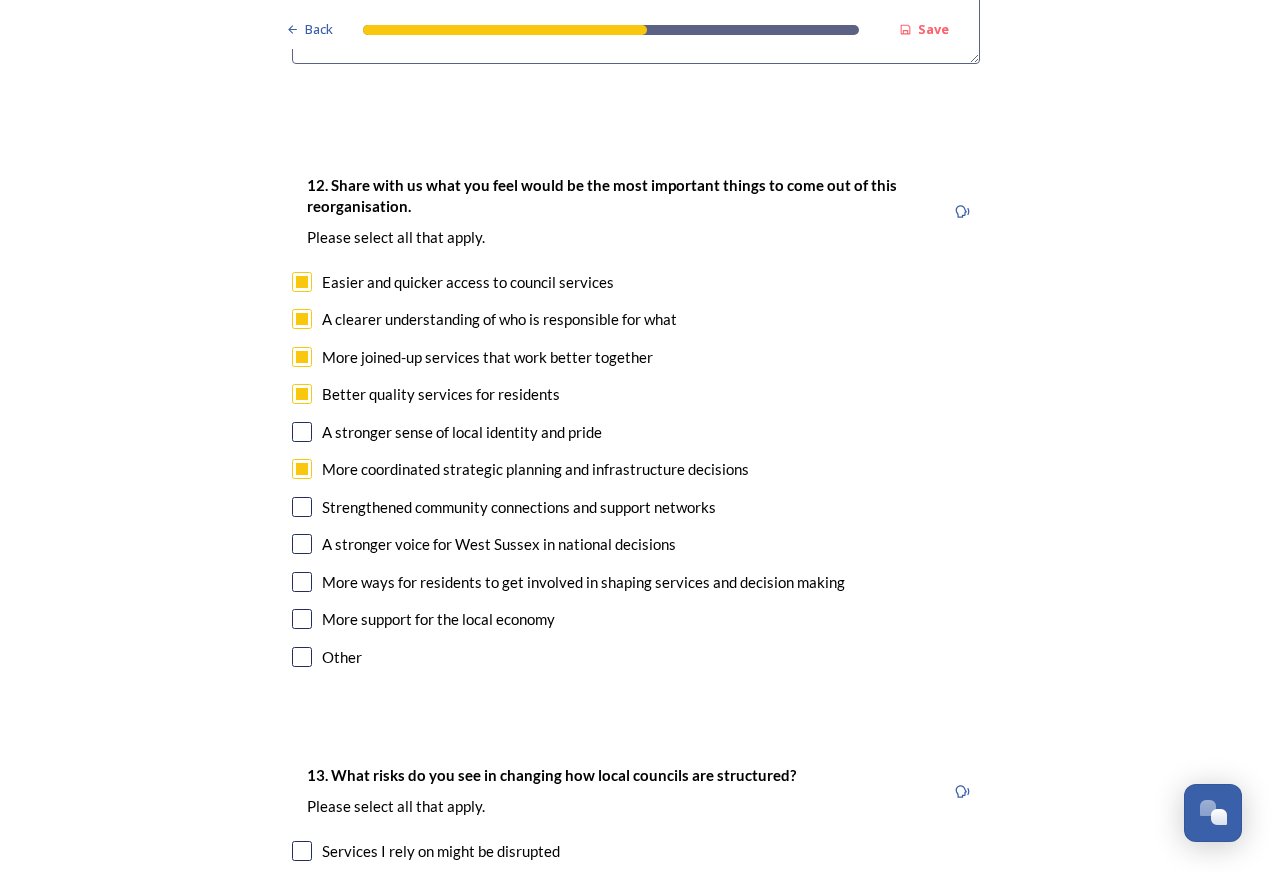 click at bounding box center (302, 544) 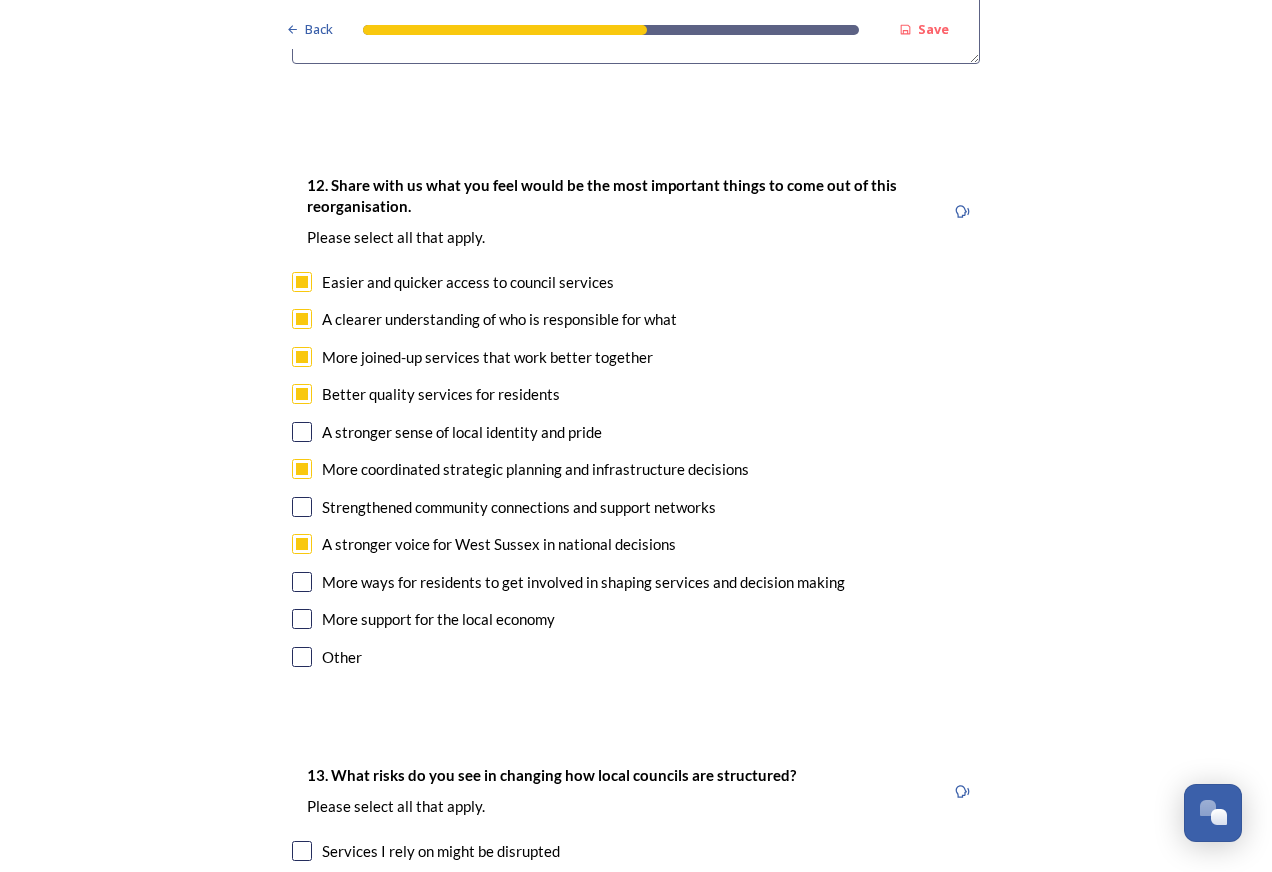 click at bounding box center (302, 582) 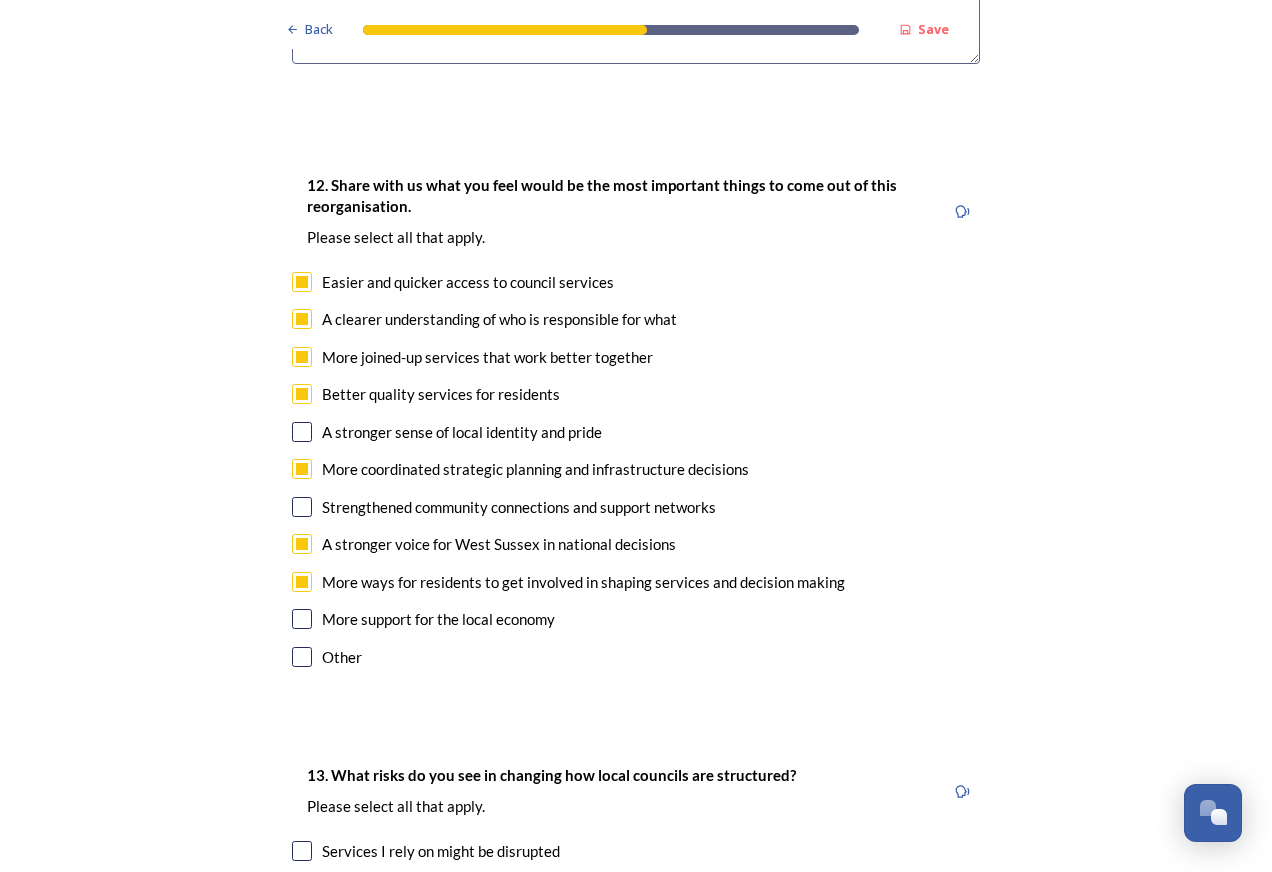 click at bounding box center [302, 619] 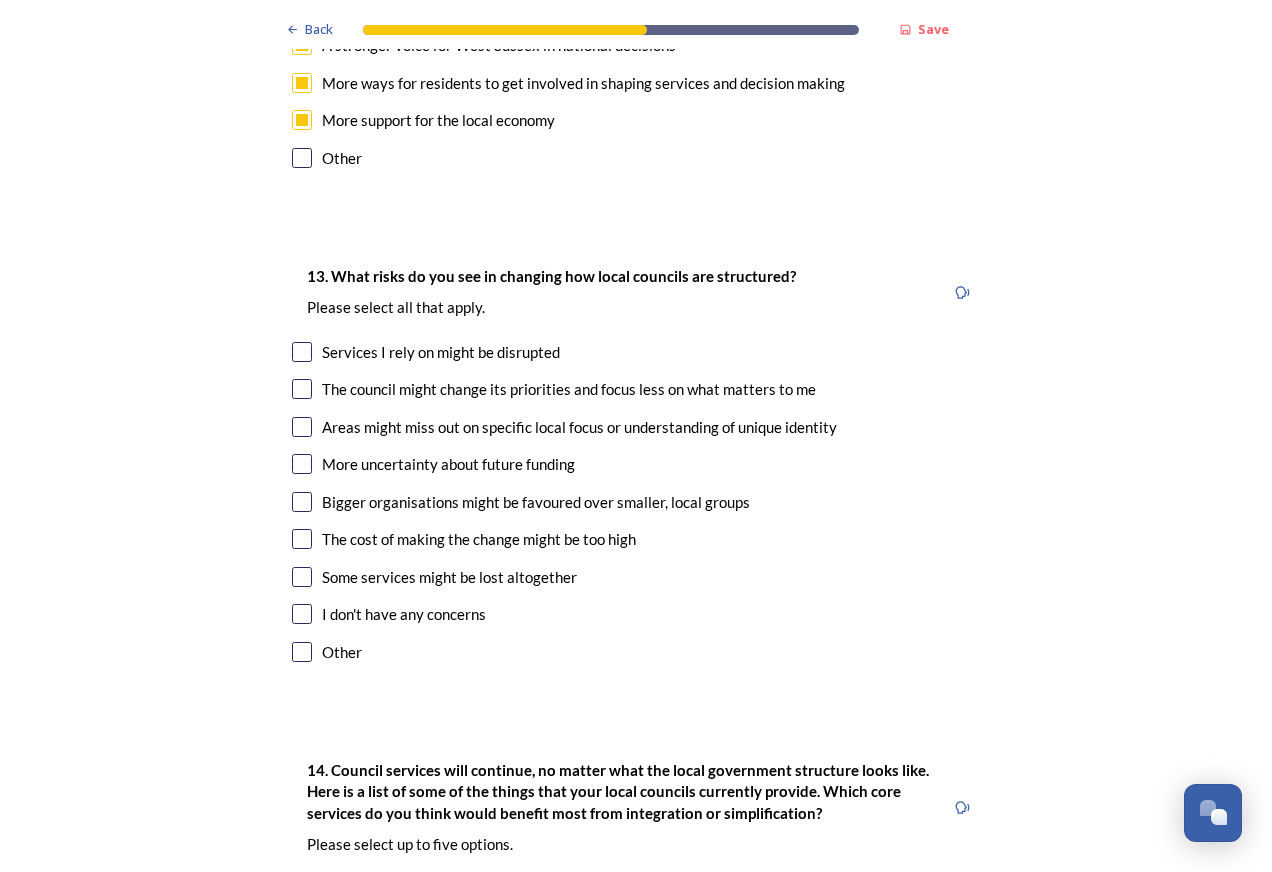scroll, scrollTop: 3800, scrollLeft: 0, axis: vertical 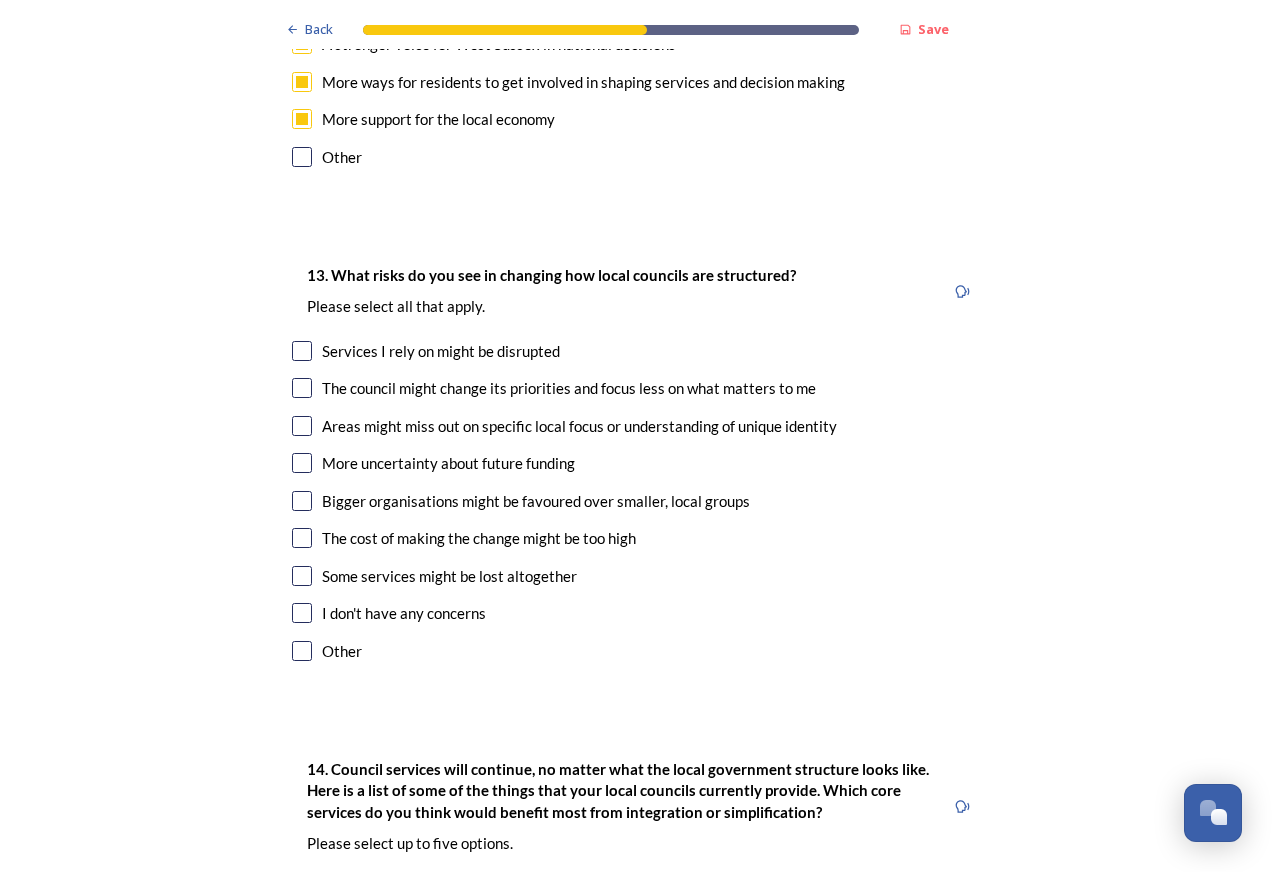 click at bounding box center (302, 351) 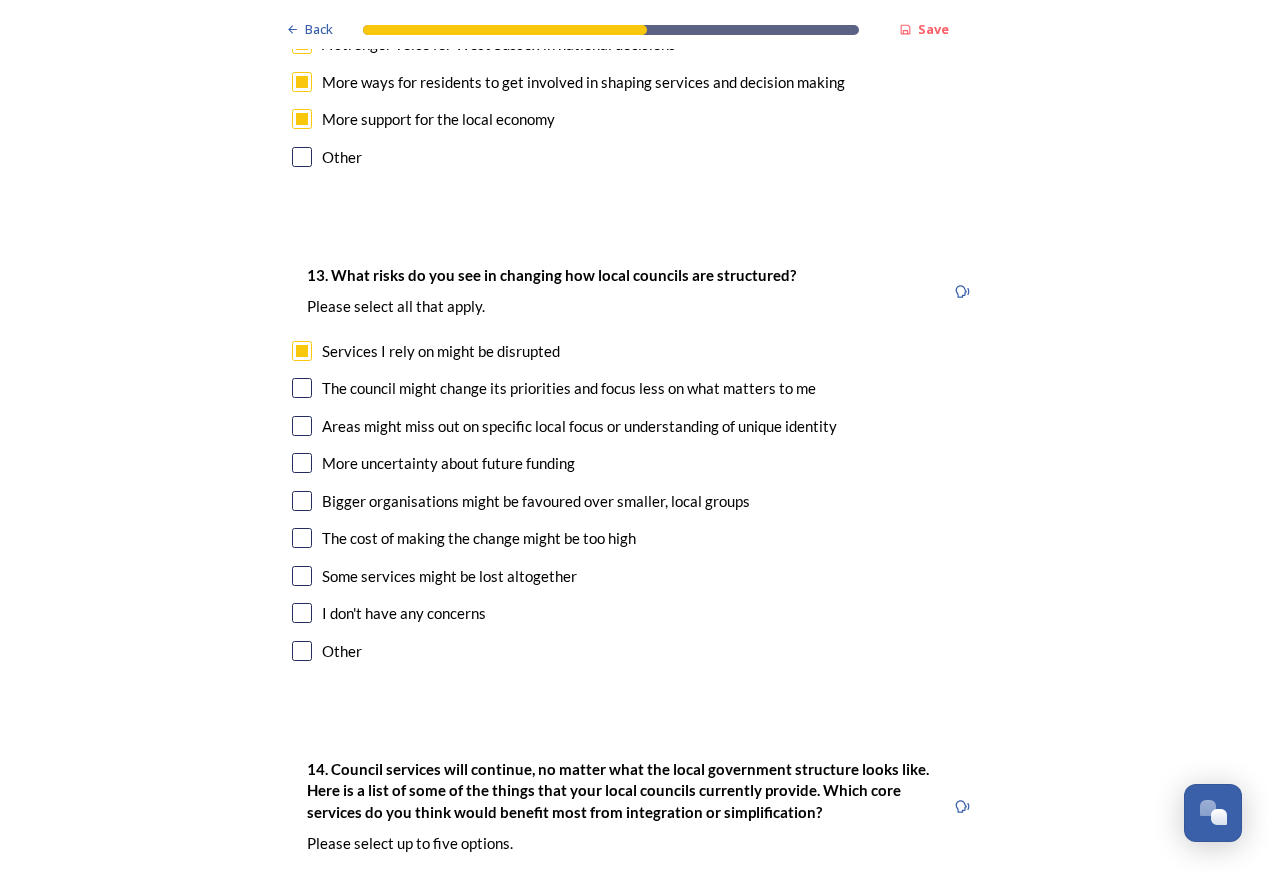 click at bounding box center [302, 388] 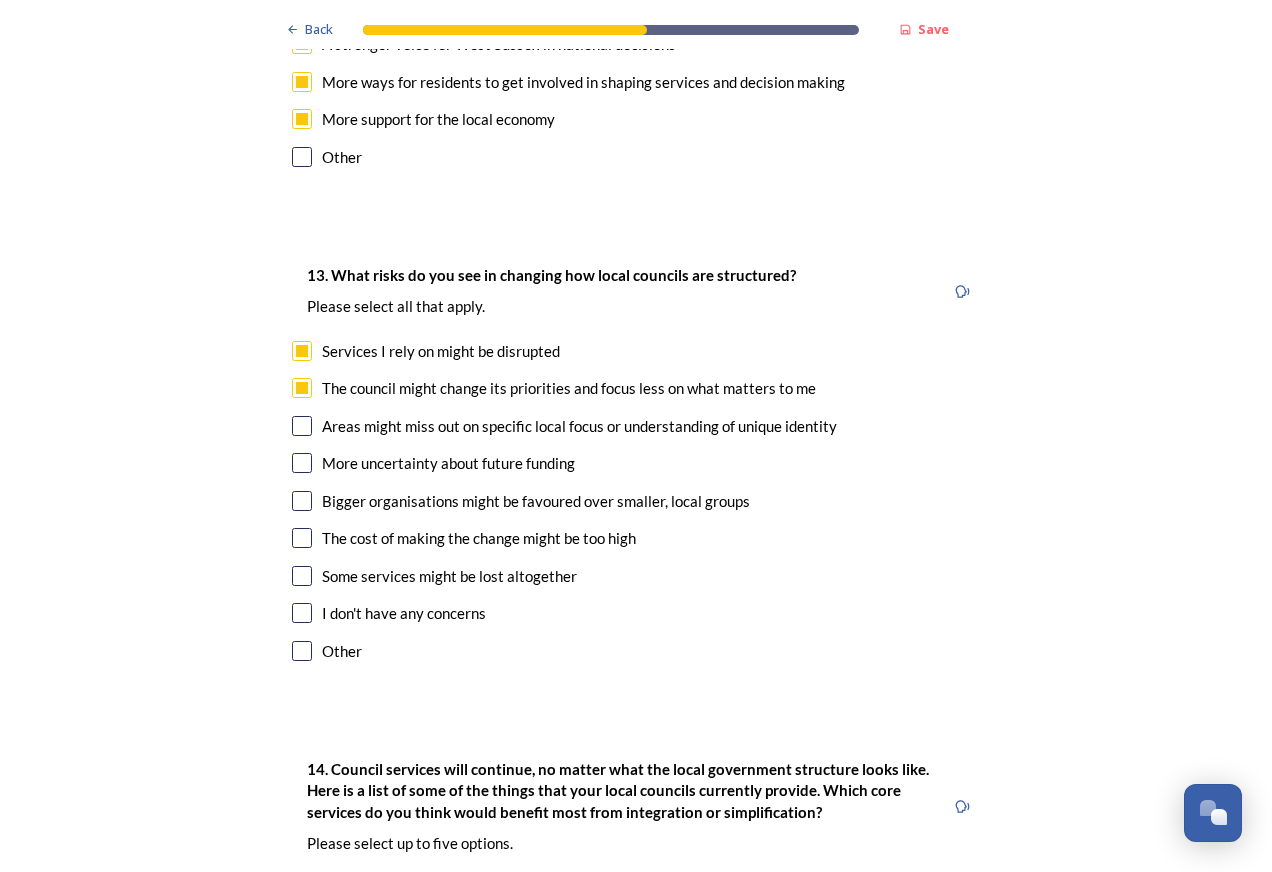click at bounding box center (302, 426) 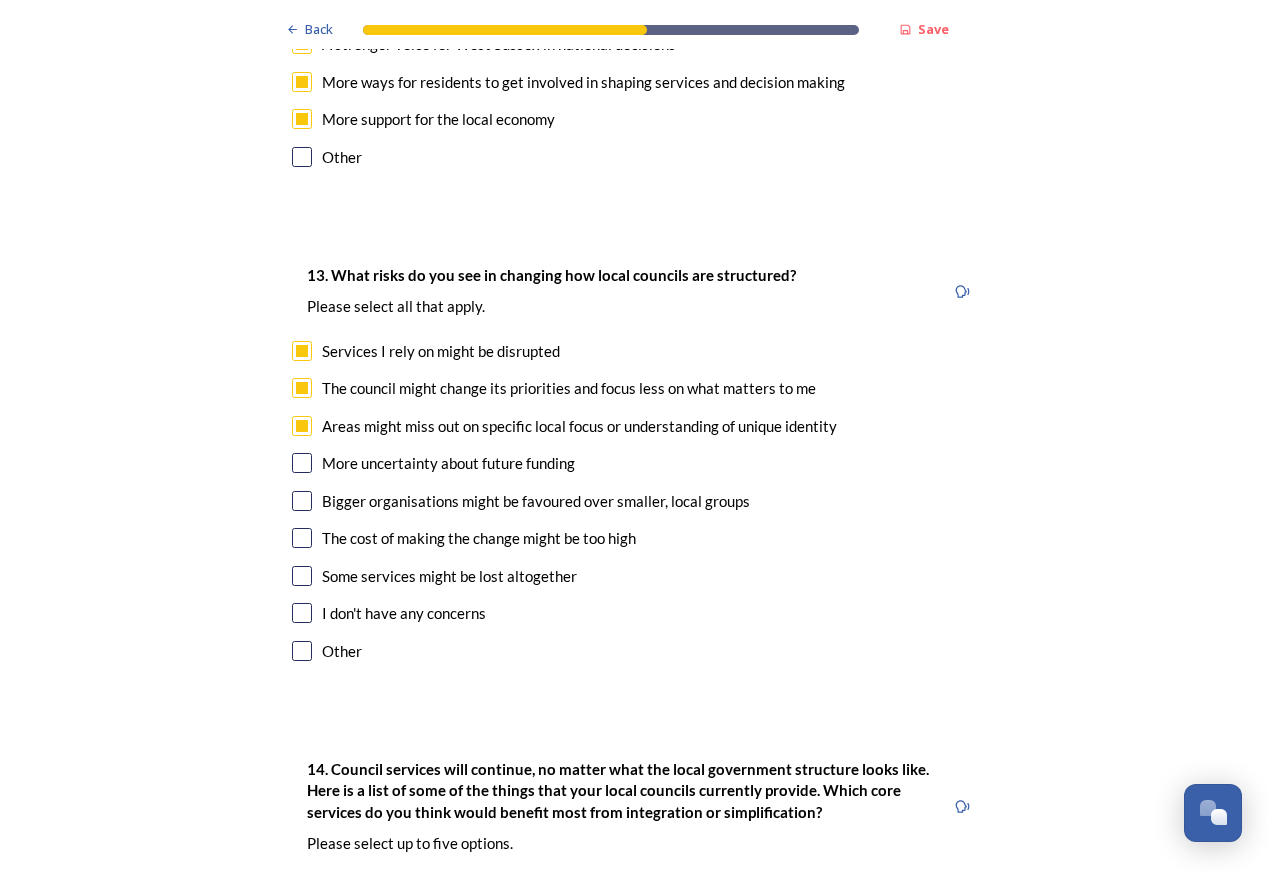 click on "13. What risks do you see in changing how local councils are structured? ﻿Please select all that apply. Services I rely on might be disrupted The council might change its priorities and focus less on what matters to me Areas might miss out on specific local focus or understanding of unique identity More uncertainty about future funding Bigger organisations might be favoured over smaller, local groups The cost of making the change might be too high Some services might be lost altogether I don't have any concerns Other" at bounding box center (636, 465) 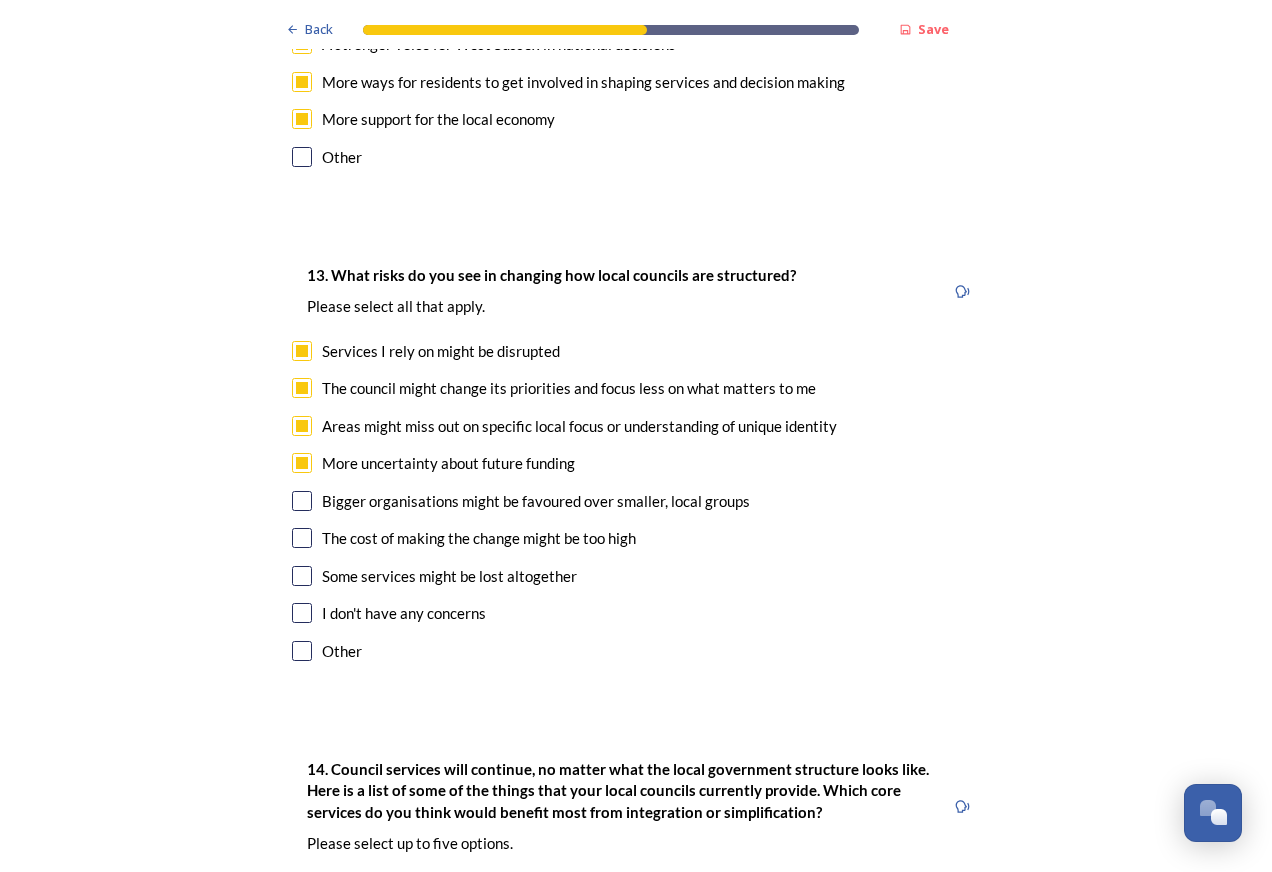 click at bounding box center (302, 538) 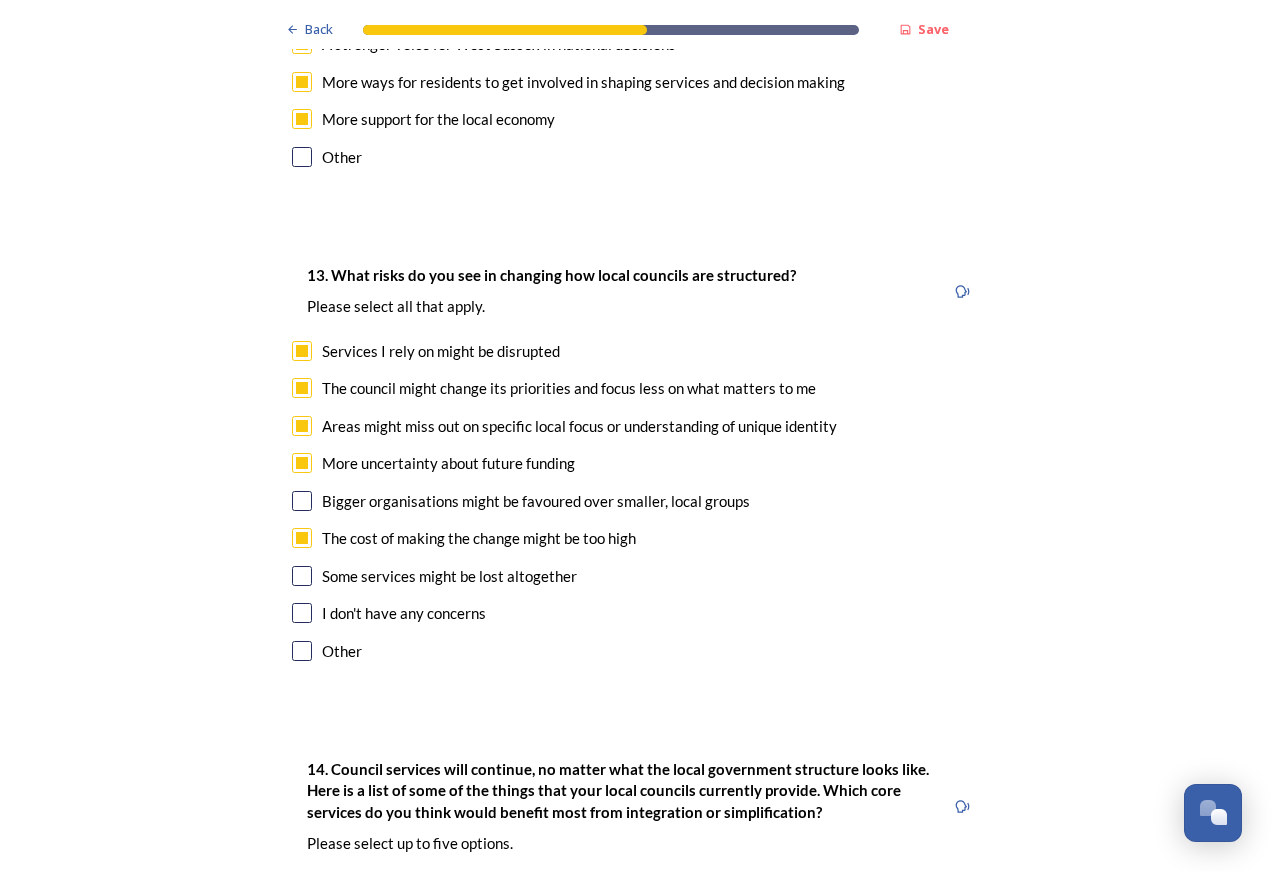 click at bounding box center [302, 576] 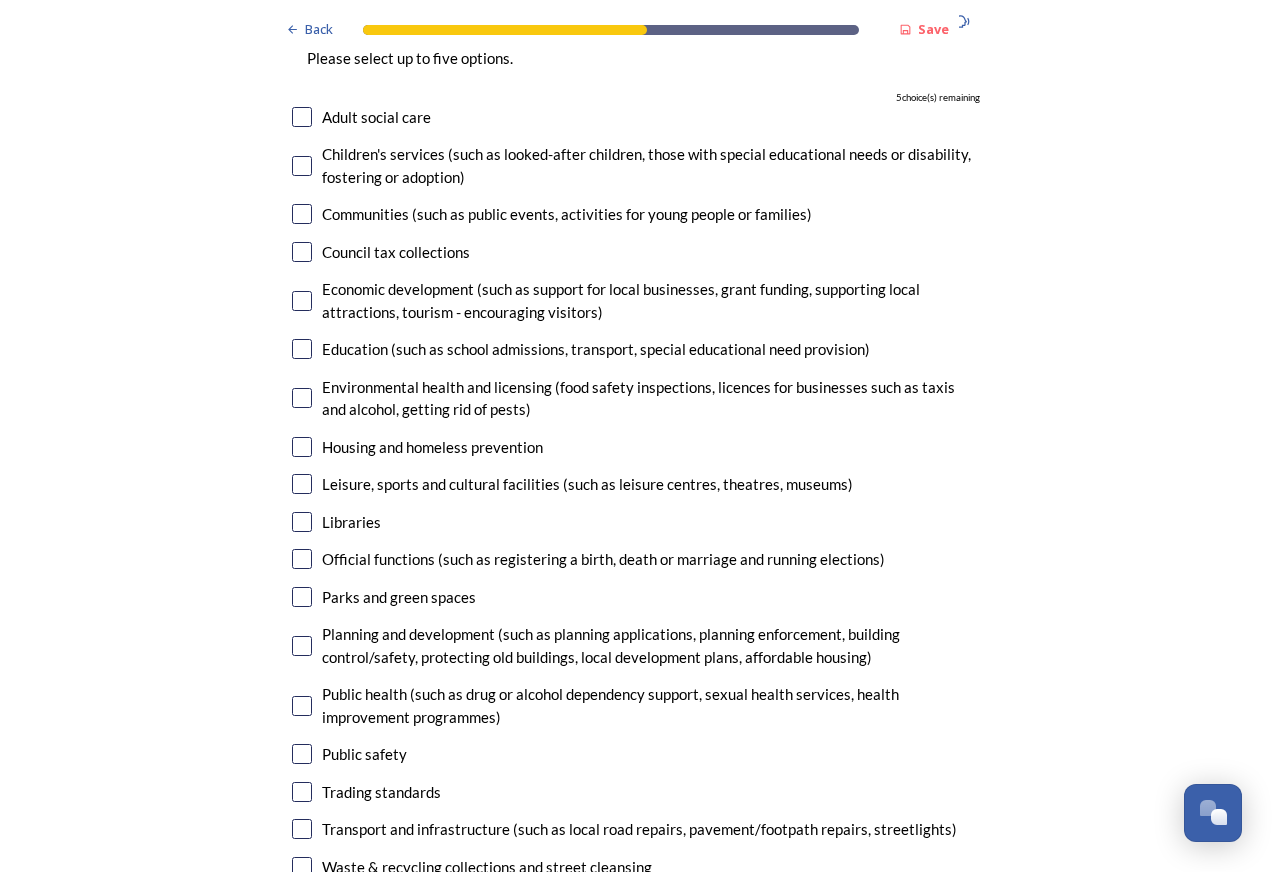 scroll, scrollTop: 4600, scrollLeft: 0, axis: vertical 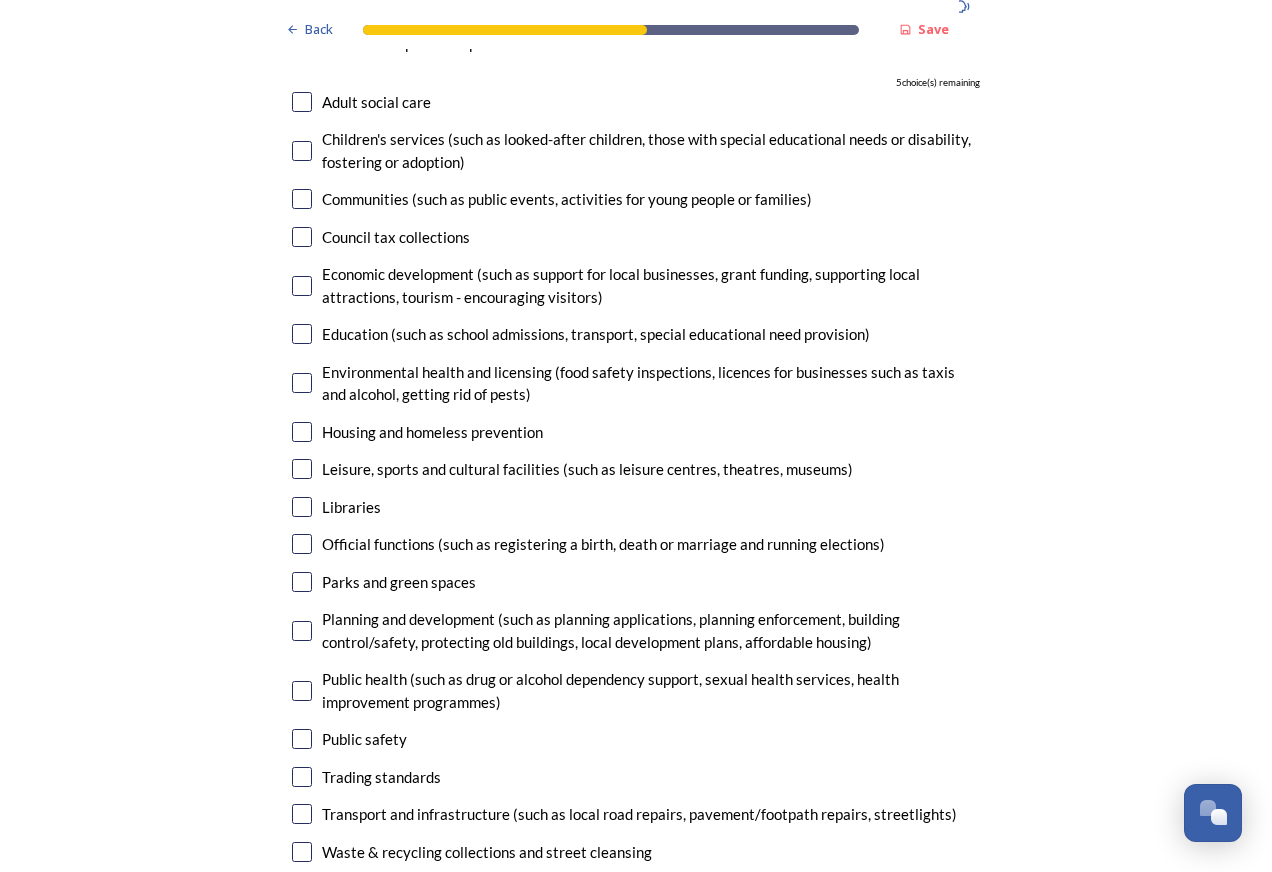 click at bounding box center [302, 286] 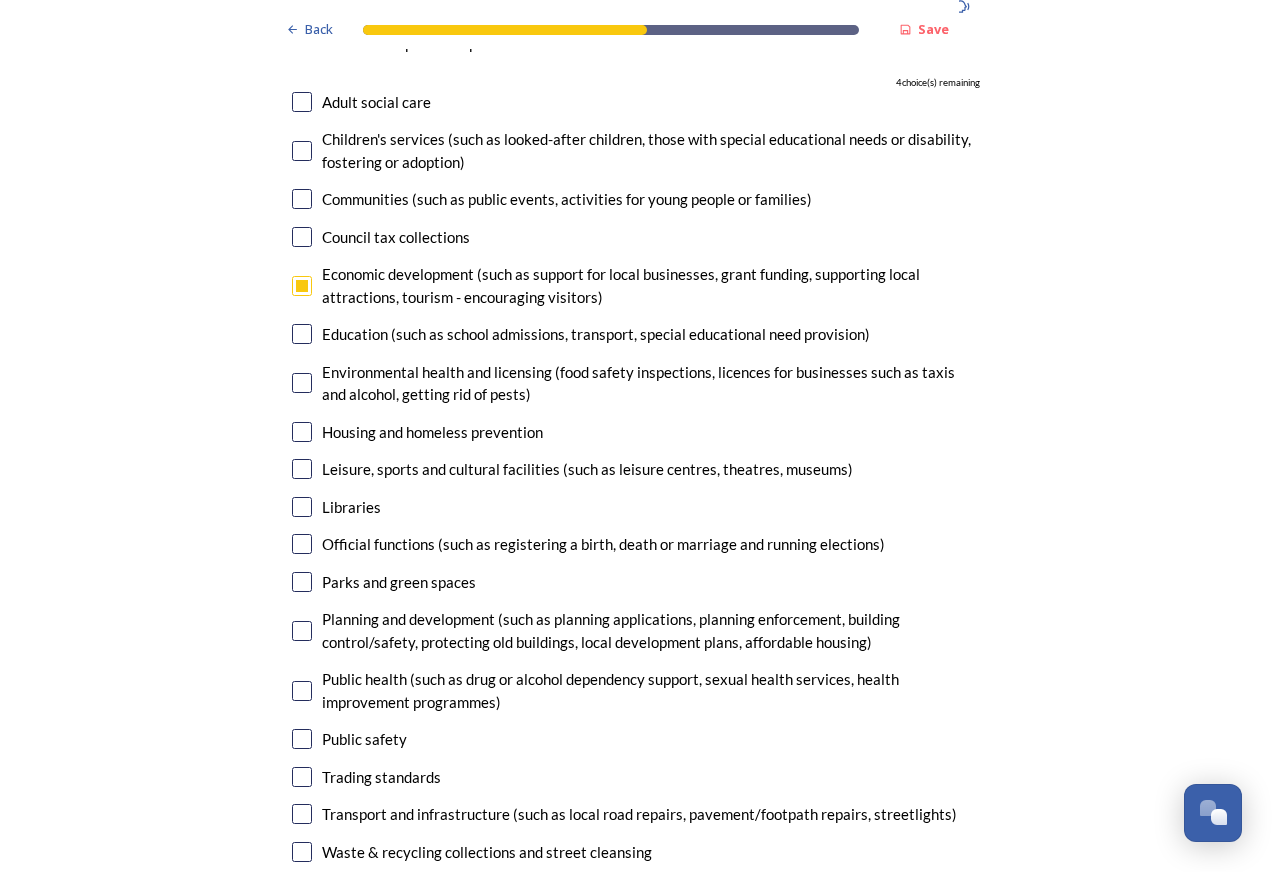 click on "Libraries" at bounding box center (636, 507) 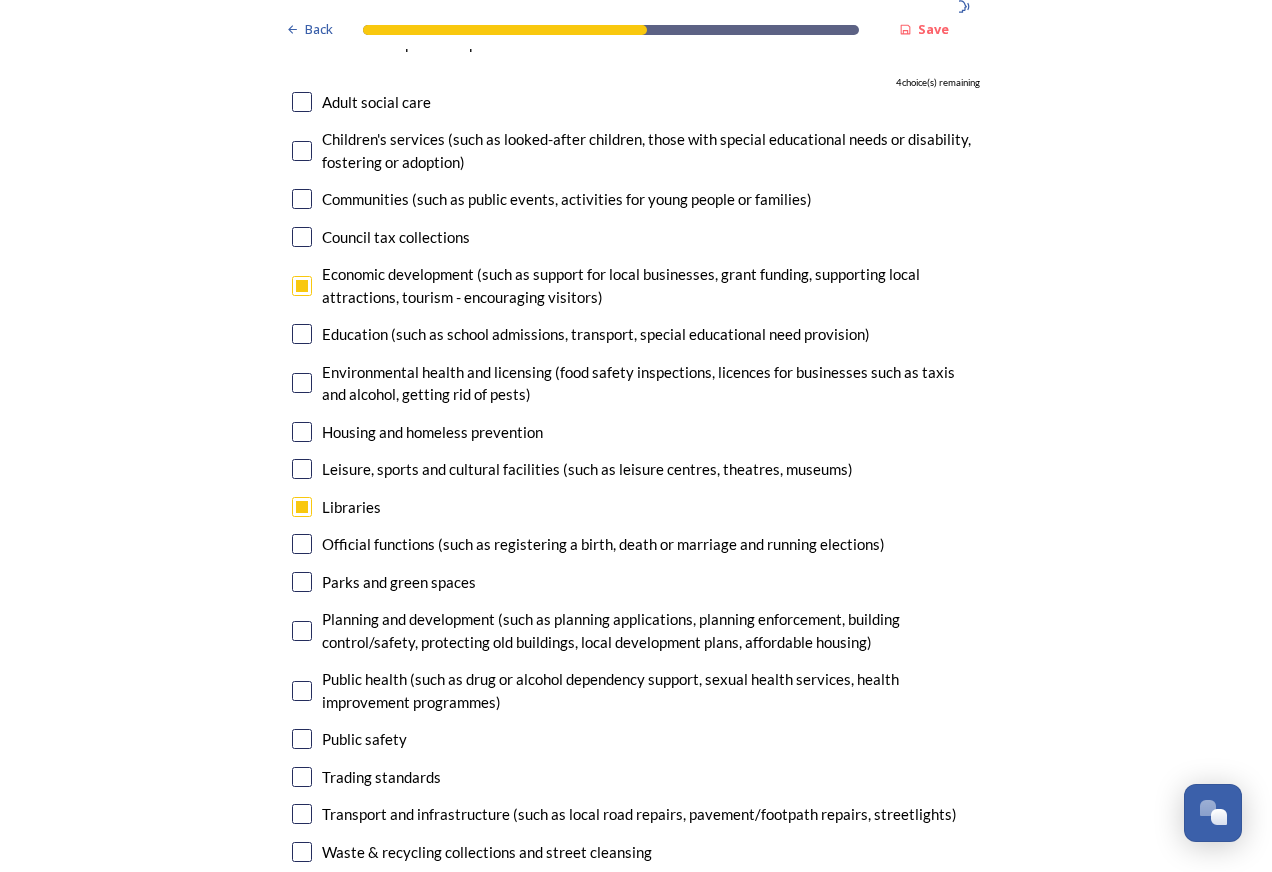 checkbox on "true" 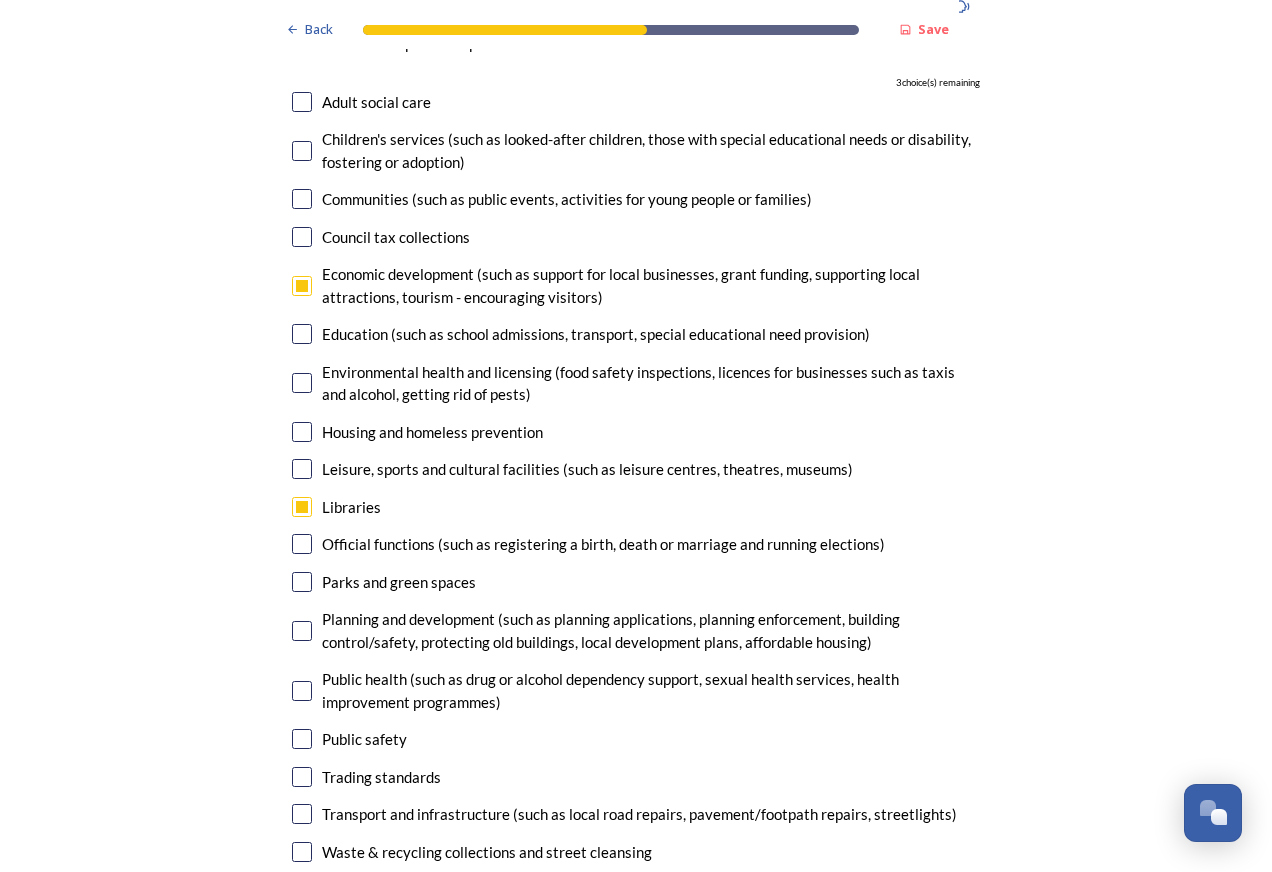 click at bounding box center (302, 582) 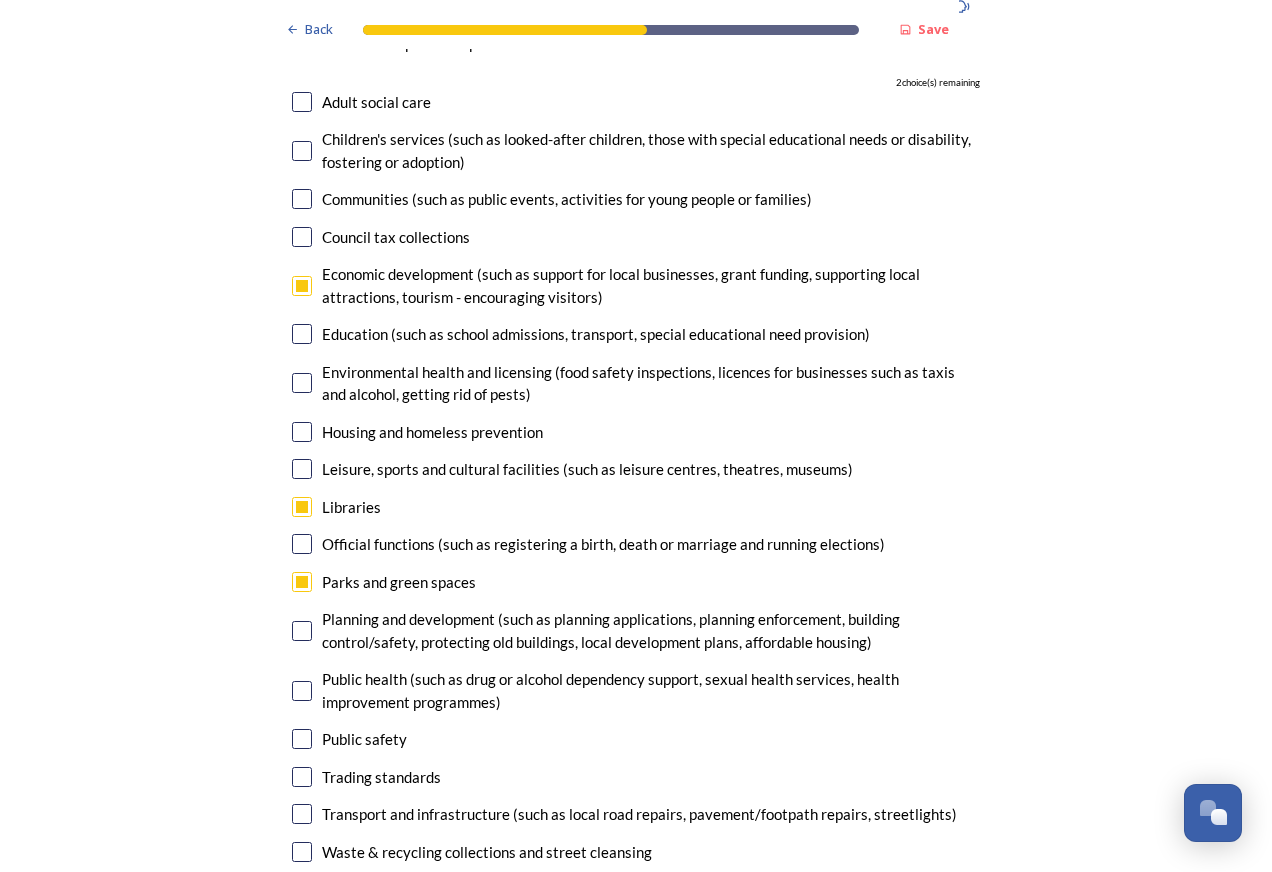 click at bounding box center [302, 631] 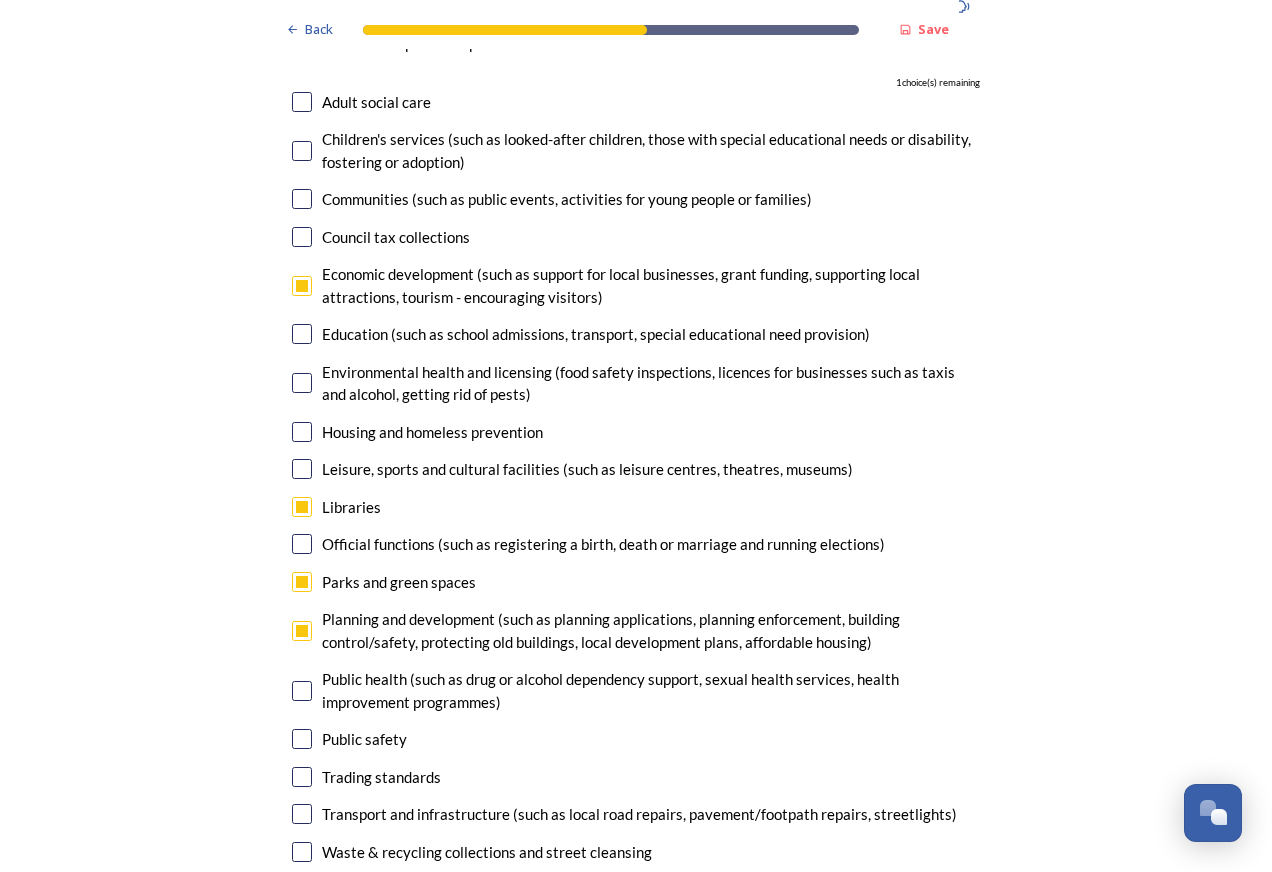 click at bounding box center [302, 889] 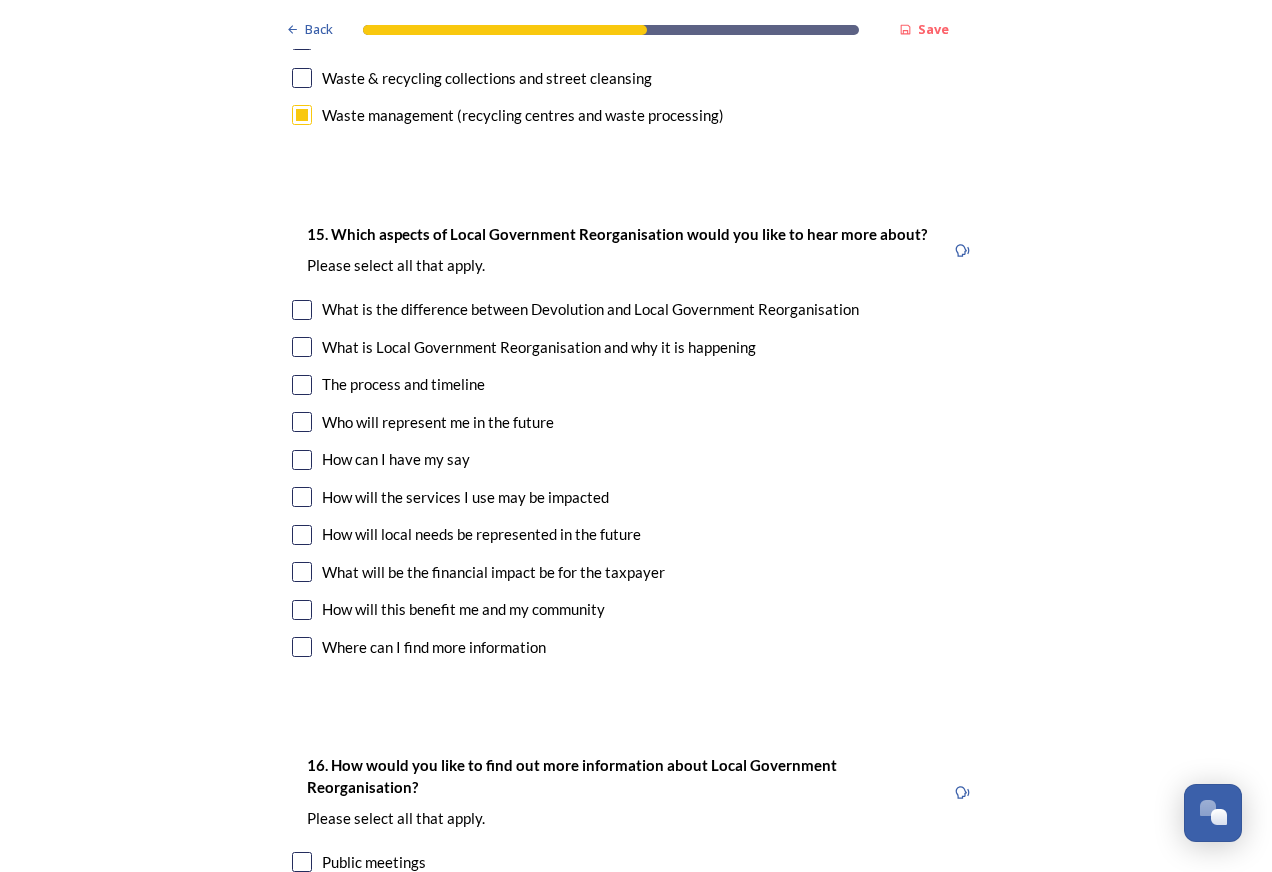 scroll, scrollTop: 5400, scrollLeft: 0, axis: vertical 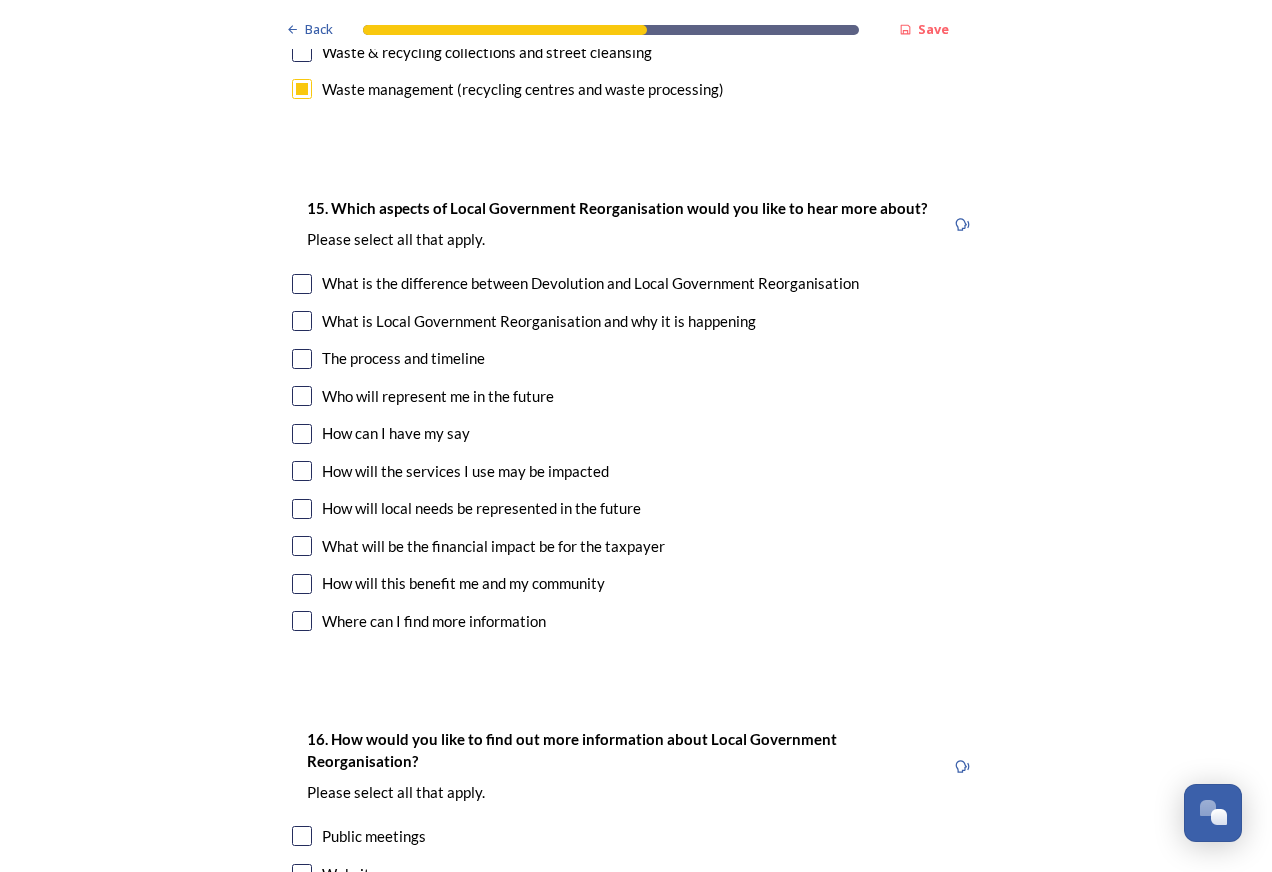 click at bounding box center [302, 284] 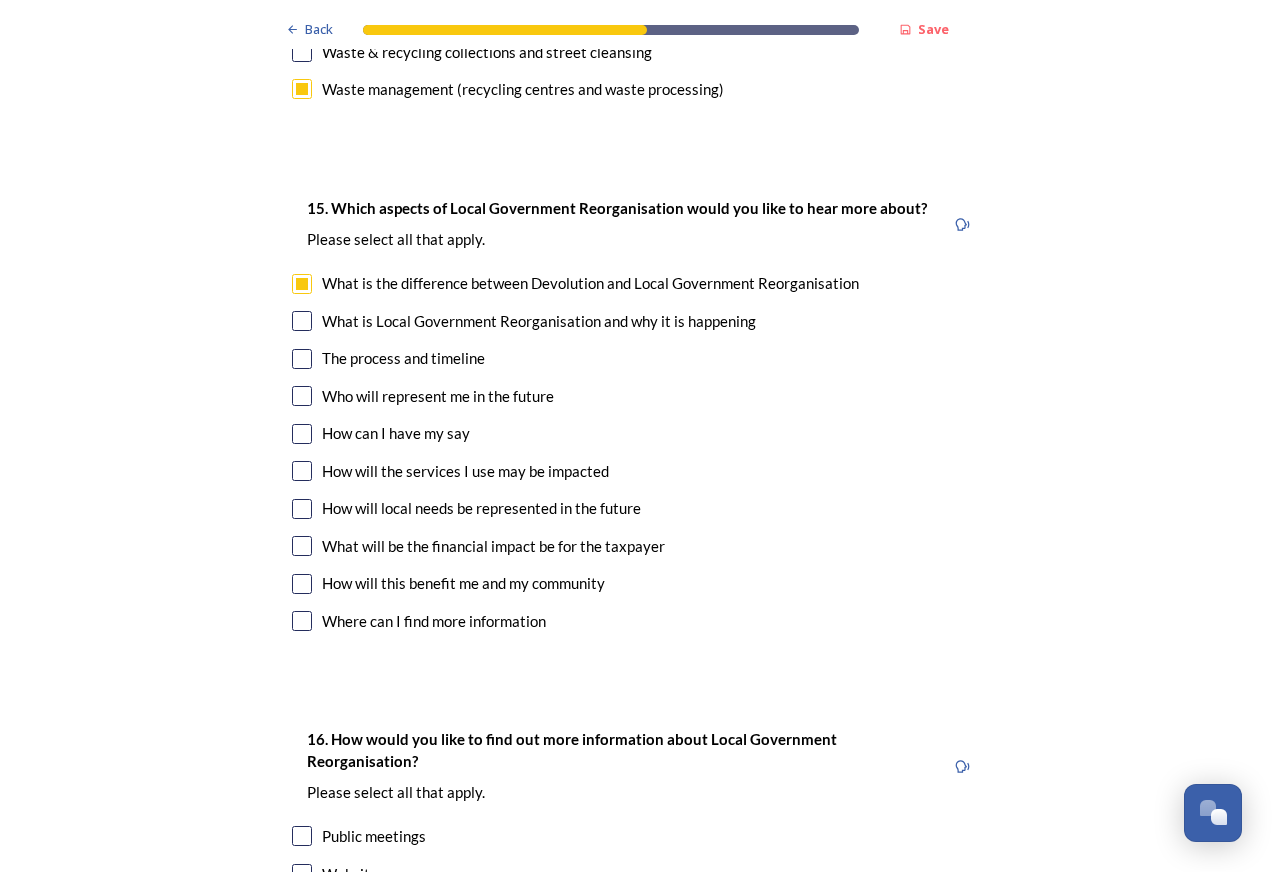 click at bounding box center [302, 321] 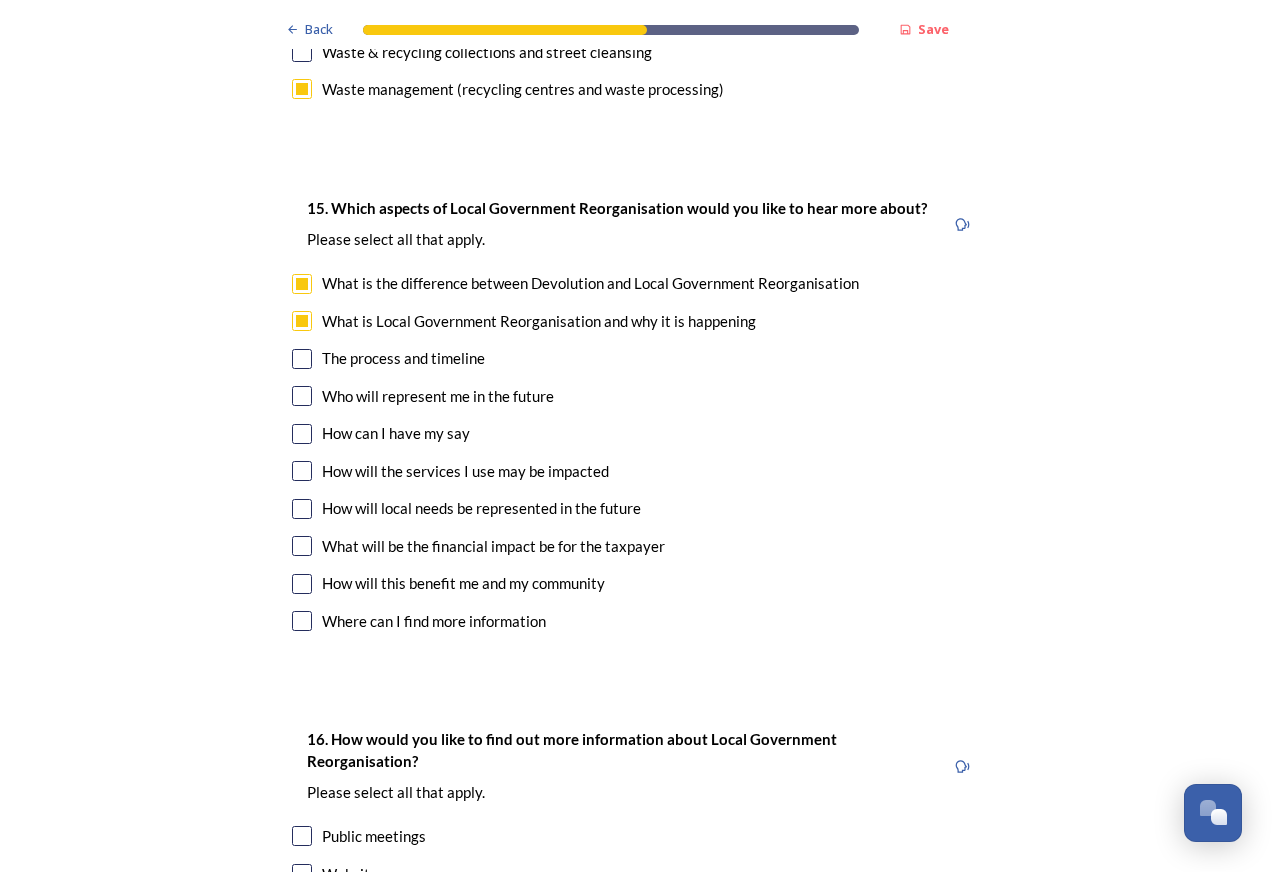 click at bounding box center [302, 359] 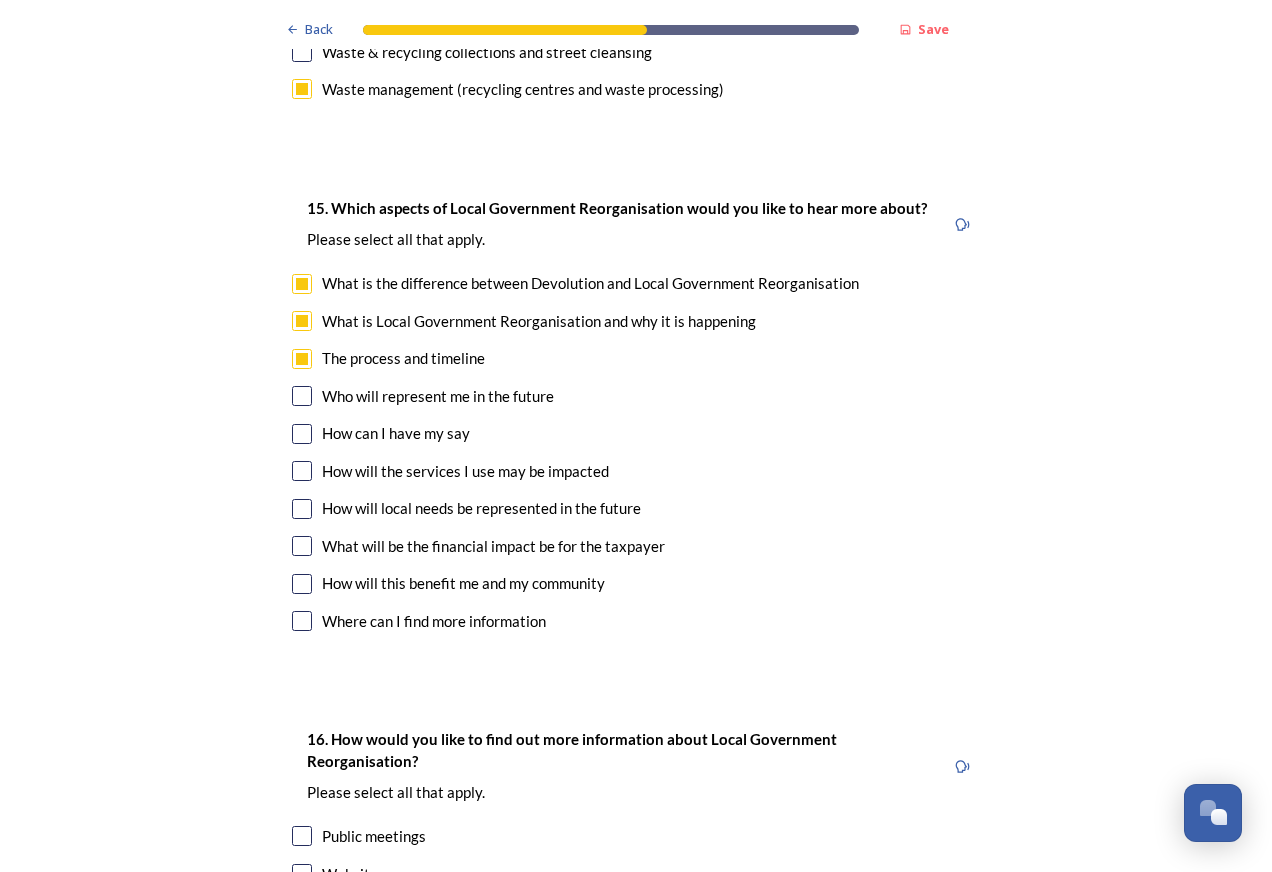 click at bounding box center [302, 396] 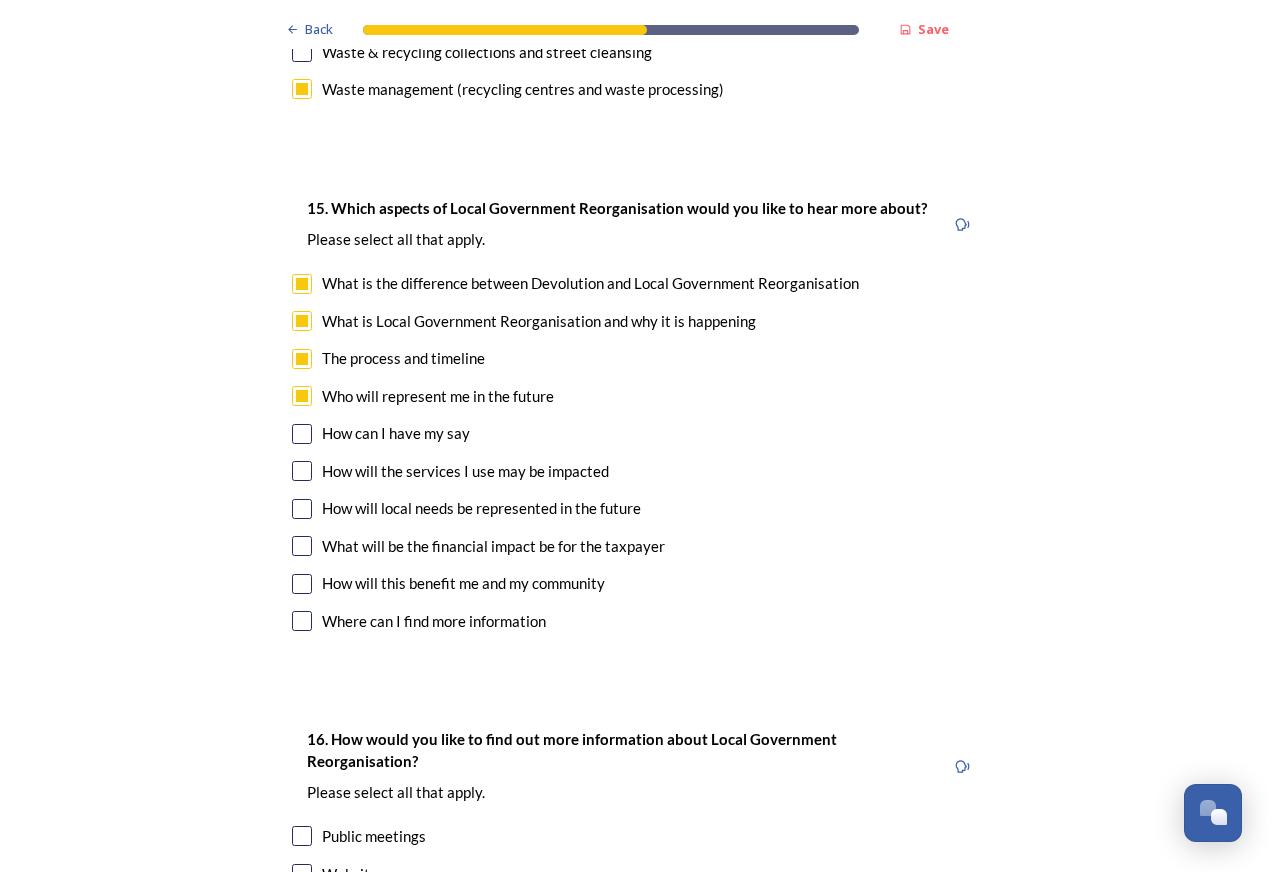 click at bounding box center [302, 471] 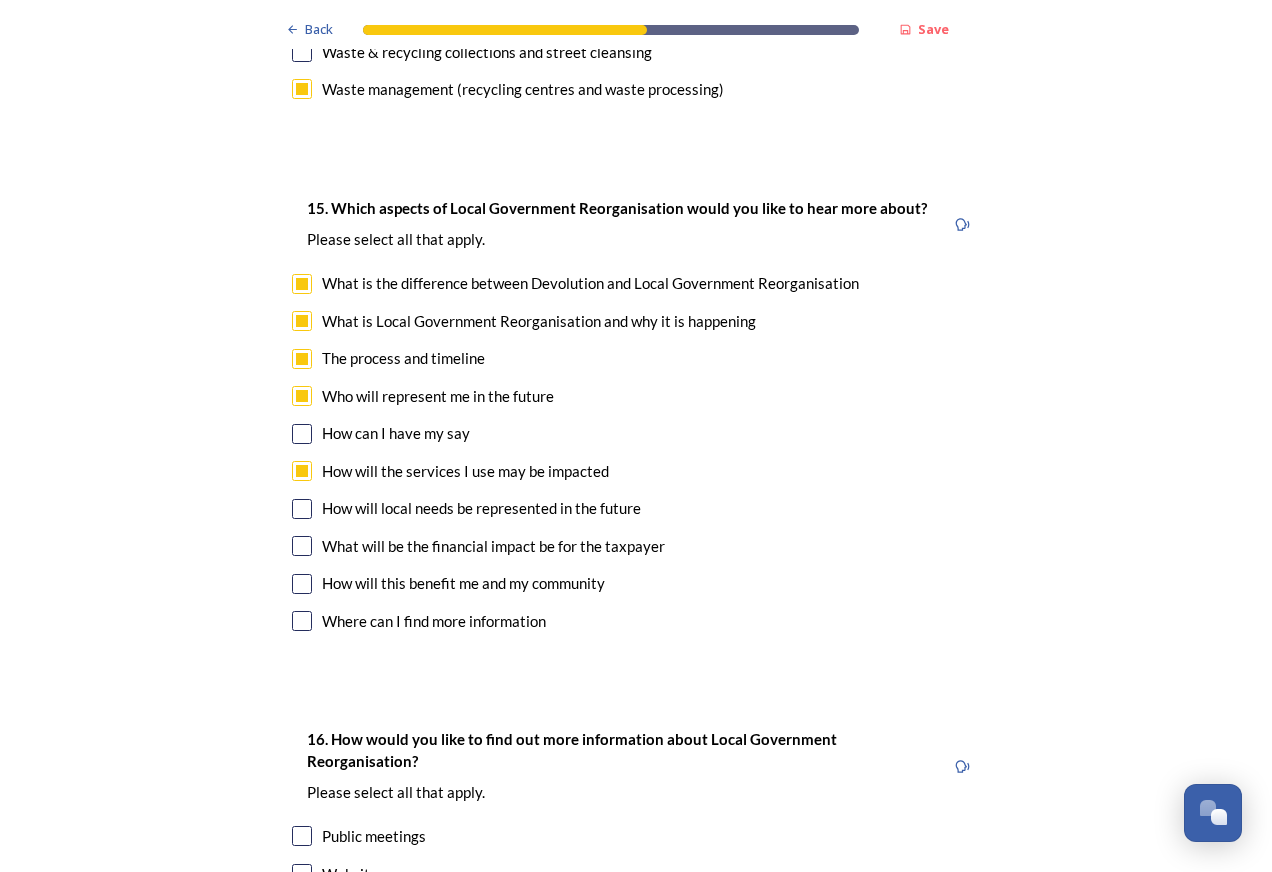 click at bounding box center [302, 434] 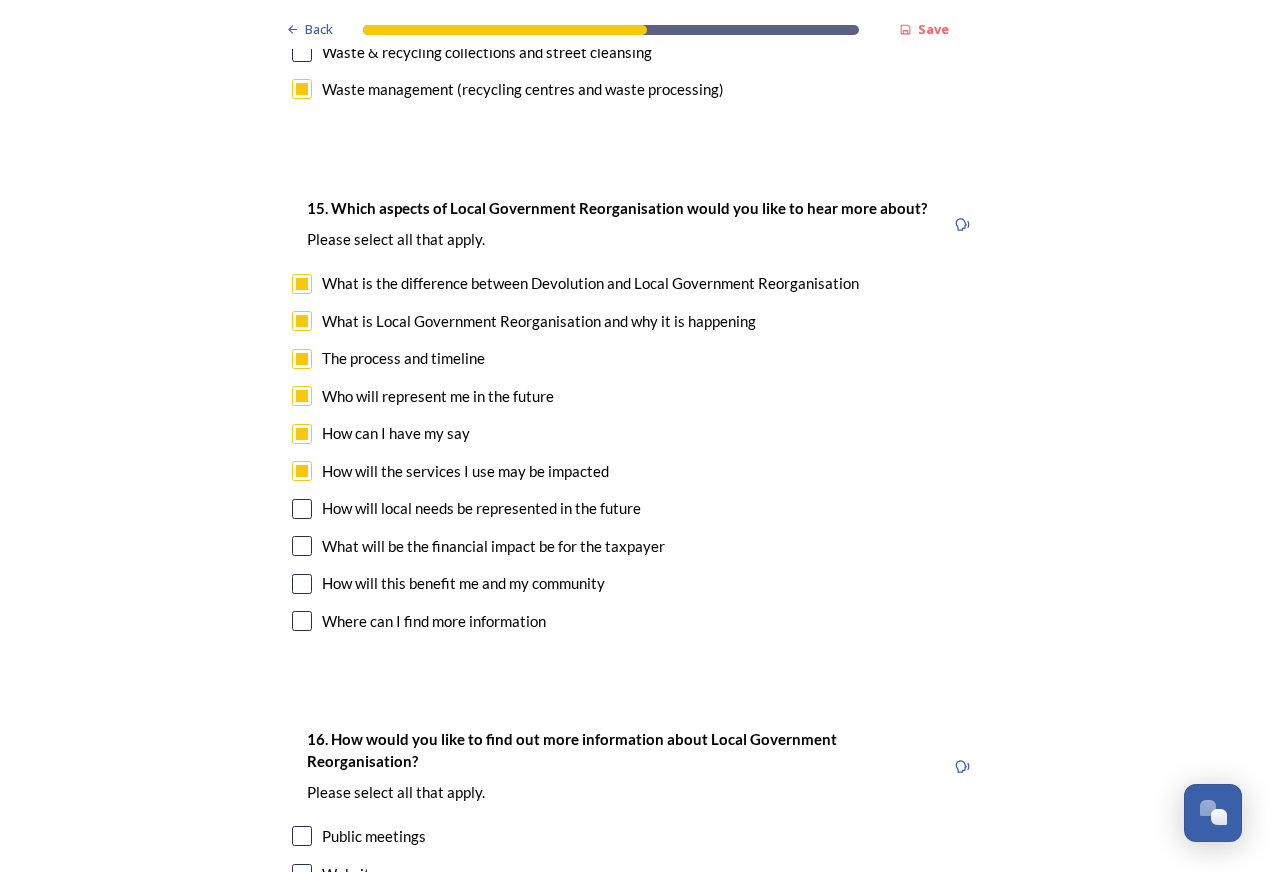 click at bounding box center [302, 546] 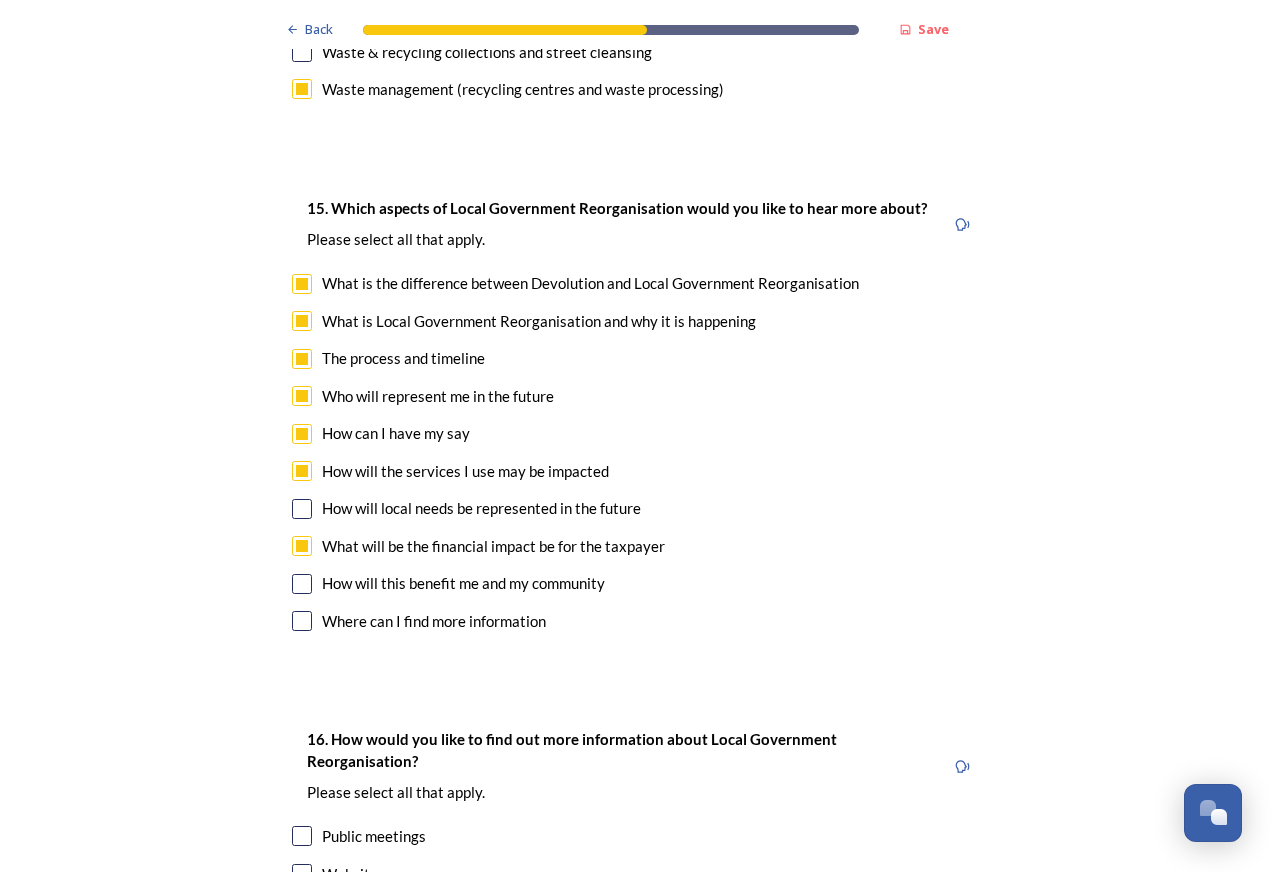 click at bounding box center (302, 584) 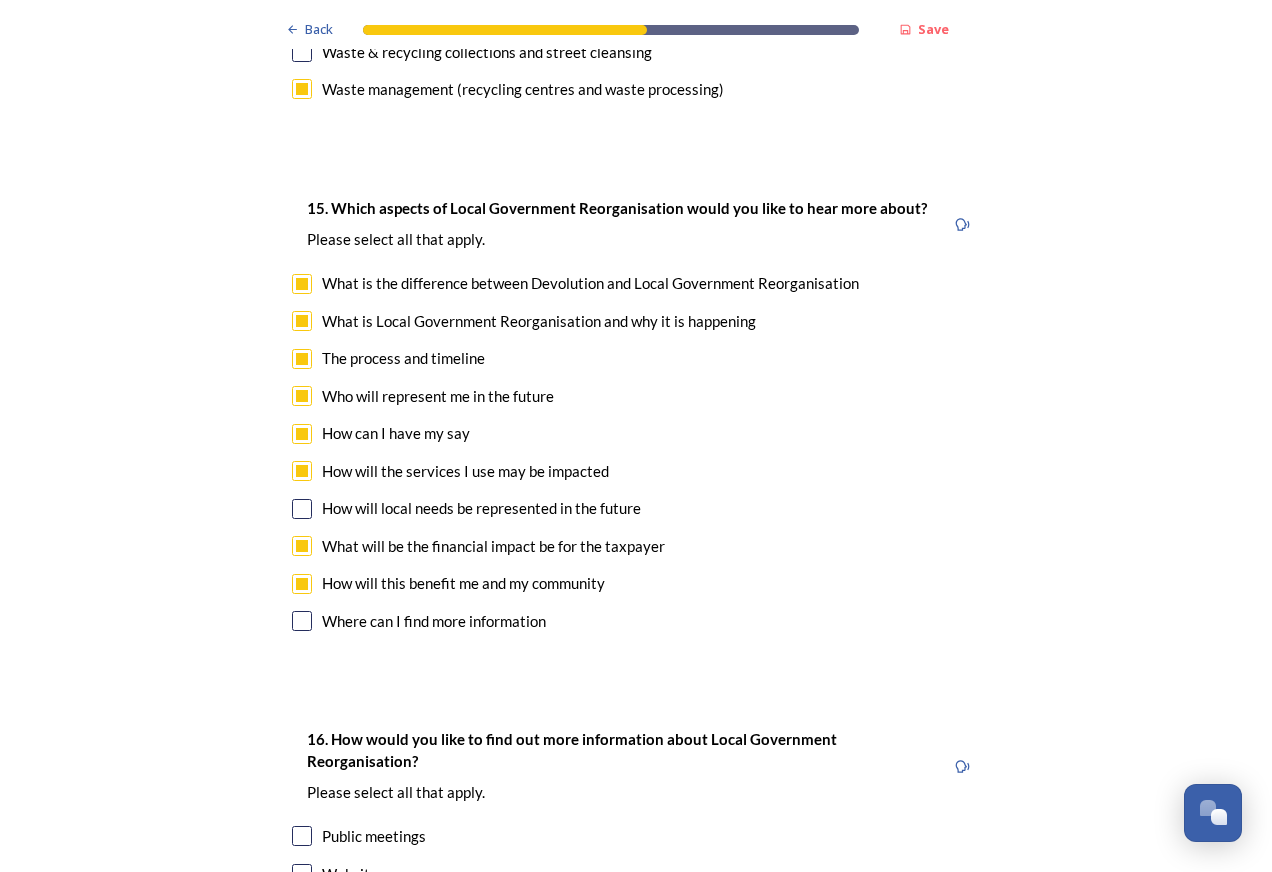 click at bounding box center [302, 621] 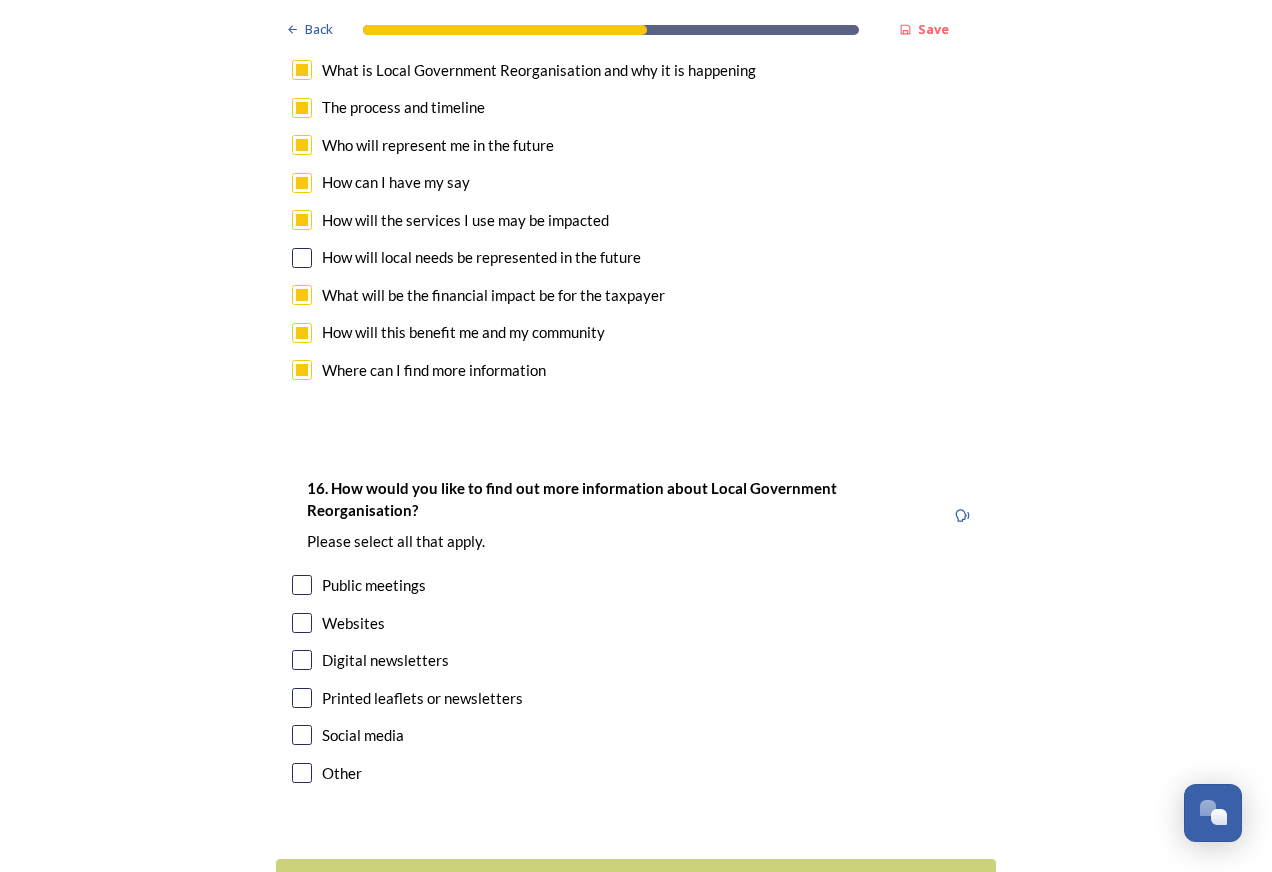 scroll, scrollTop: 5700, scrollLeft: 0, axis: vertical 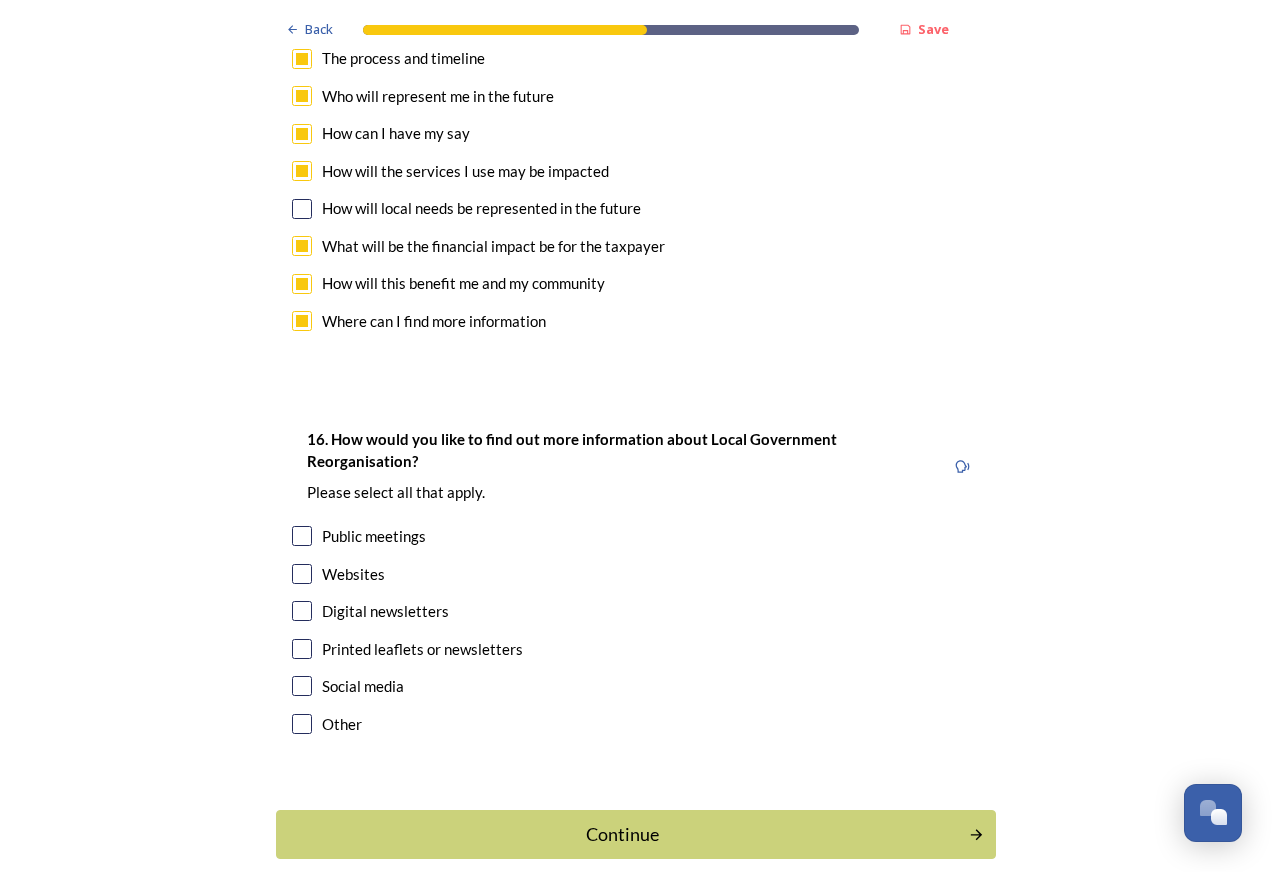 click at bounding box center [302, 574] 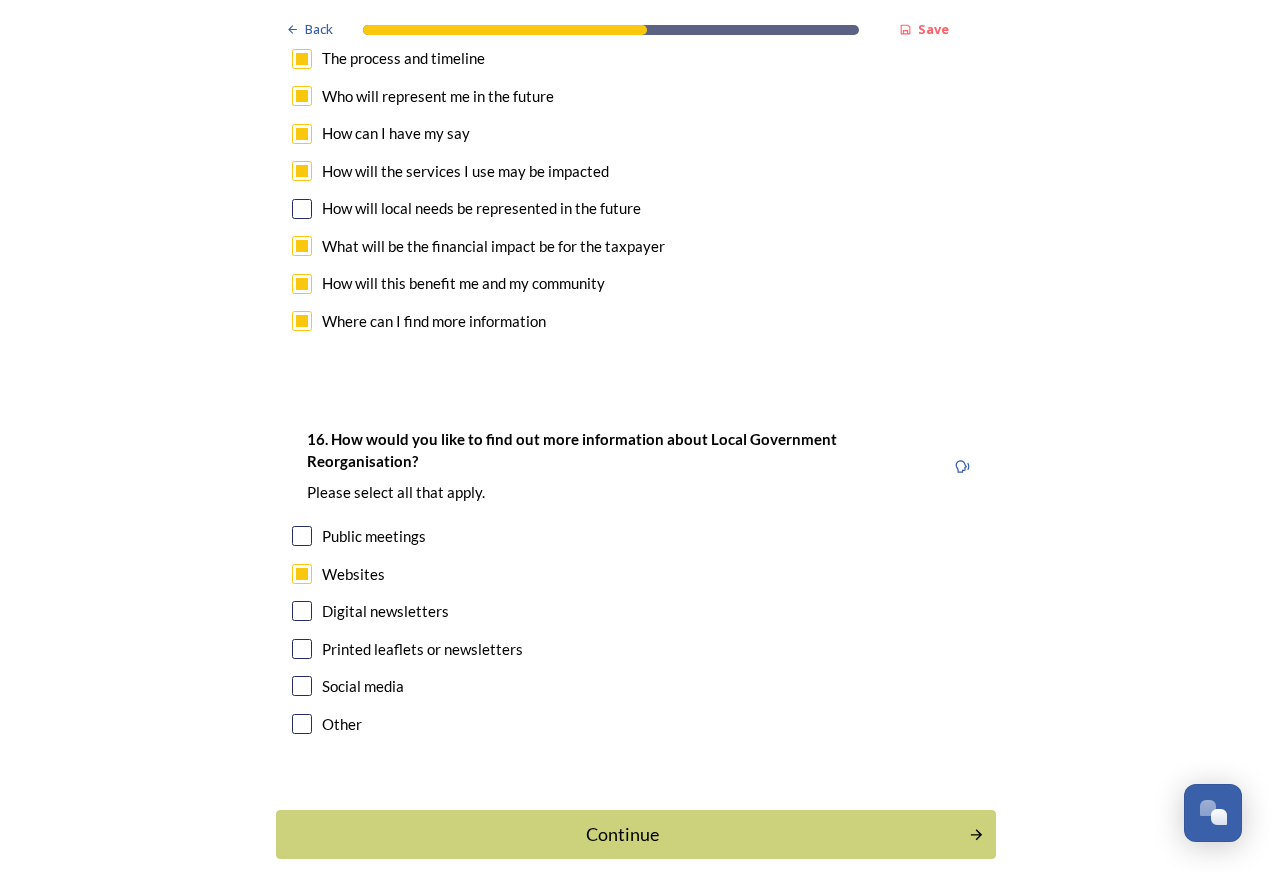 click at bounding box center [302, 611] 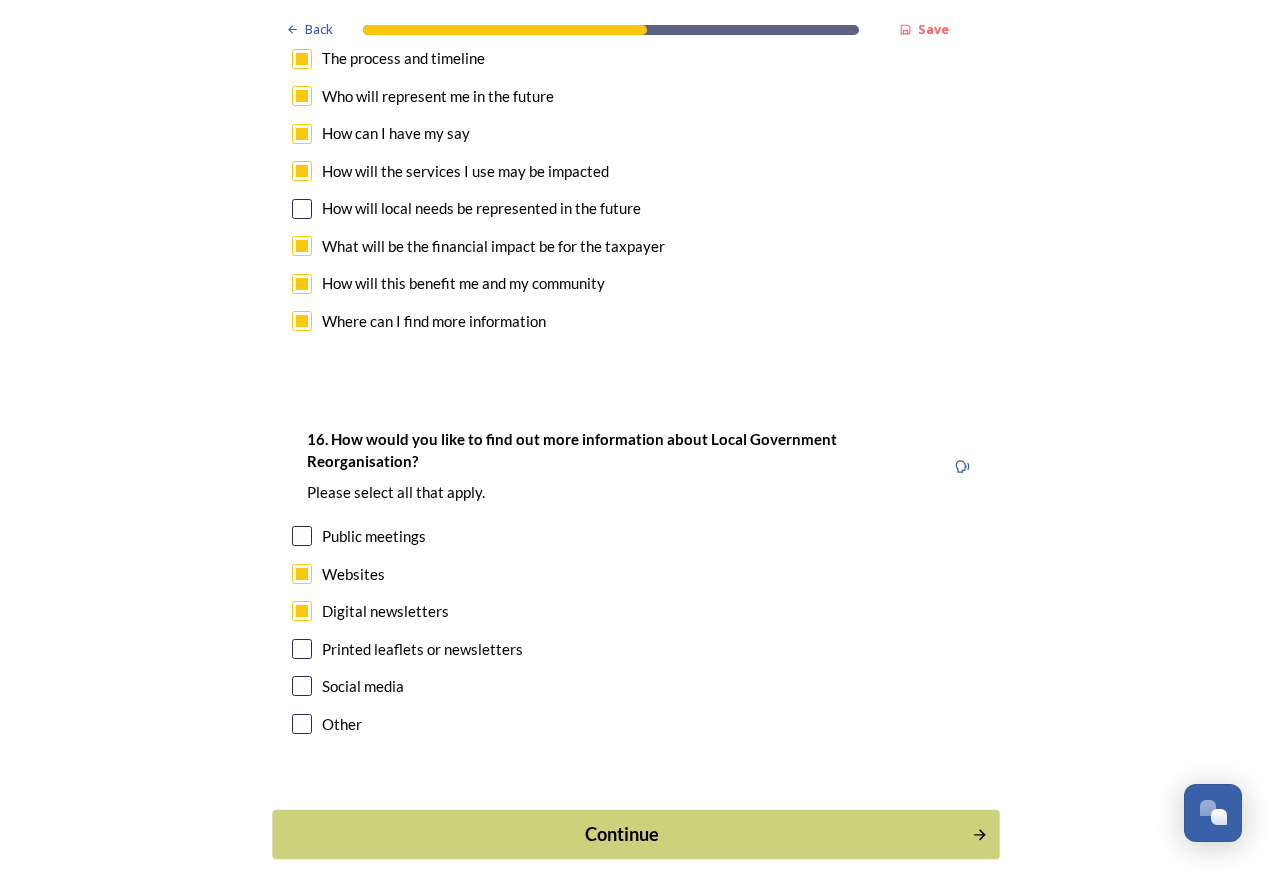 click on "Continue" at bounding box center [622, 834] 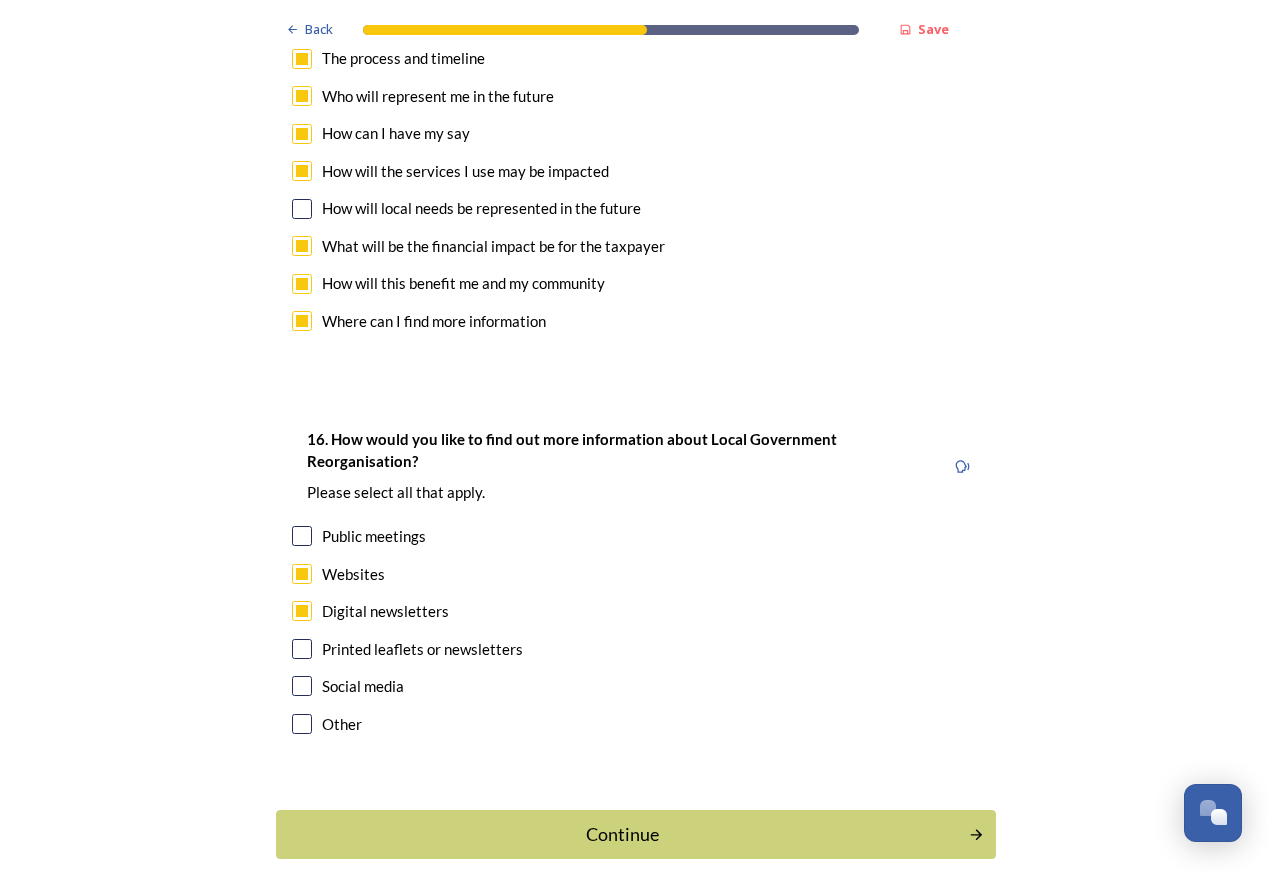 scroll, scrollTop: 0, scrollLeft: 0, axis: both 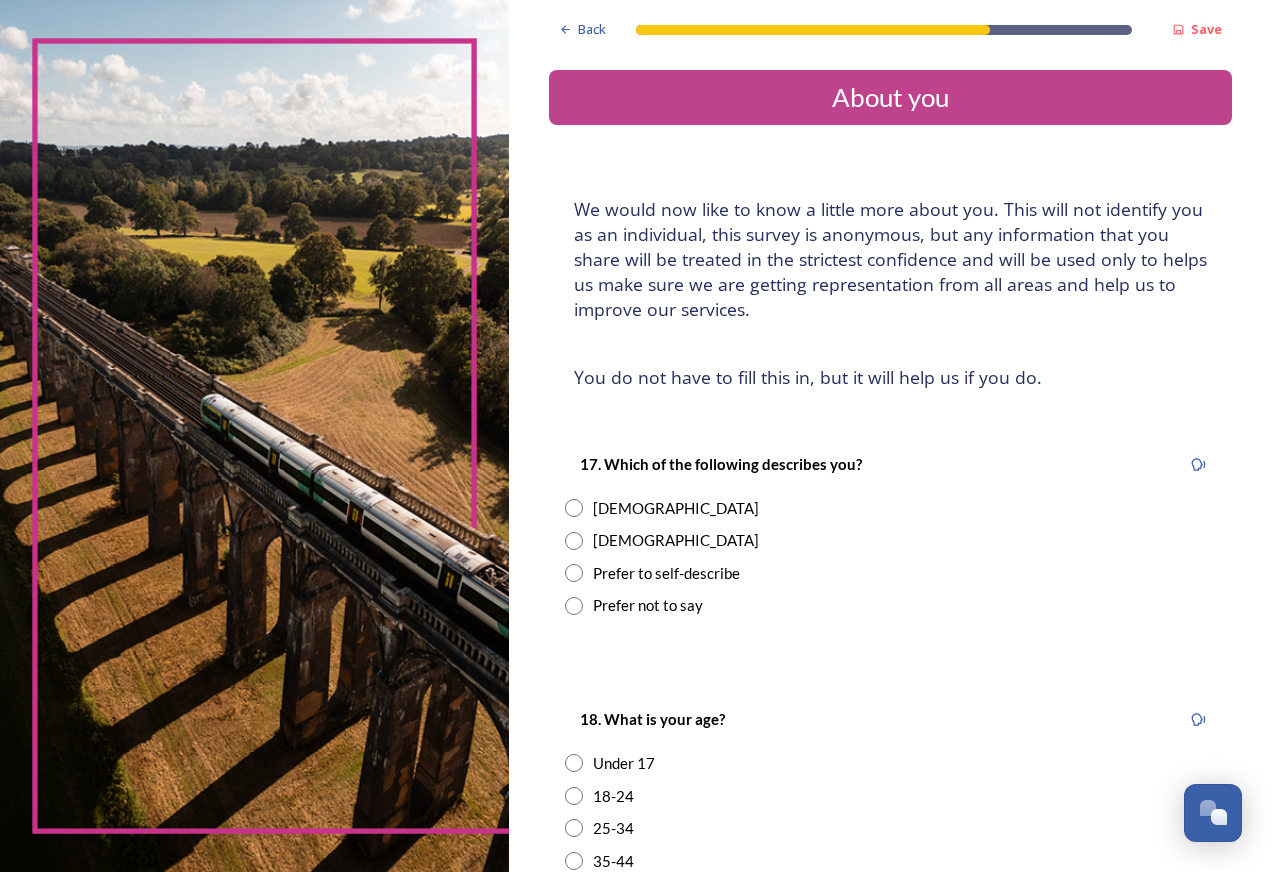 click at bounding box center [574, 508] 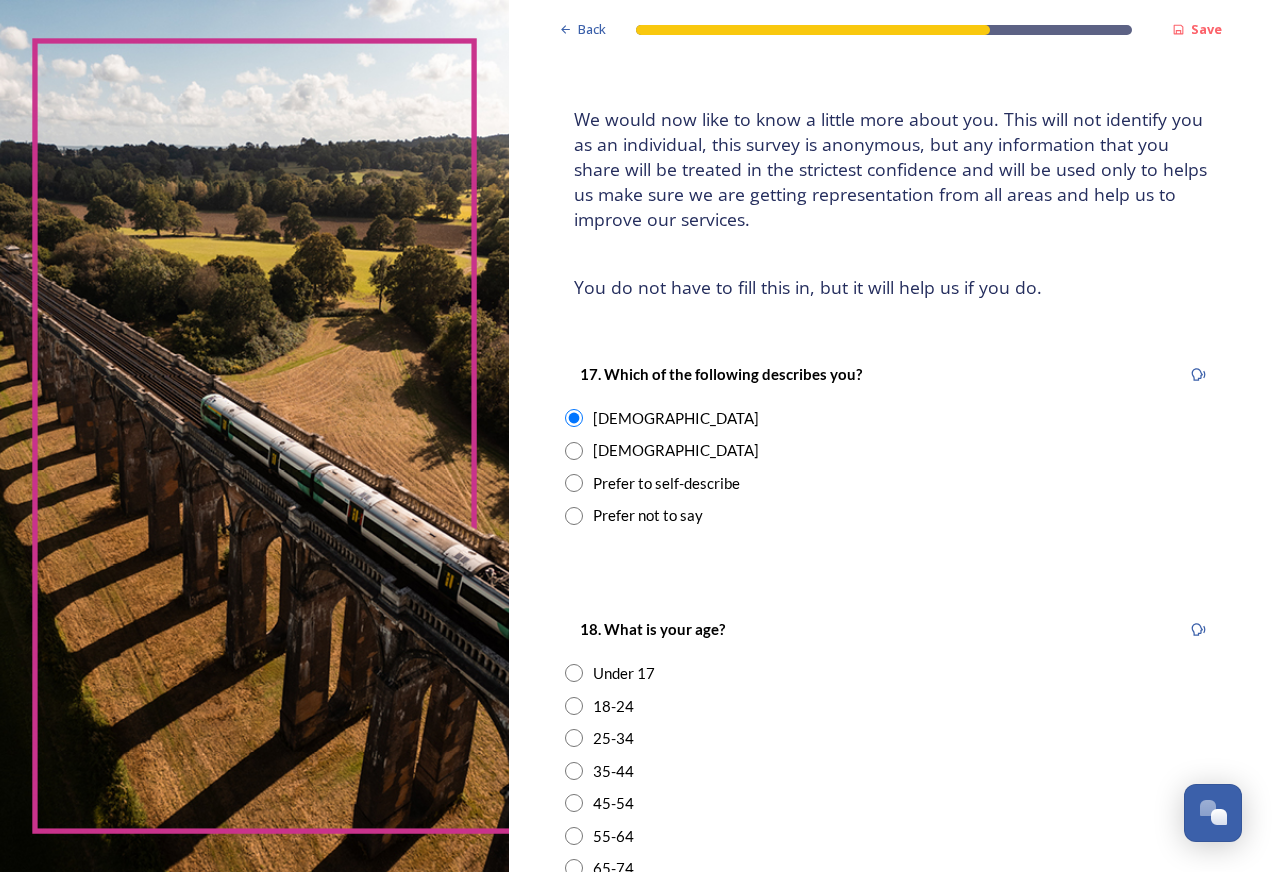 scroll, scrollTop: 300, scrollLeft: 0, axis: vertical 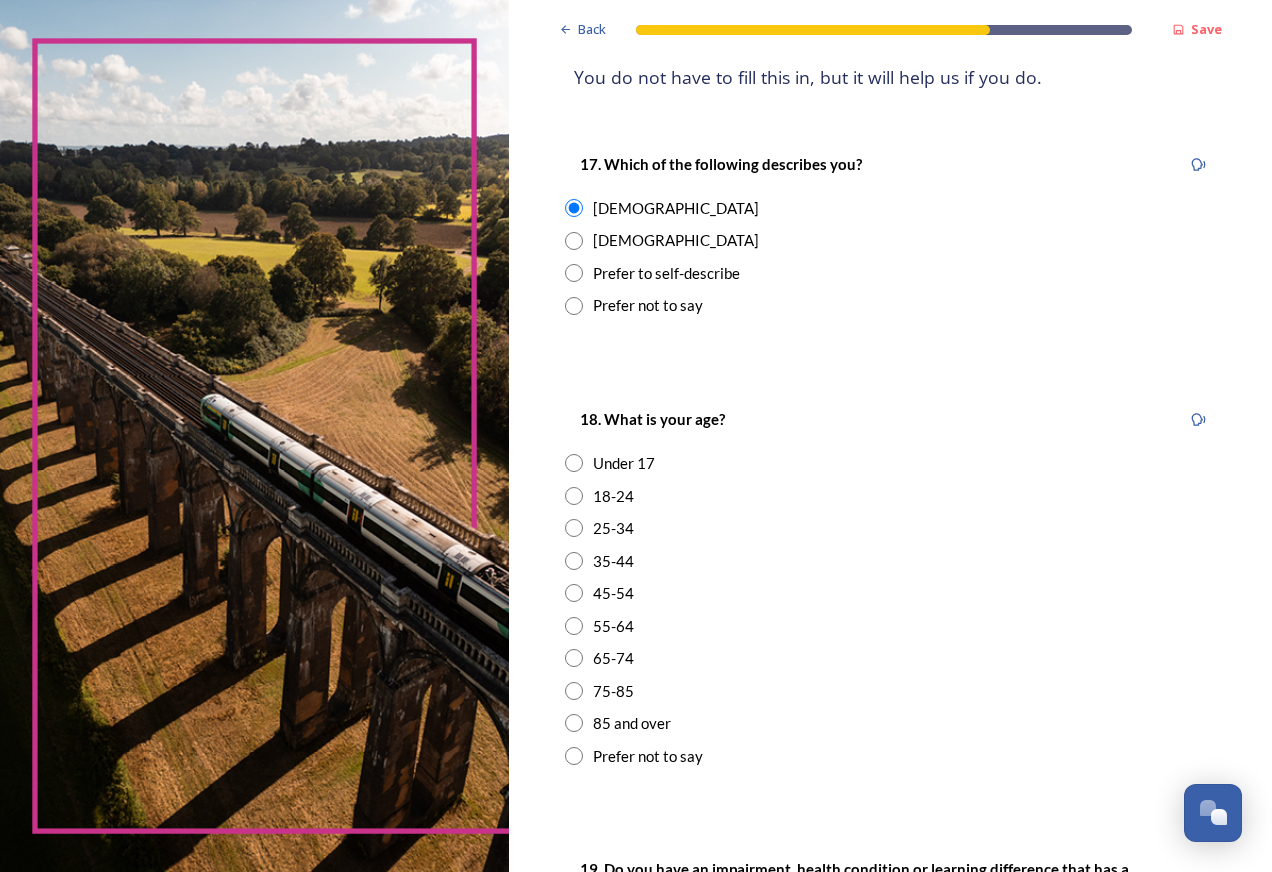click at bounding box center (574, 593) 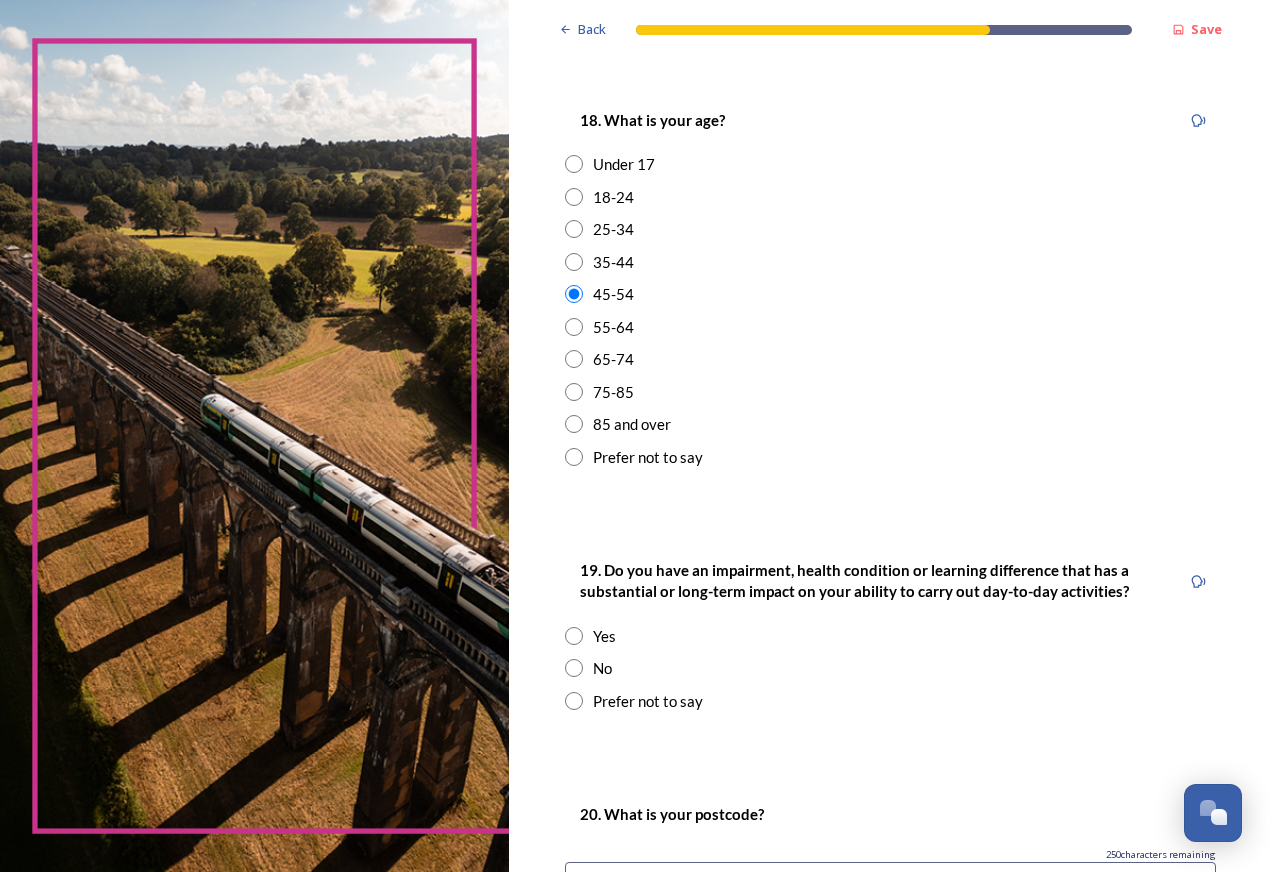 scroll, scrollTop: 600, scrollLeft: 0, axis: vertical 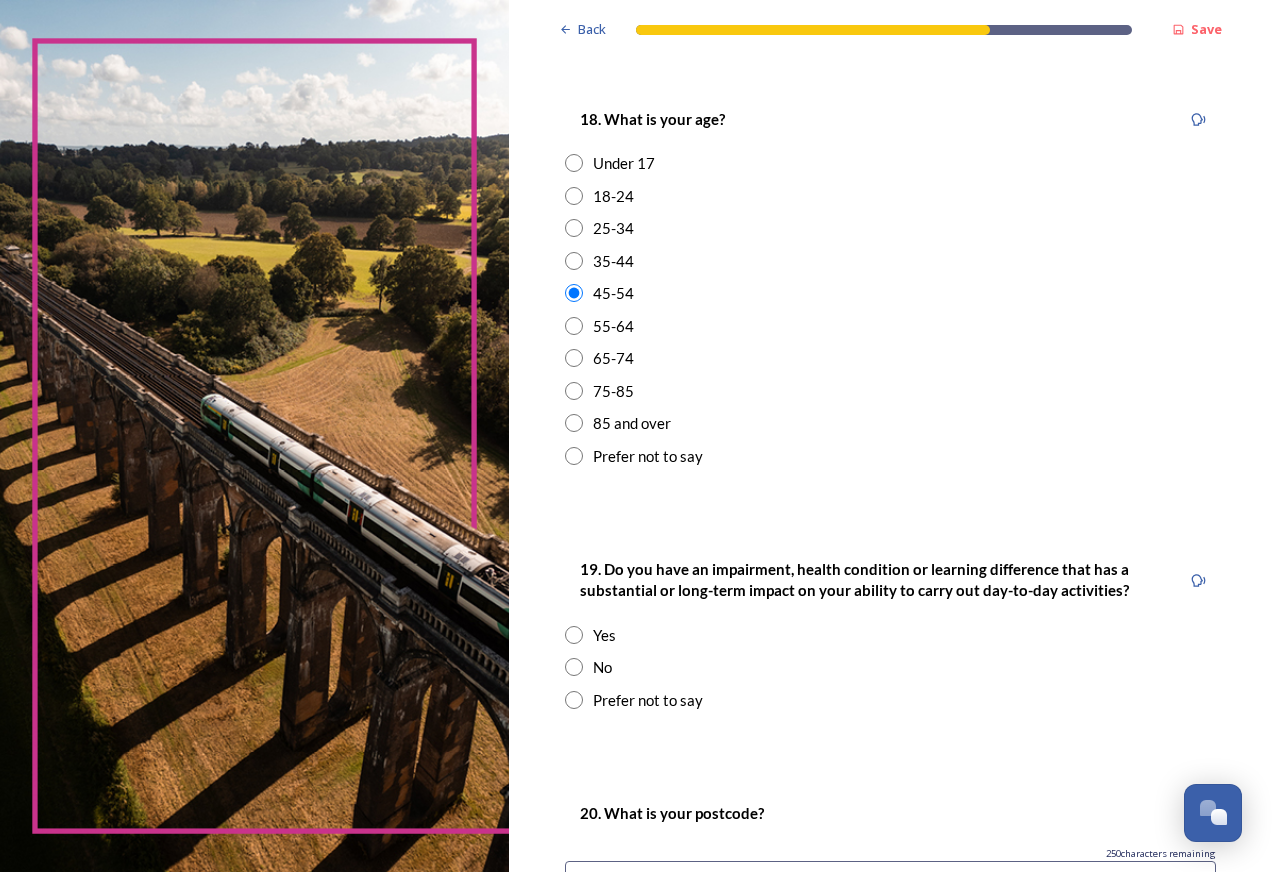 click at bounding box center (574, 667) 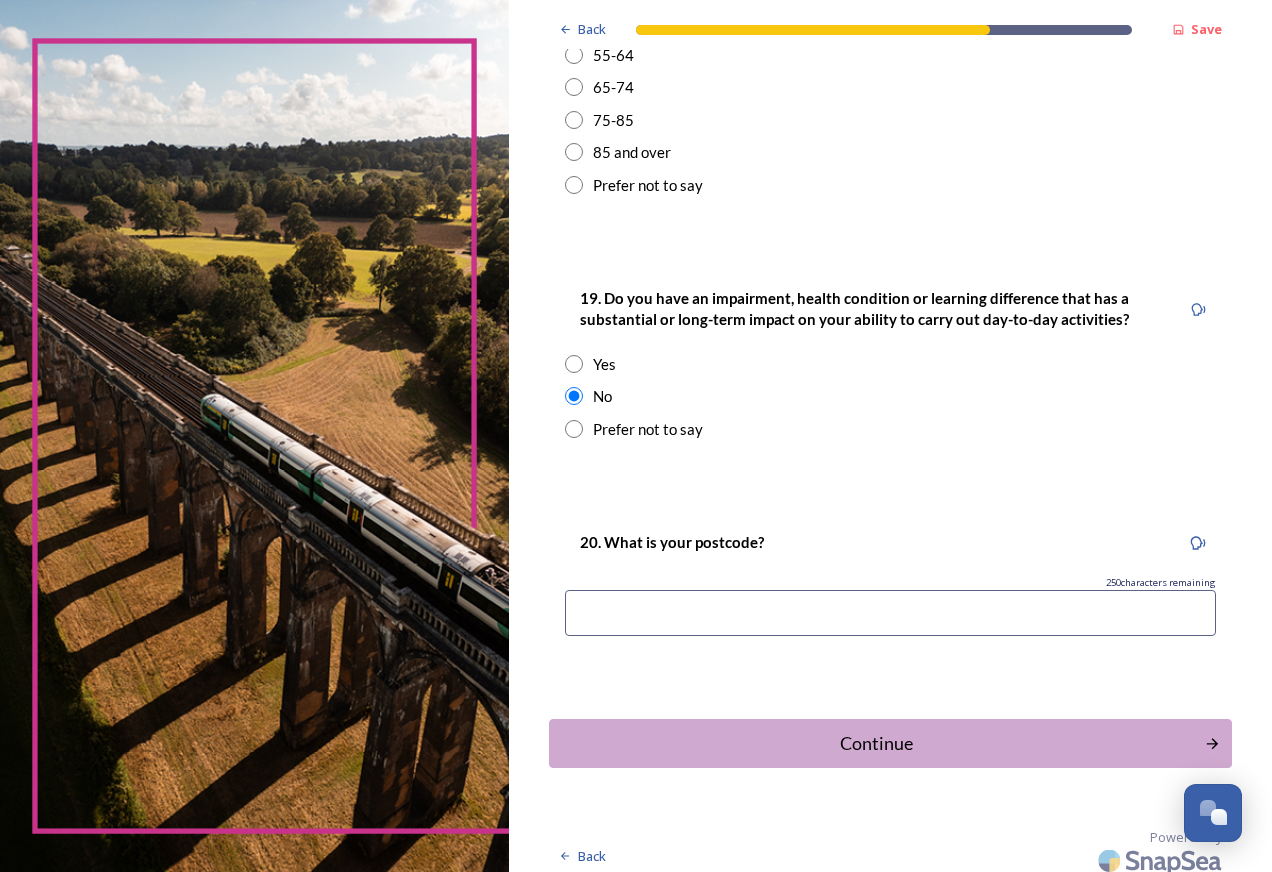 scroll, scrollTop: 883, scrollLeft: 0, axis: vertical 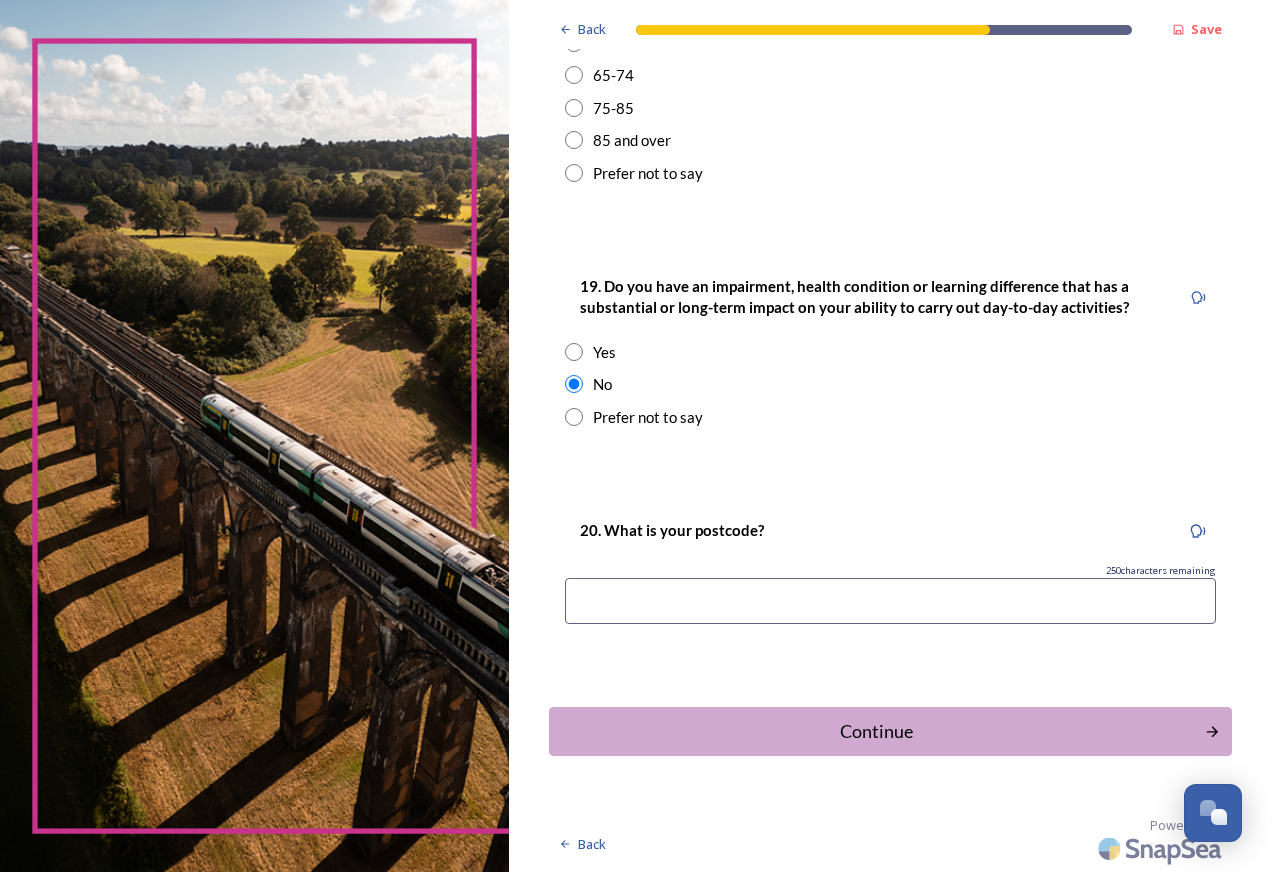 click at bounding box center (890, 601) 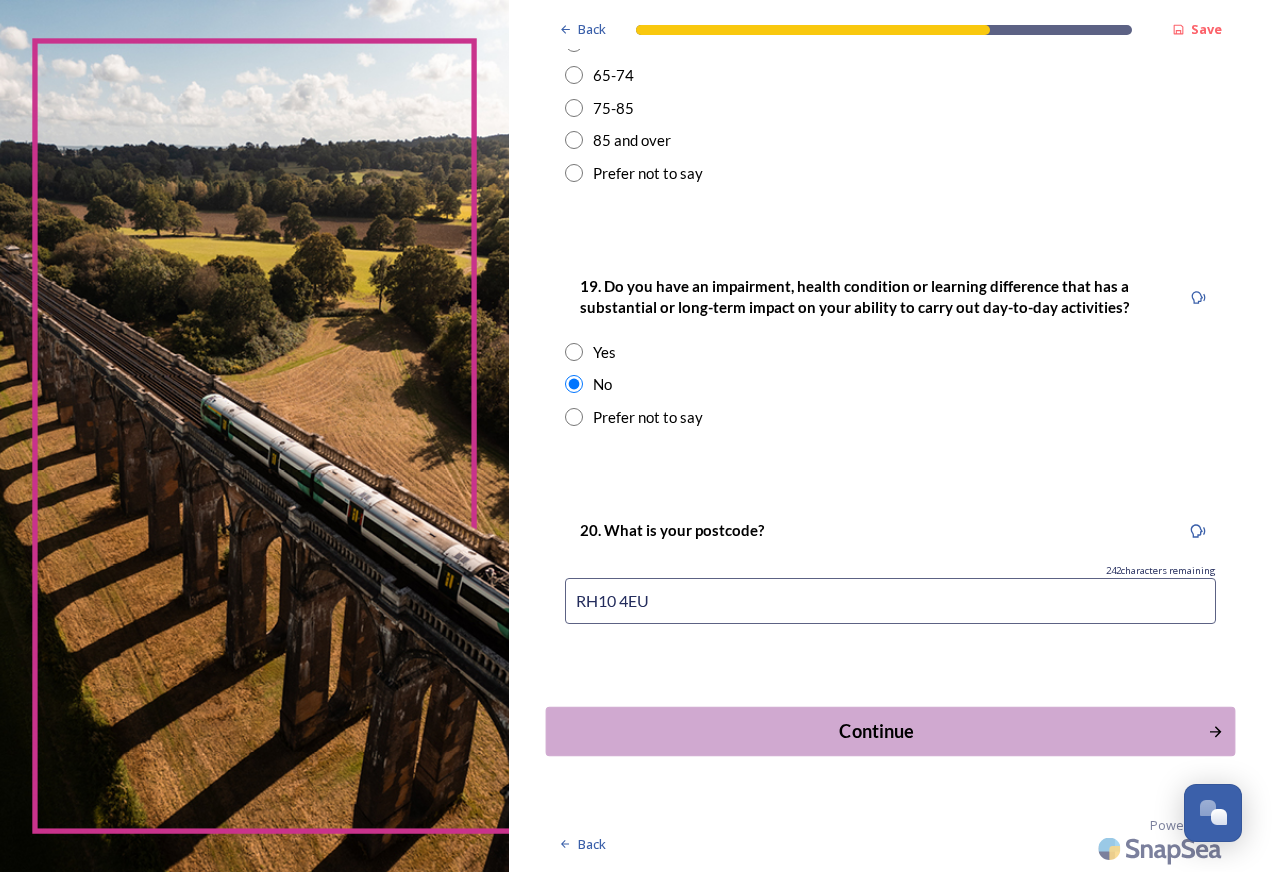 type on "RH10 4EU" 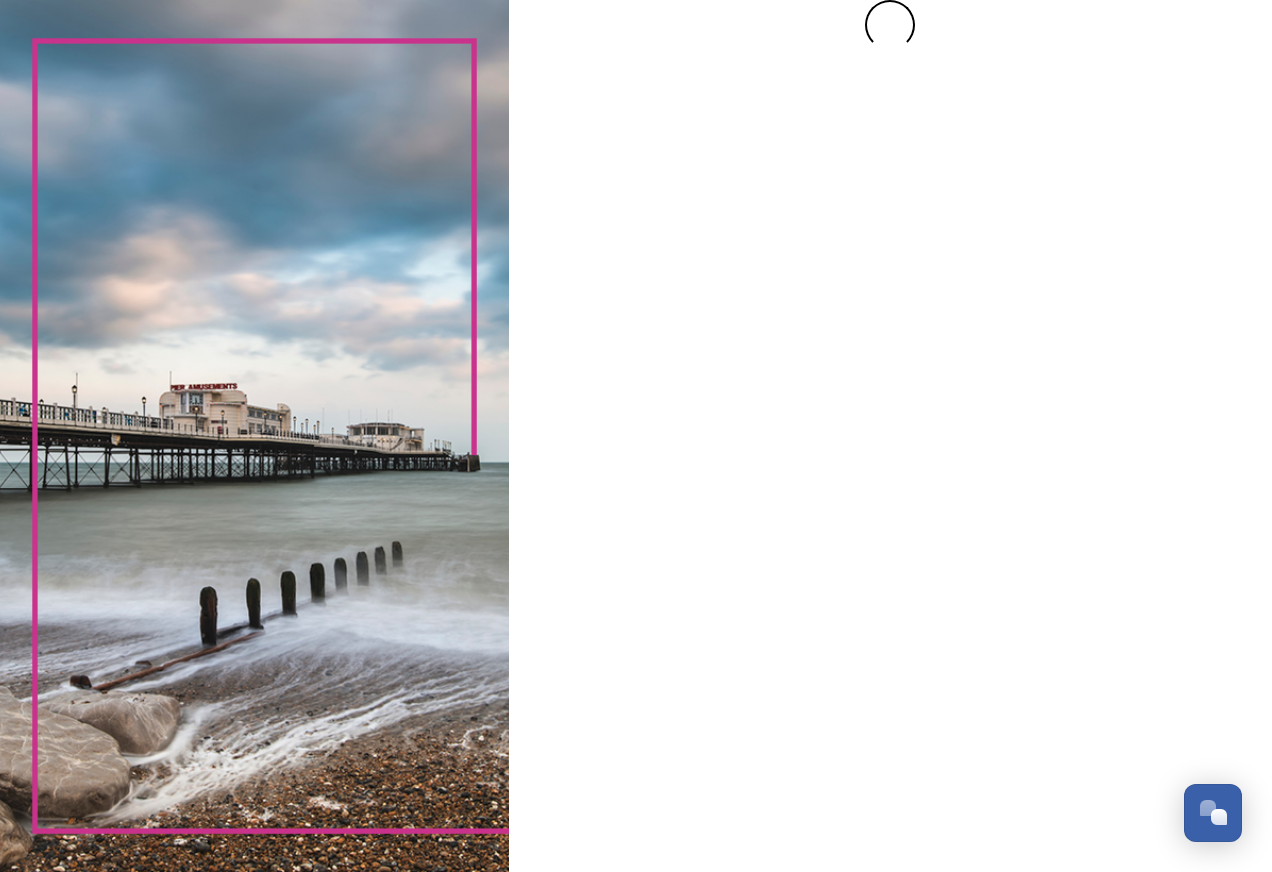 scroll, scrollTop: 0, scrollLeft: 0, axis: both 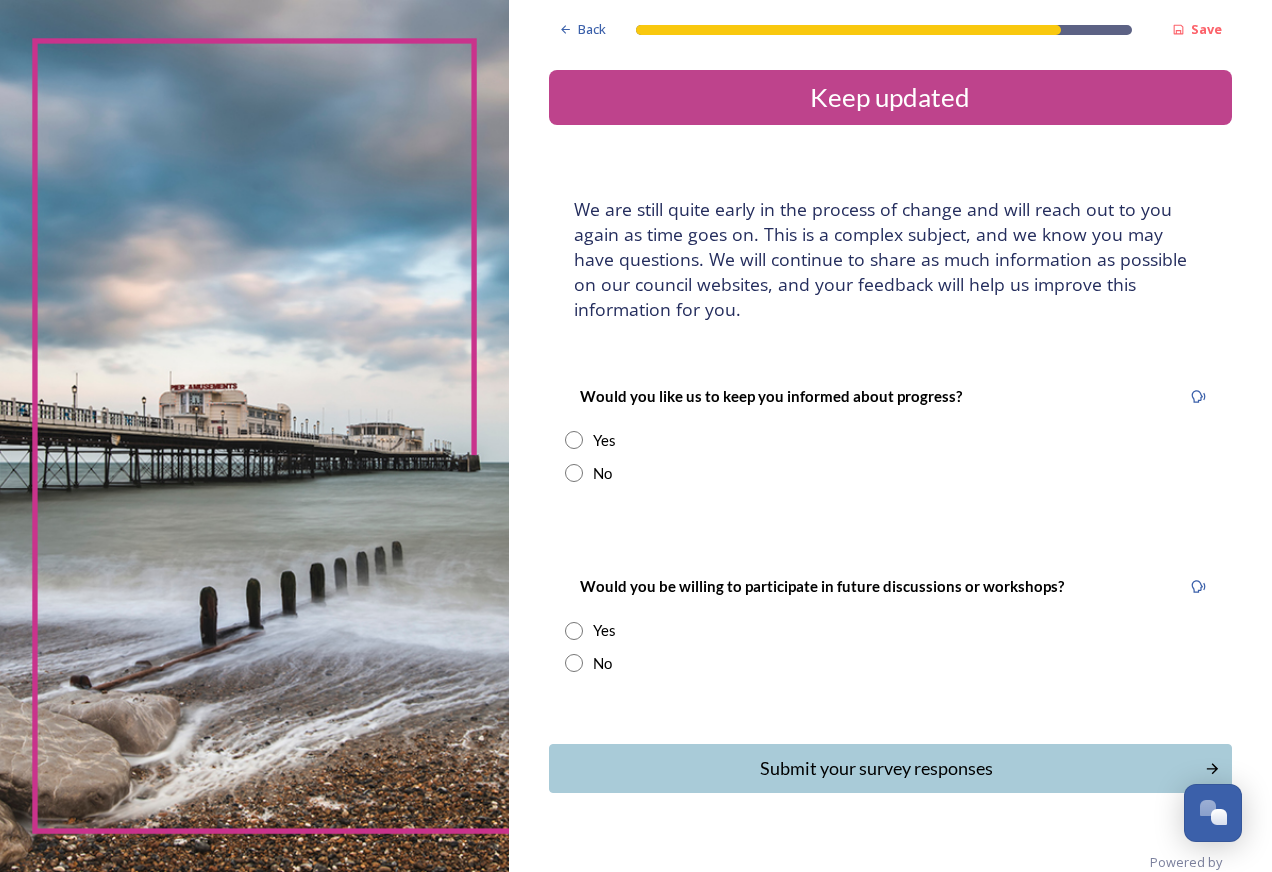click at bounding box center [574, 473] 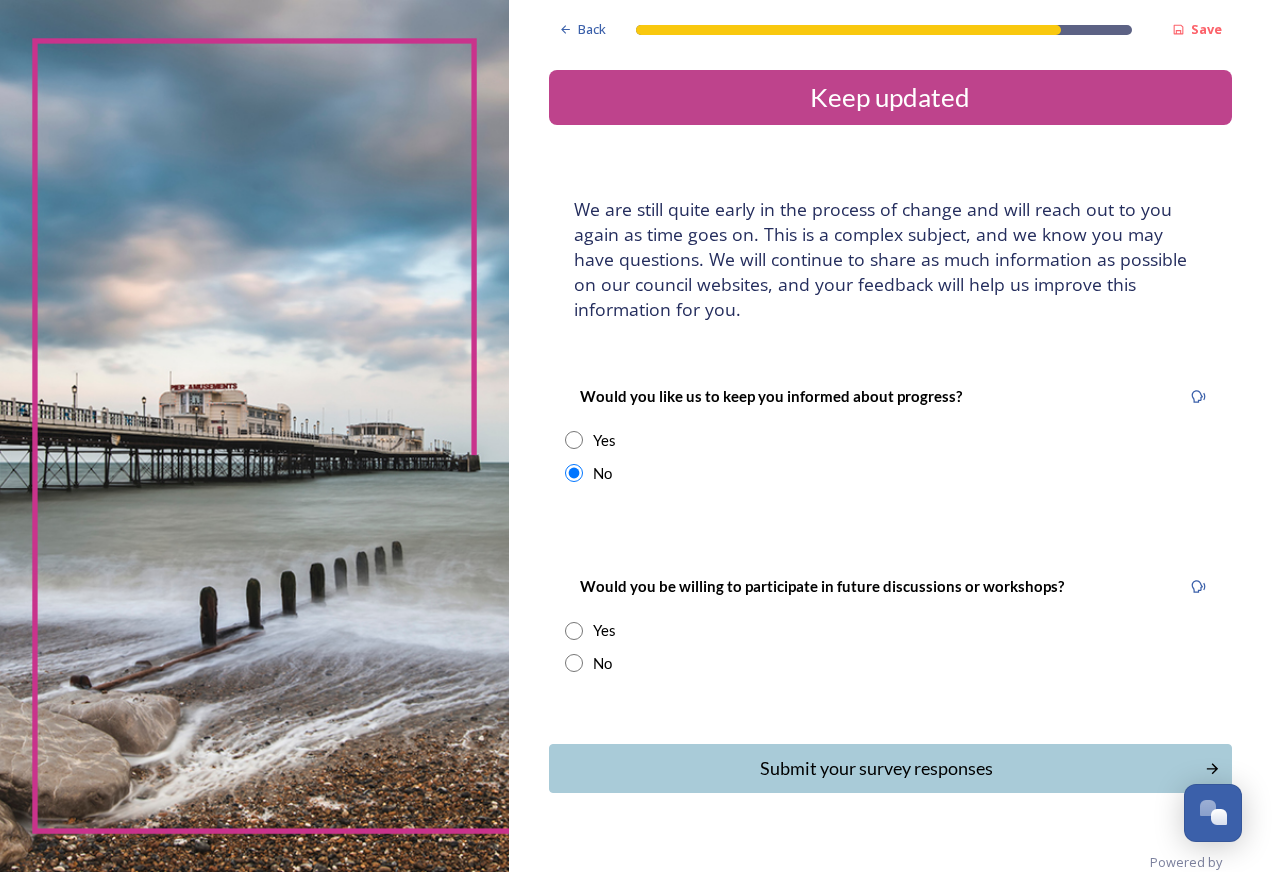 click at bounding box center [574, 663] 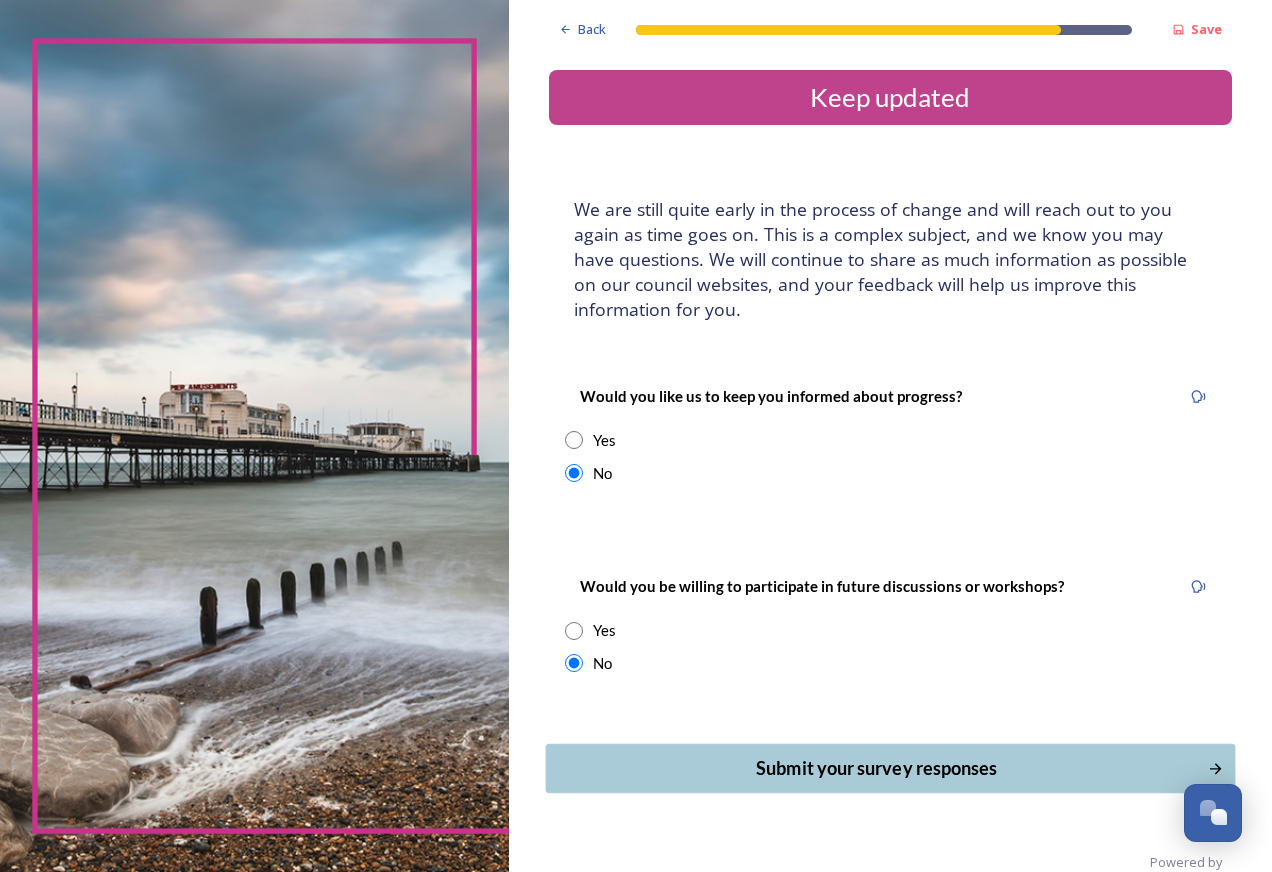 click on "Submit your survey responses" at bounding box center (876, 768) 